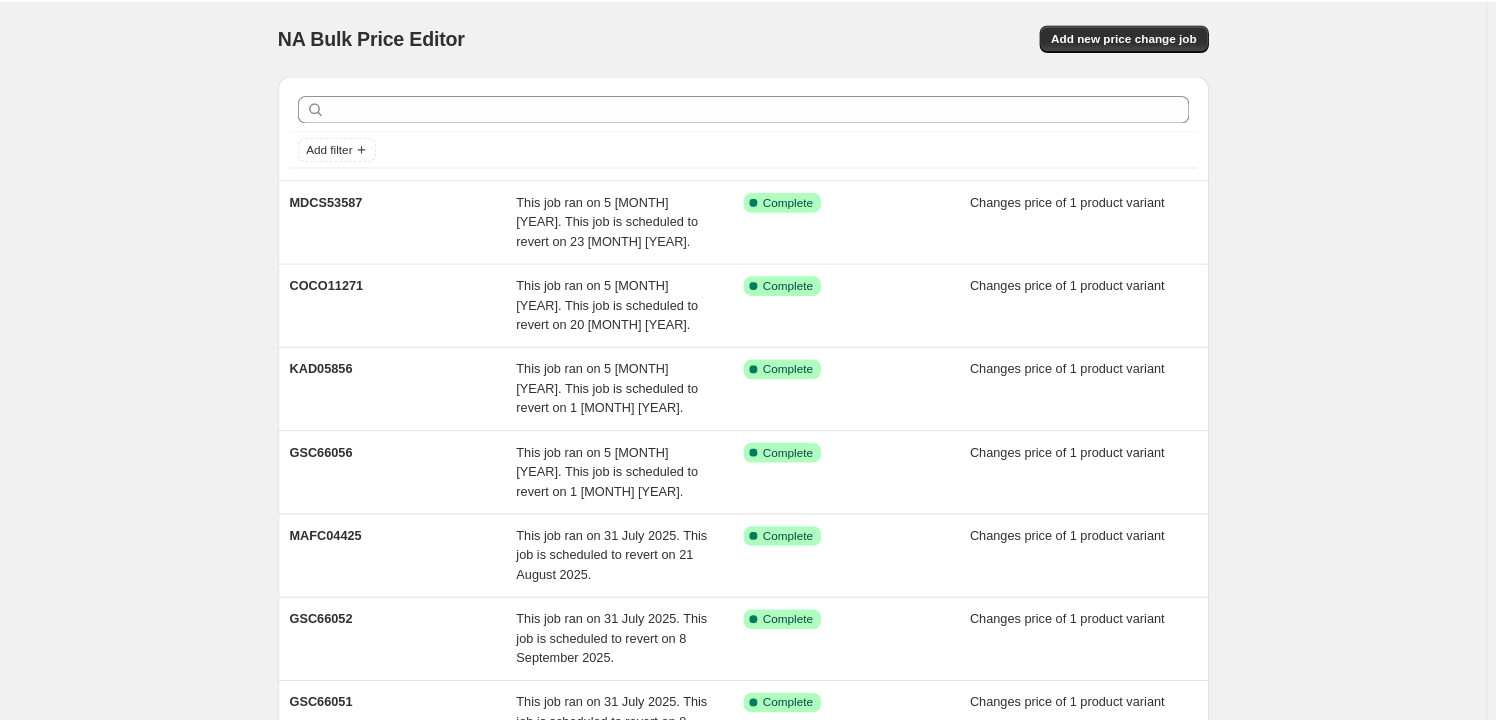 scroll, scrollTop: 0, scrollLeft: 0, axis: both 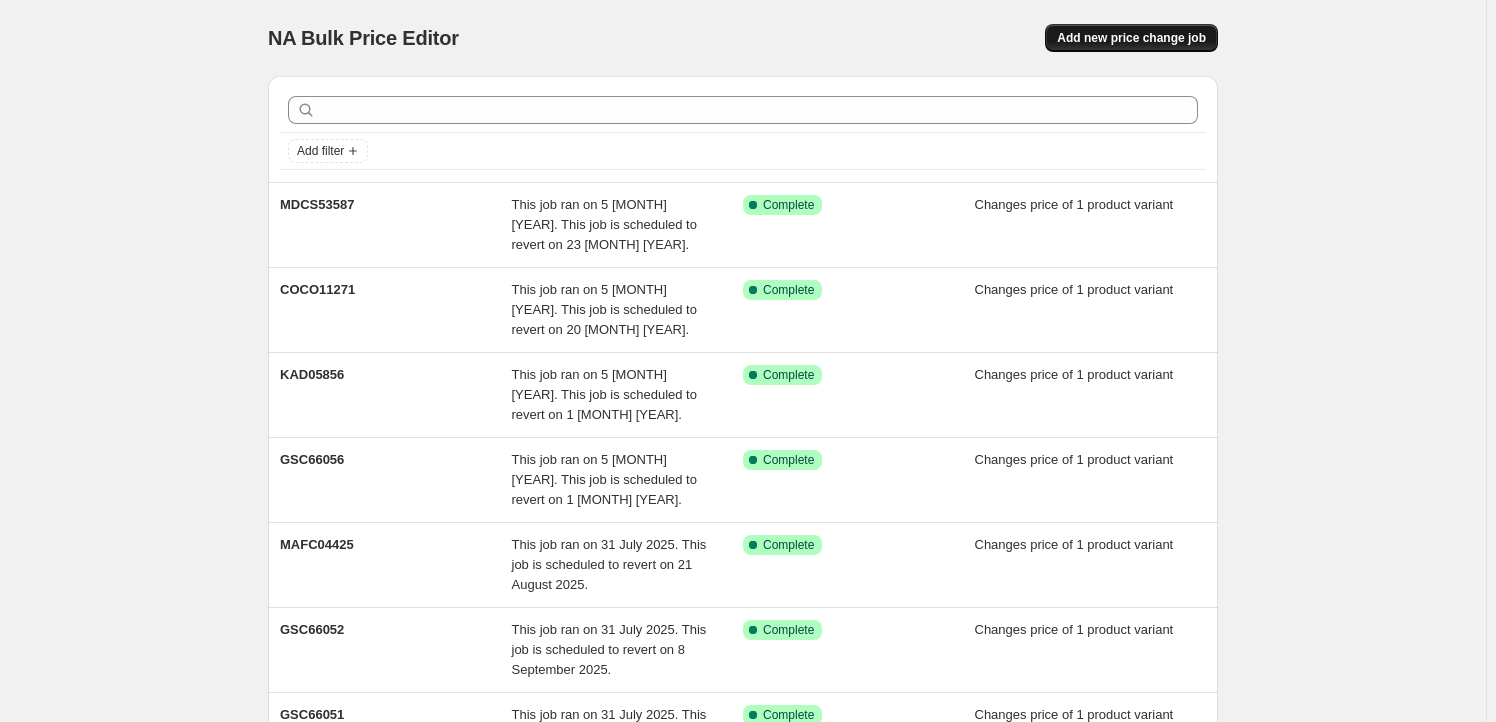 click on "Add new price change job" at bounding box center [1131, 38] 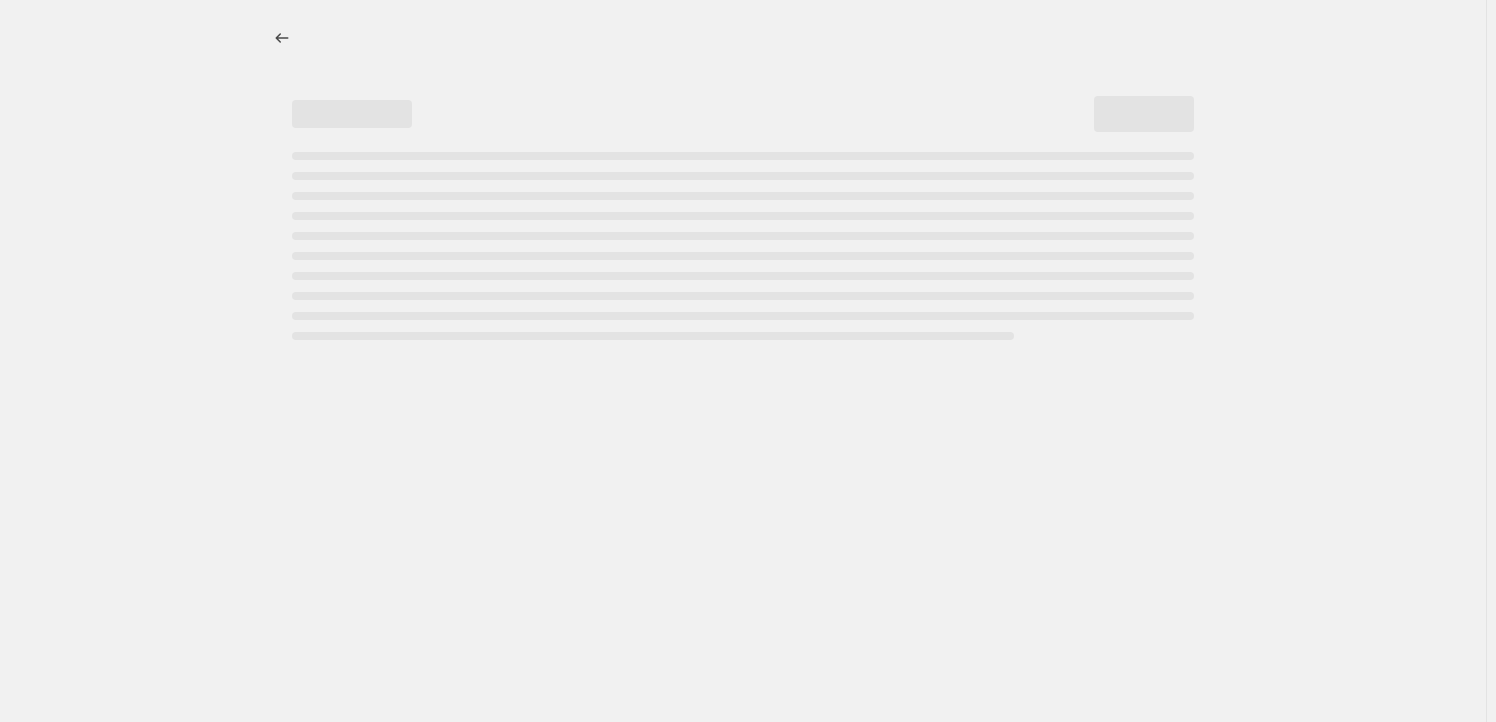 select on "percentage" 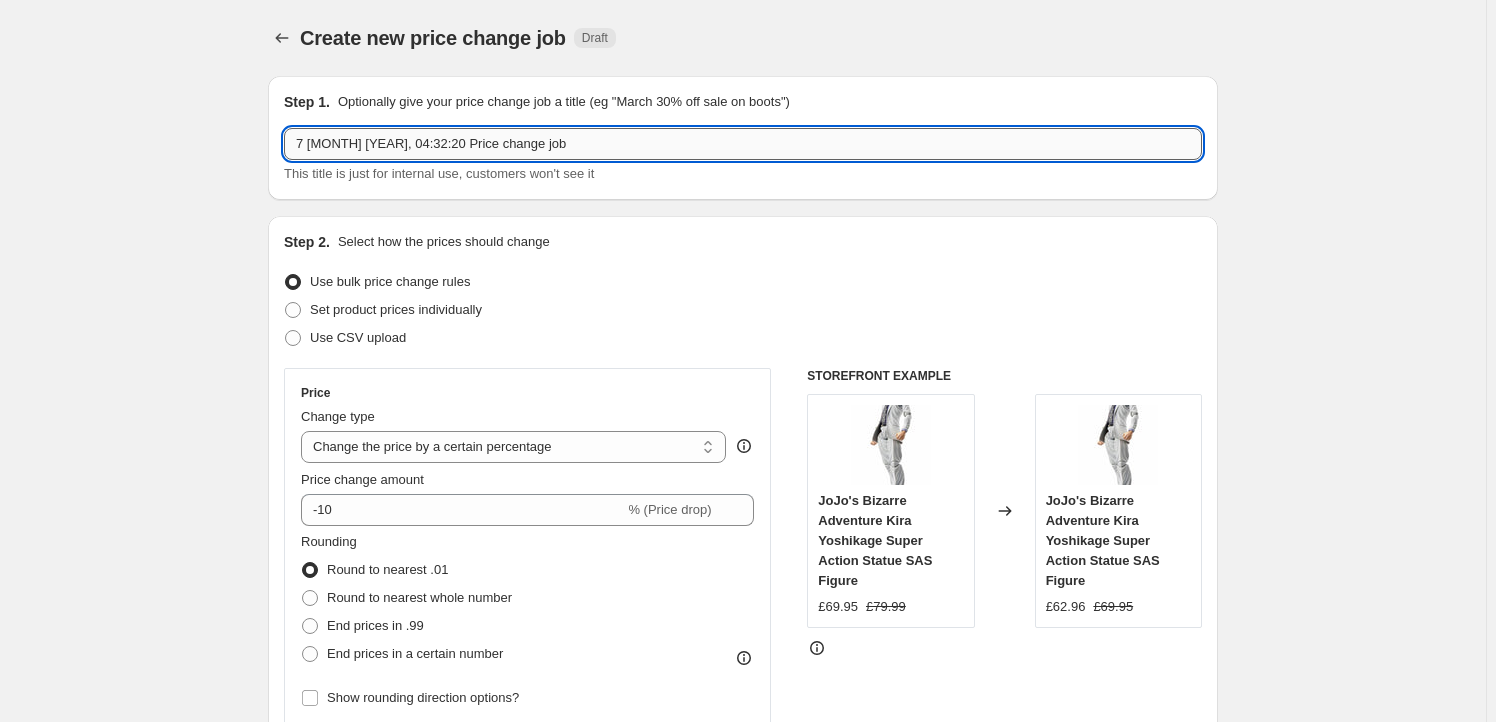 click on "7 [MONTH] [YEAR], 04:32:20 Price change job" at bounding box center (743, 144) 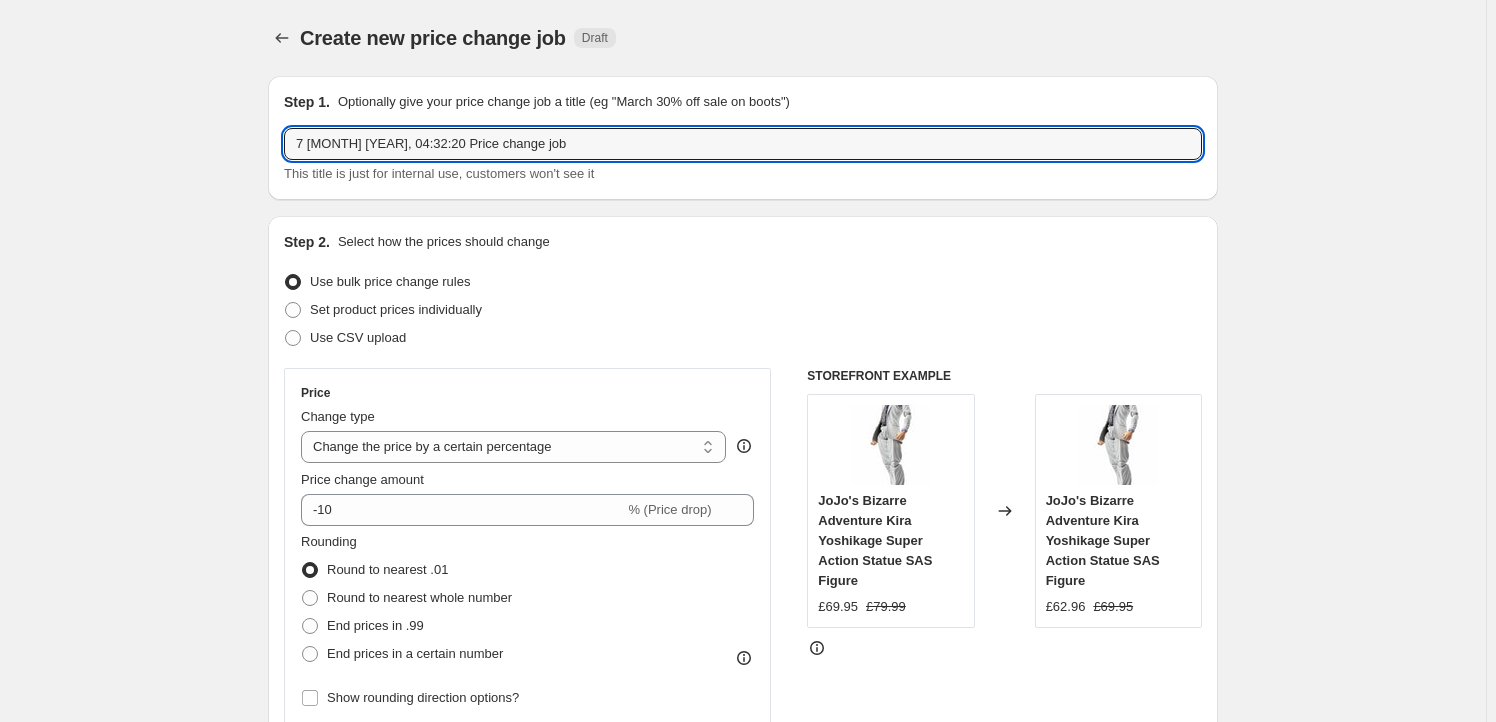 paste on "DMMF66933" 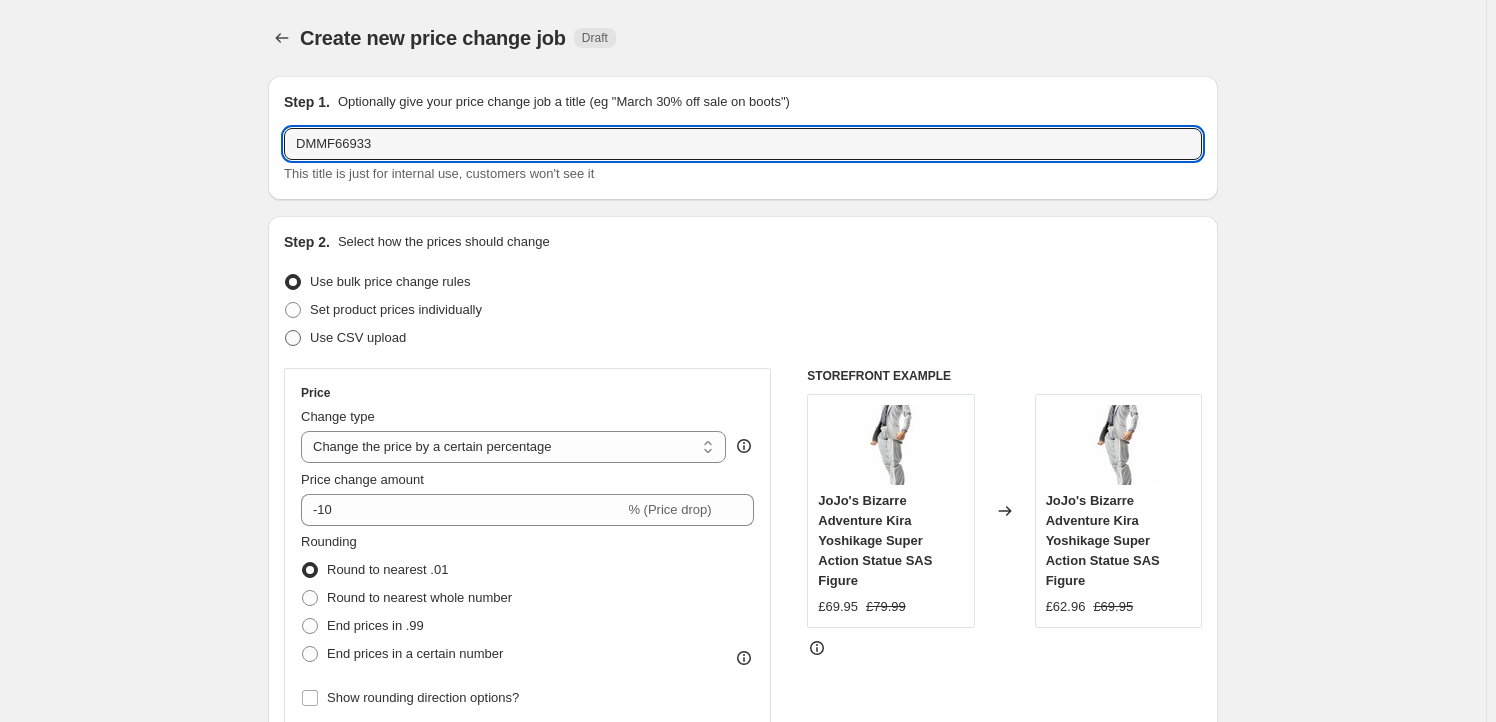 type on "DMMF66933" 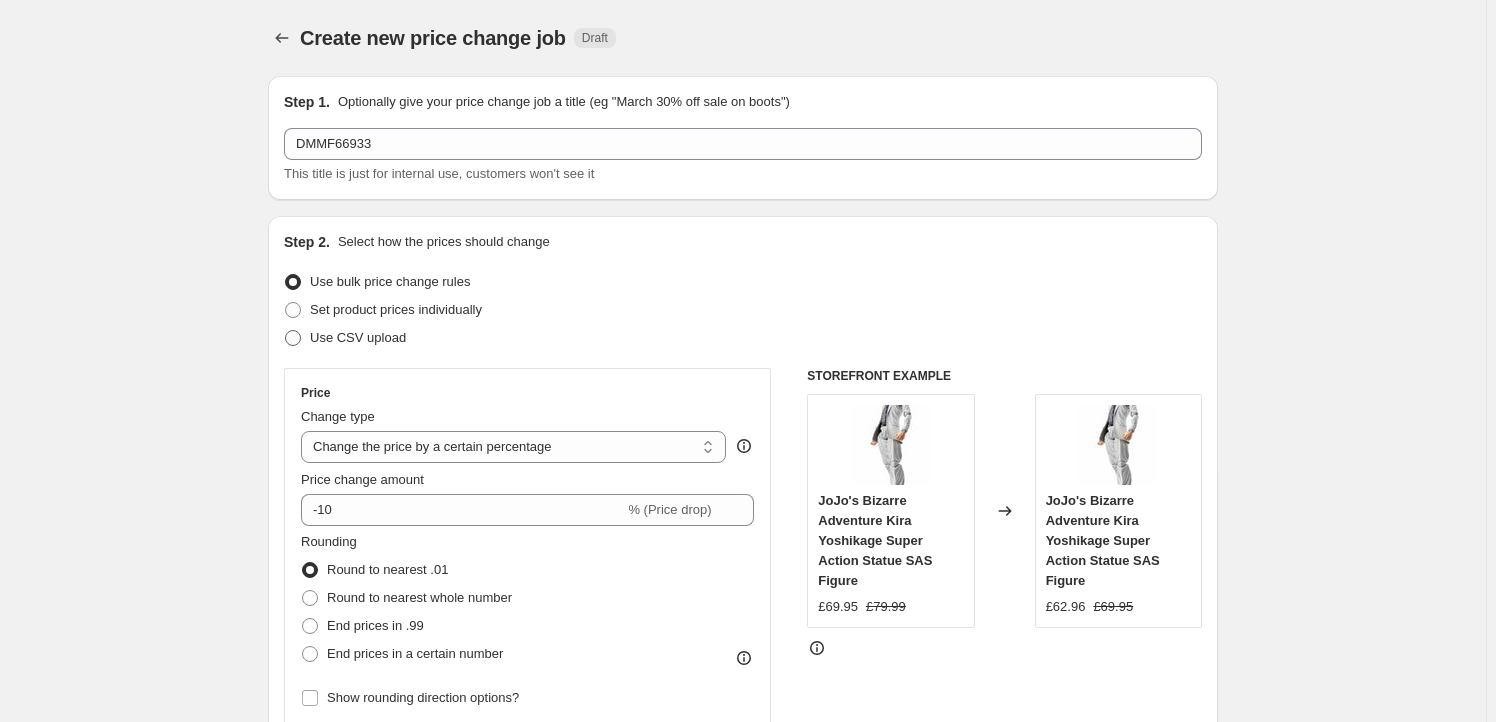 click on "Use CSV upload" at bounding box center (358, 337) 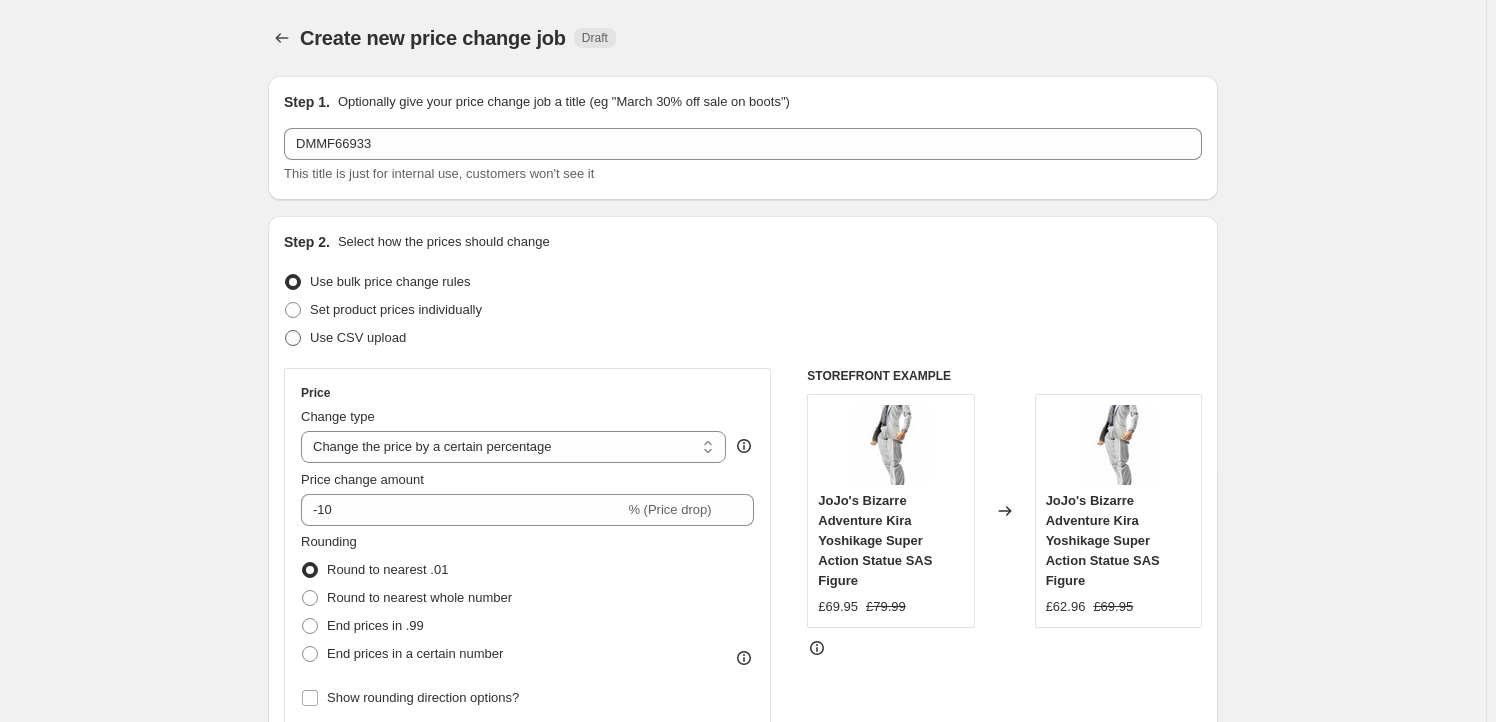 radio on "true" 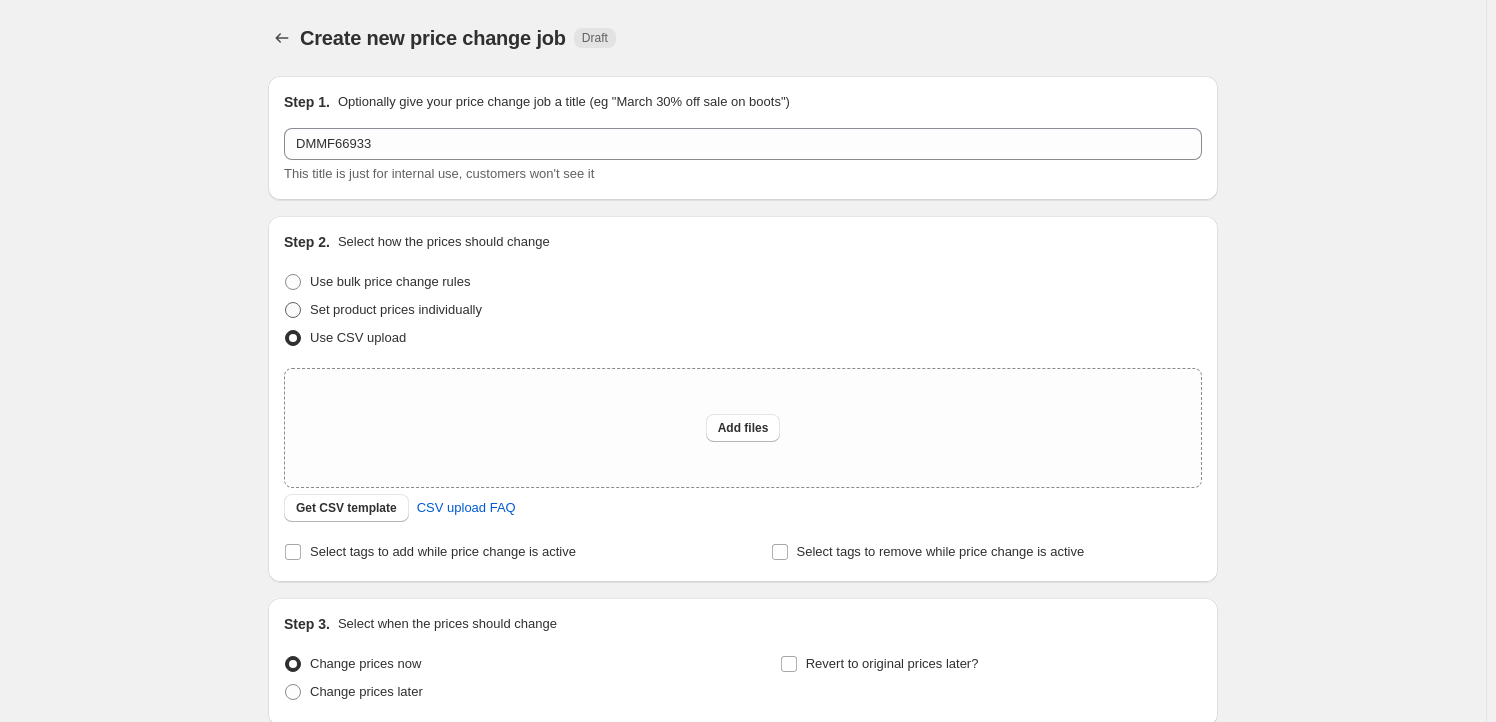 click on "Set product prices individually" at bounding box center [396, 309] 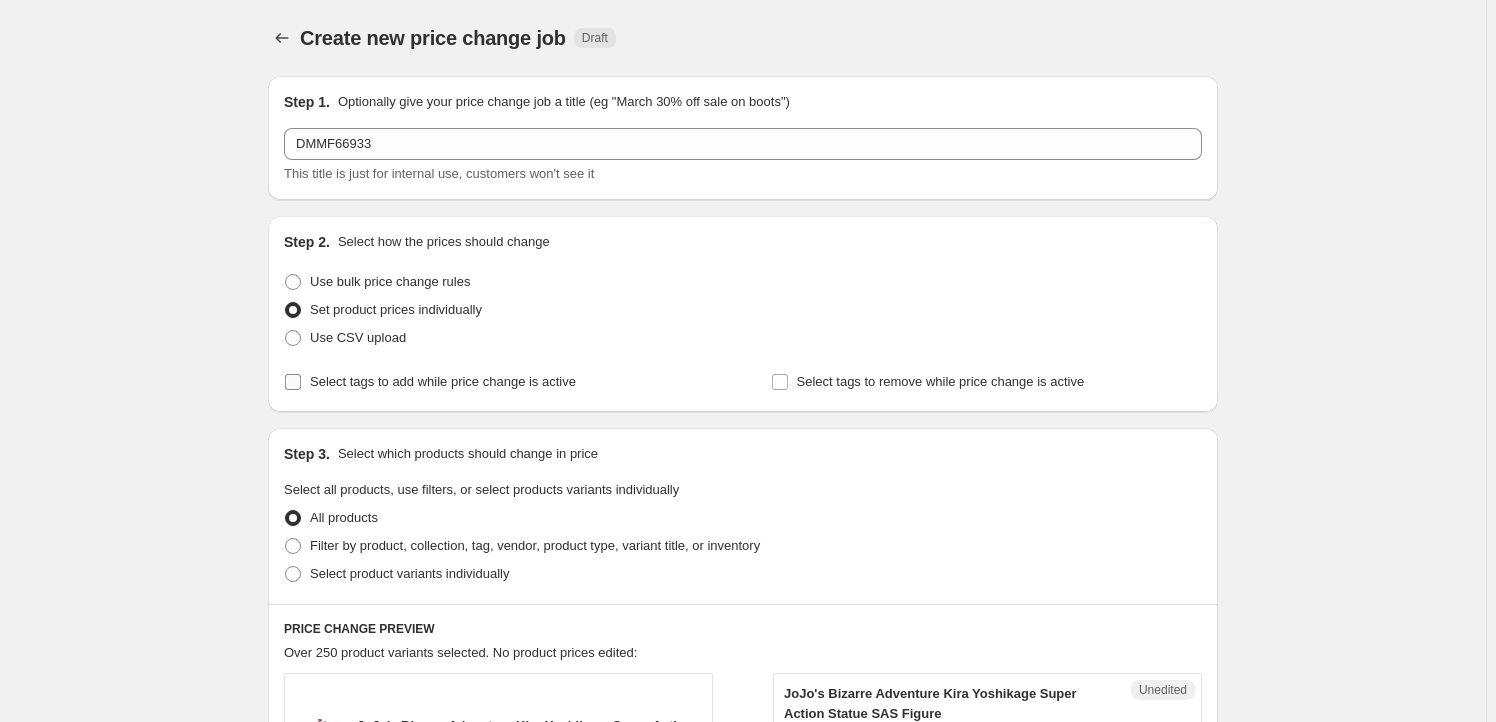 click on "Select tags to add while price change is active" at bounding box center [443, 381] 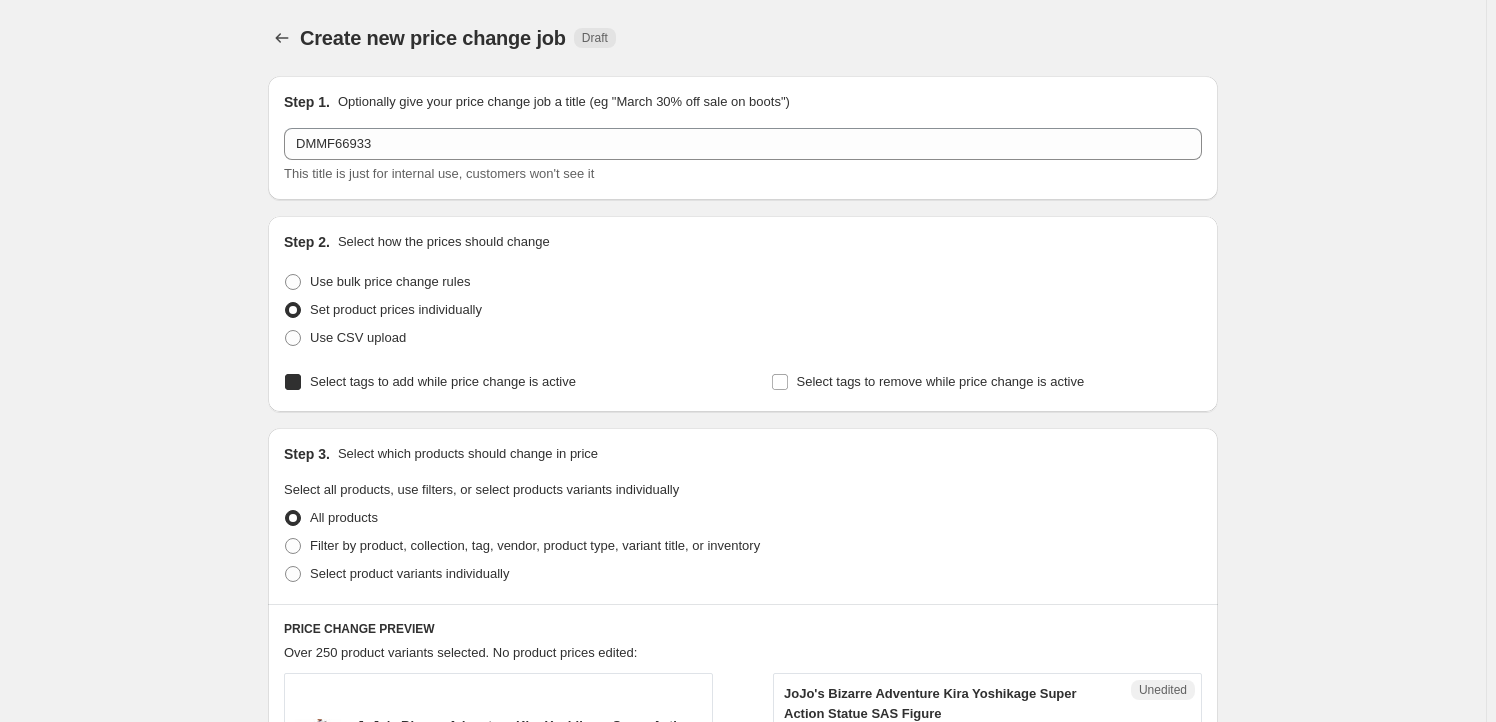 checkbox on "true" 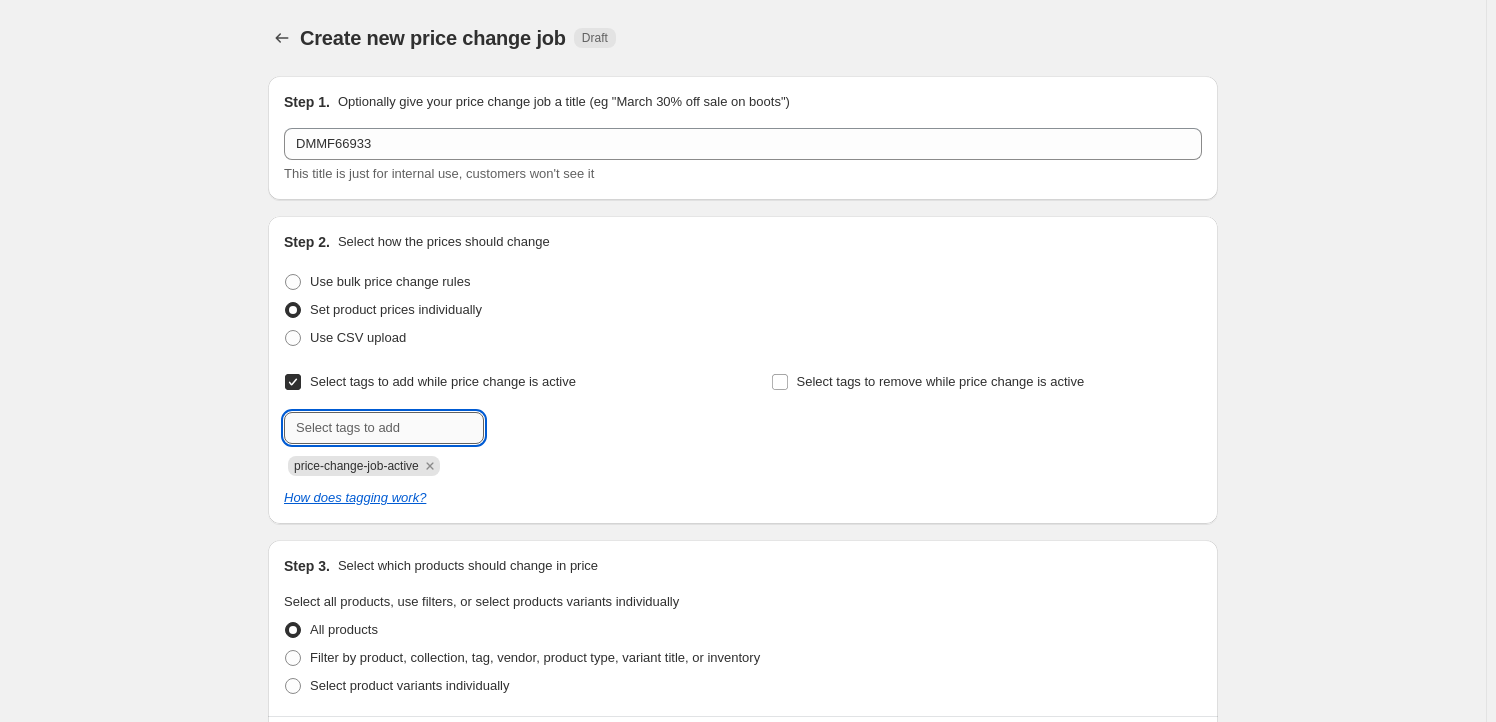 click at bounding box center [384, 428] 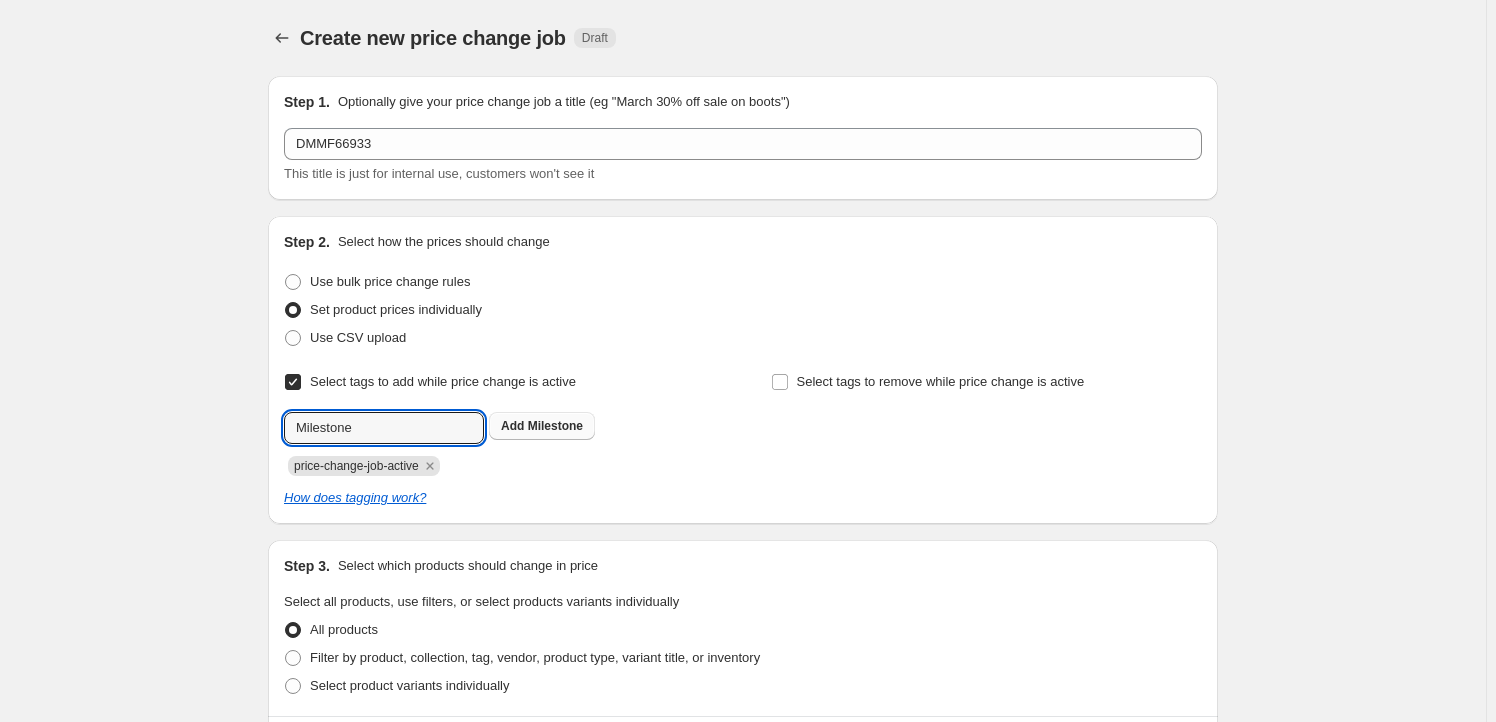 type on "Milestone" 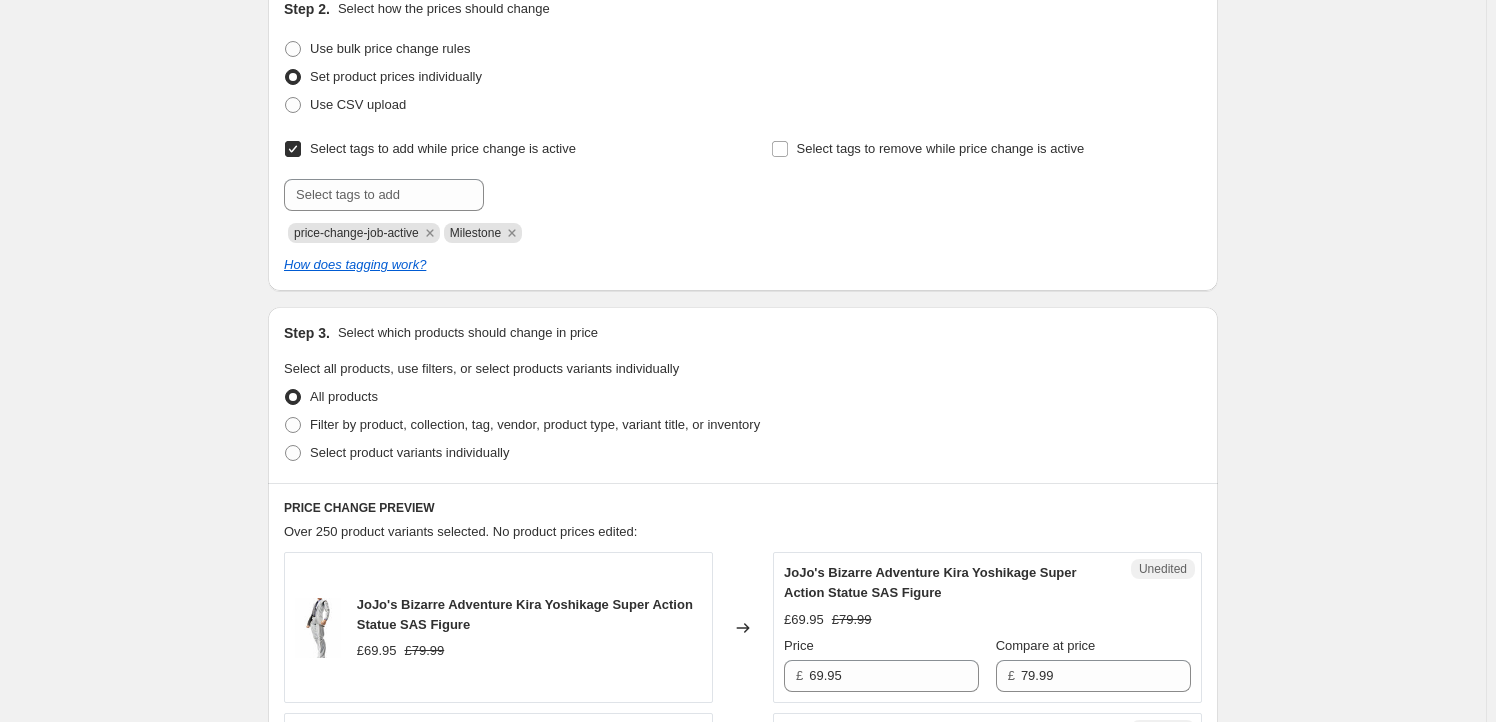 scroll, scrollTop: 242, scrollLeft: 0, axis: vertical 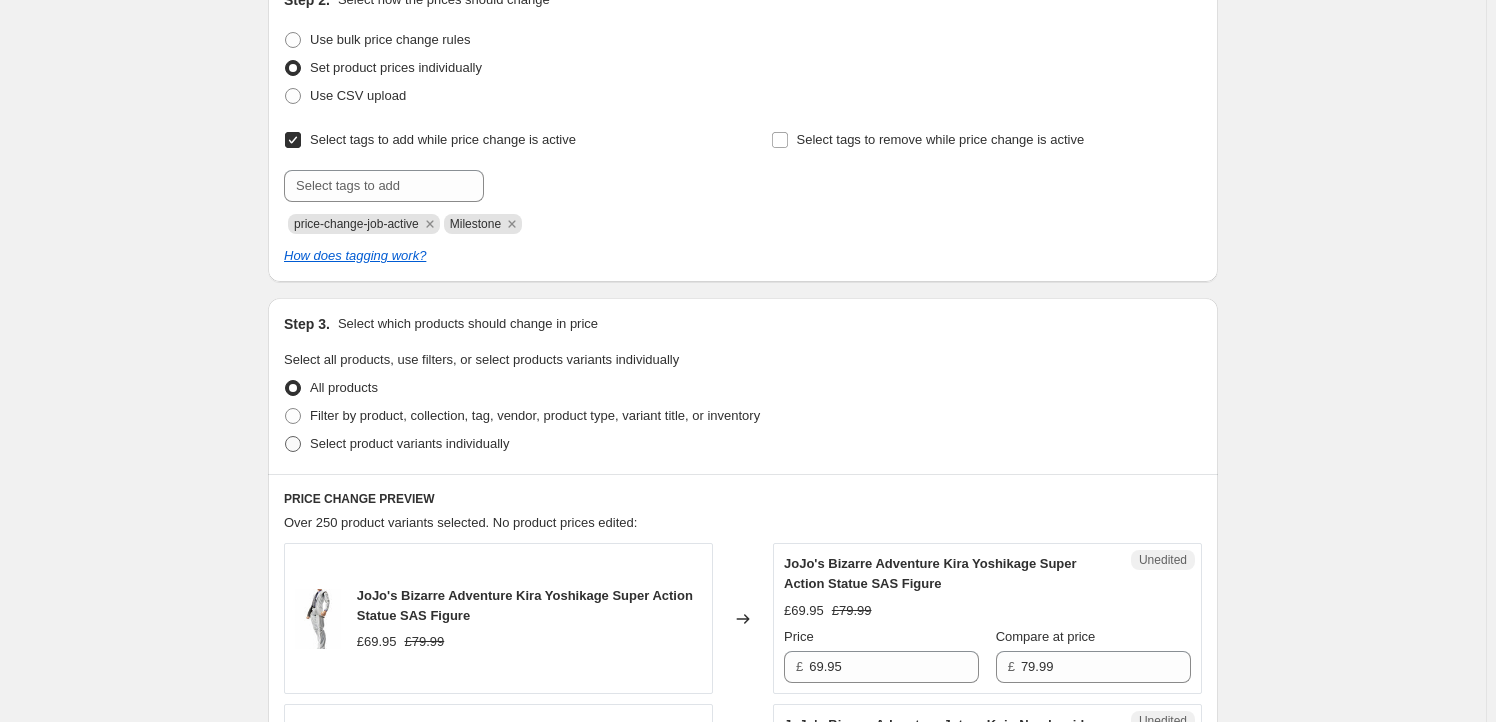 click on "Select product variants individually" at bounding box center [409, 443] 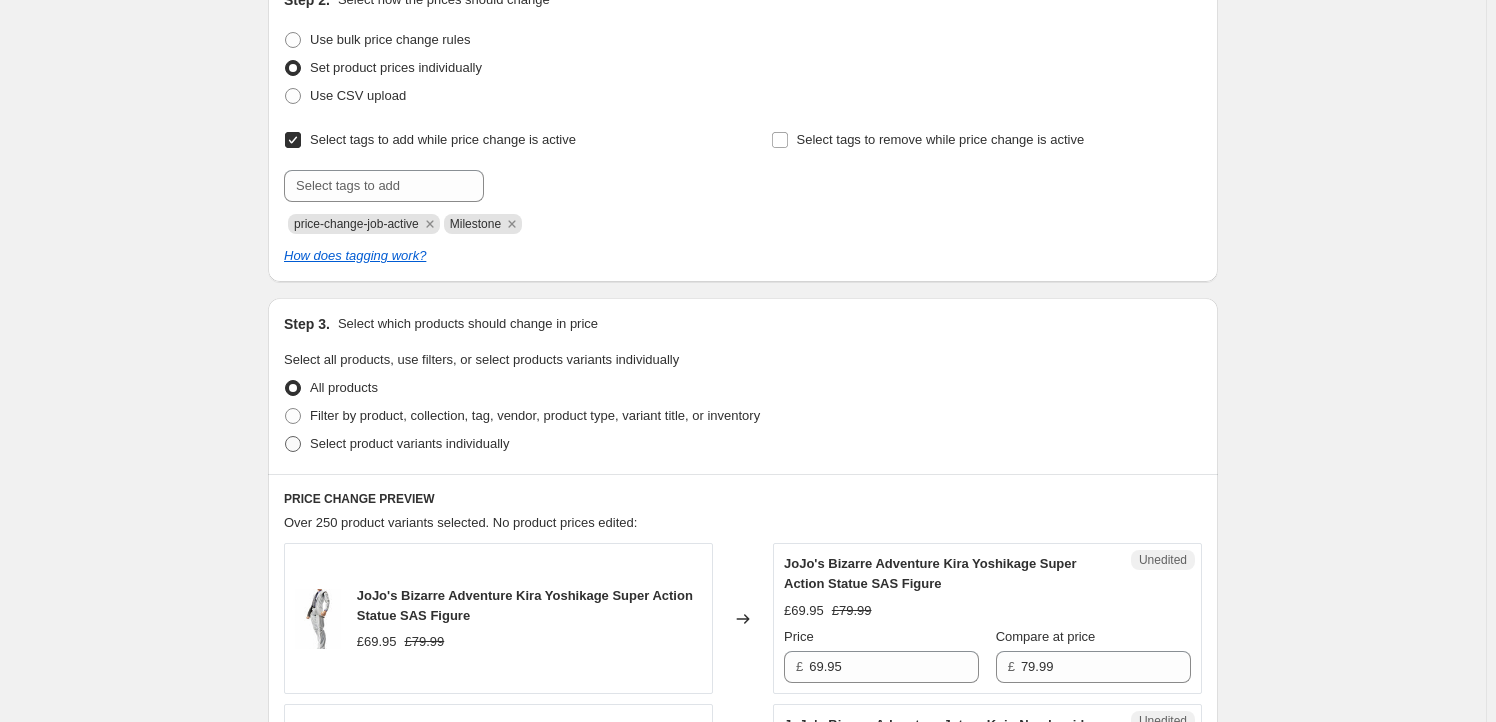 radio on "true" 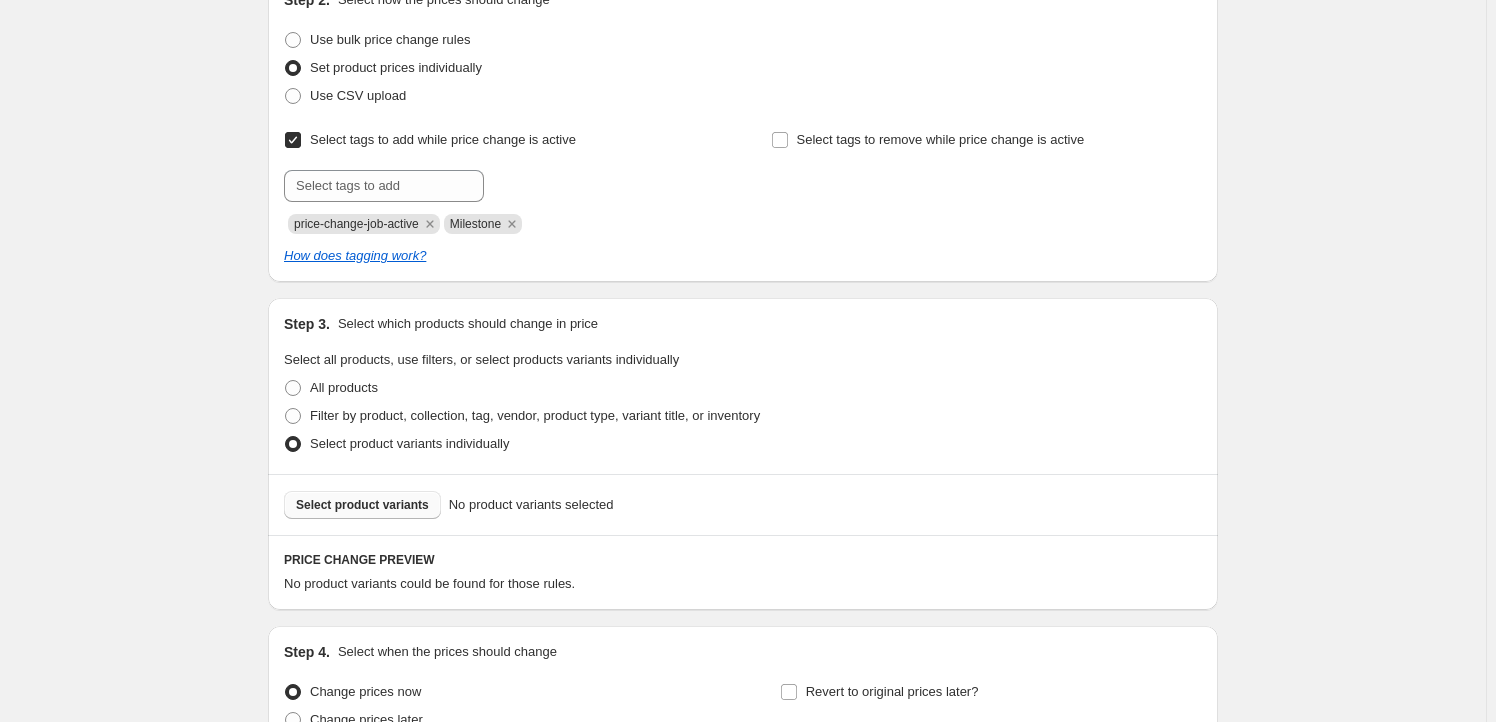 click on "Select product variants" at bounding box center (362, 505) 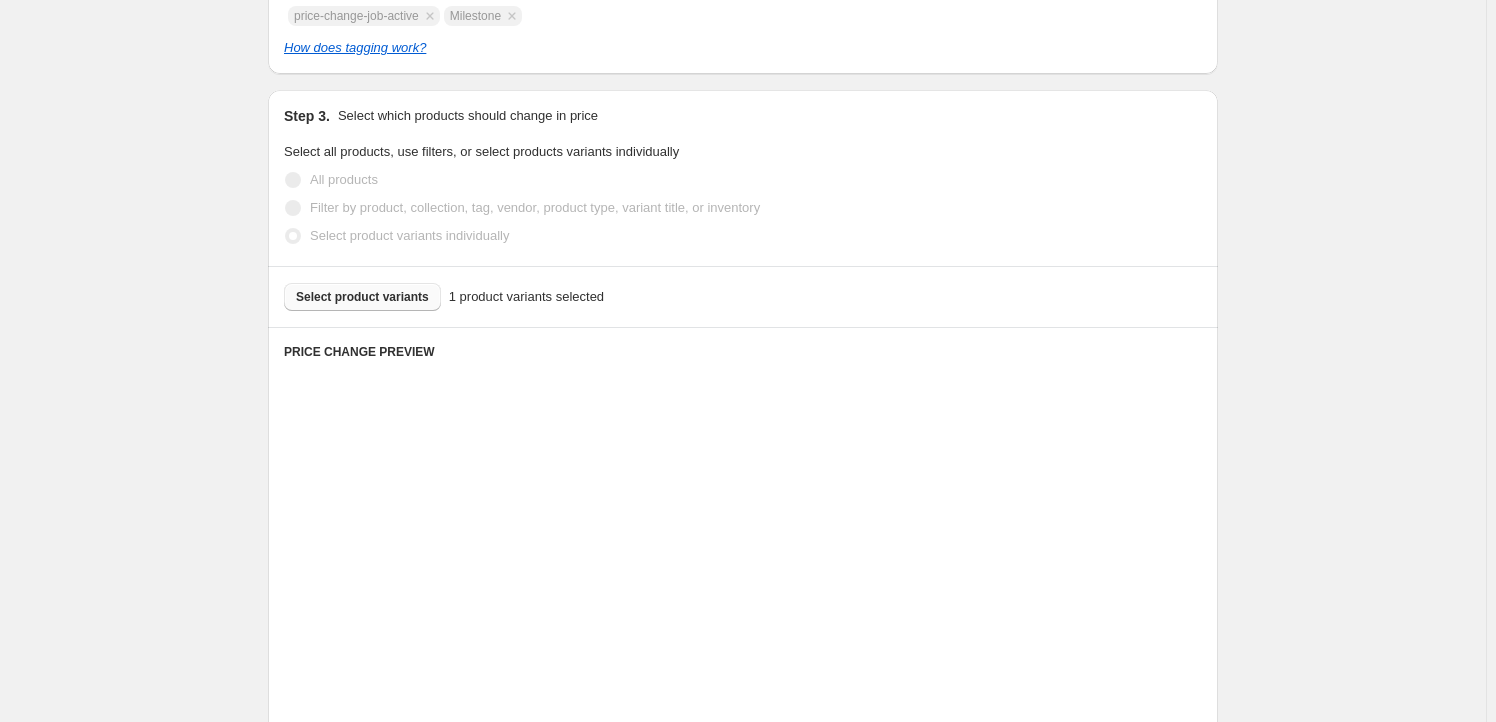 scroll, scrollTop: 605, scrollLeft: 0, axis: vertical 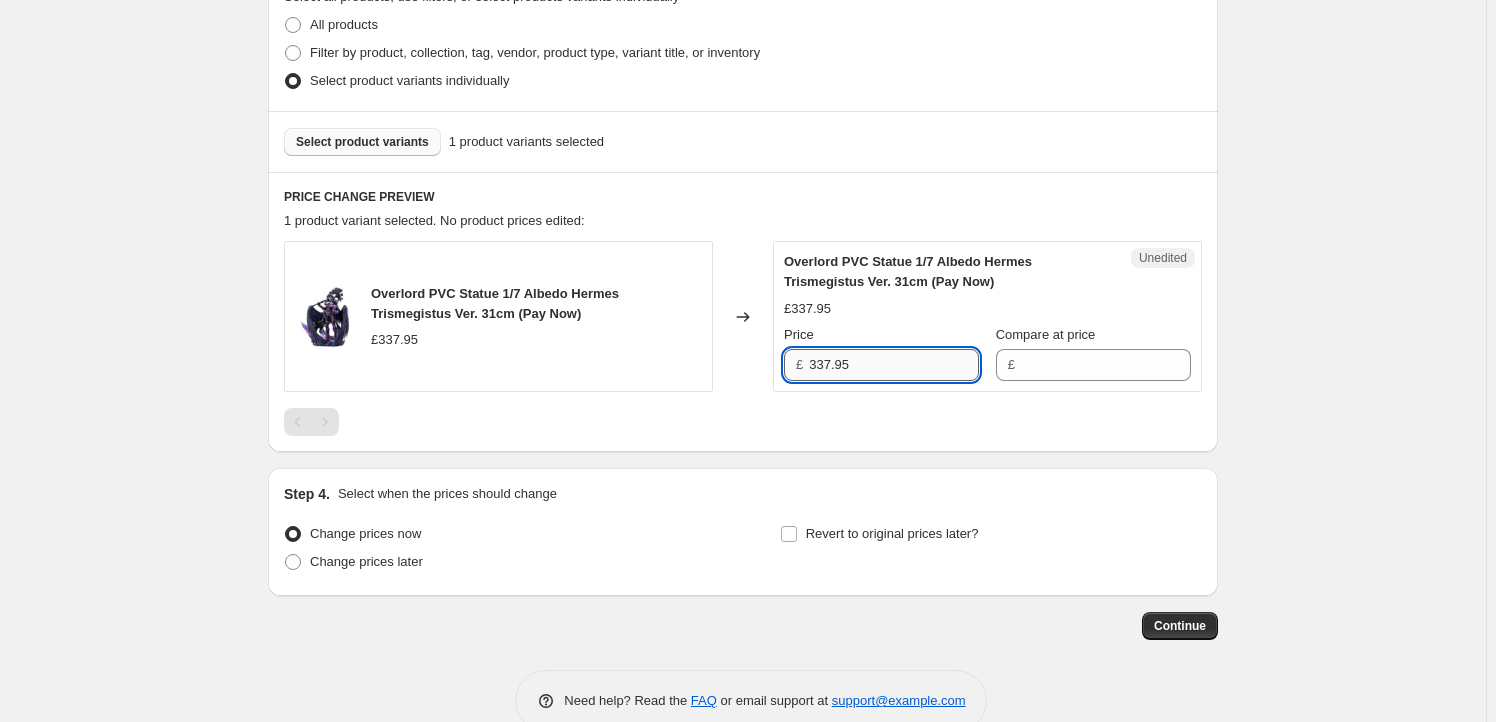 click on "337.95" at bounding box center (894, 365) 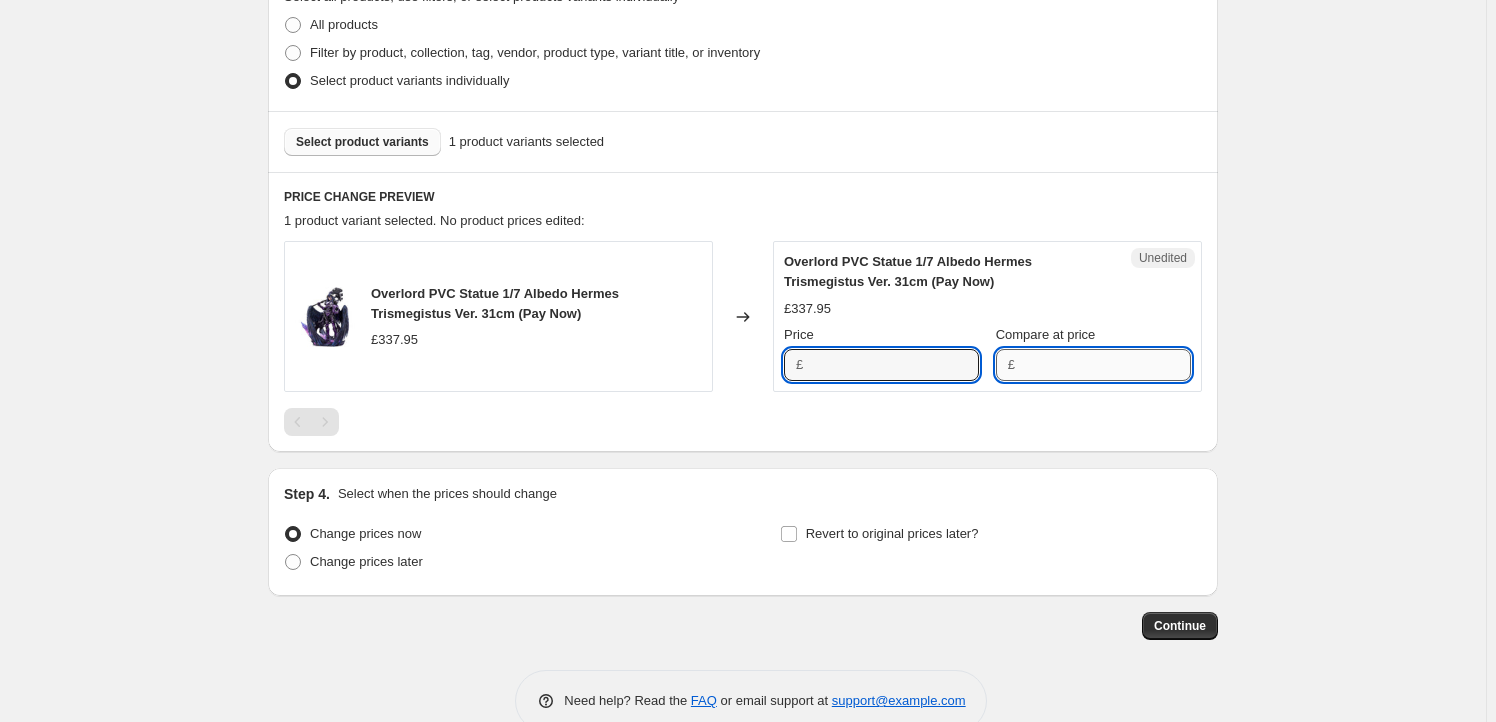 type on "337.95" 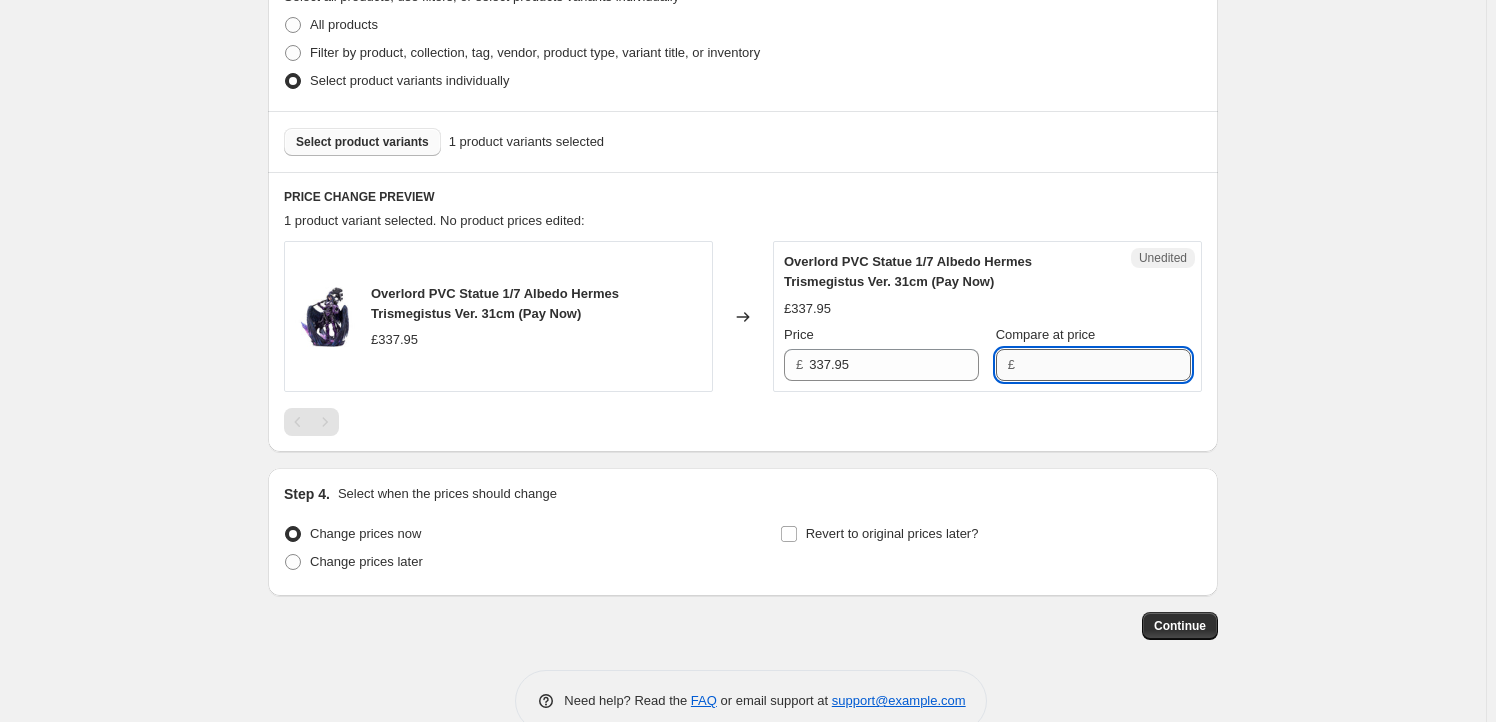 click on "Compare at price" at bounding box center [1106, 365] 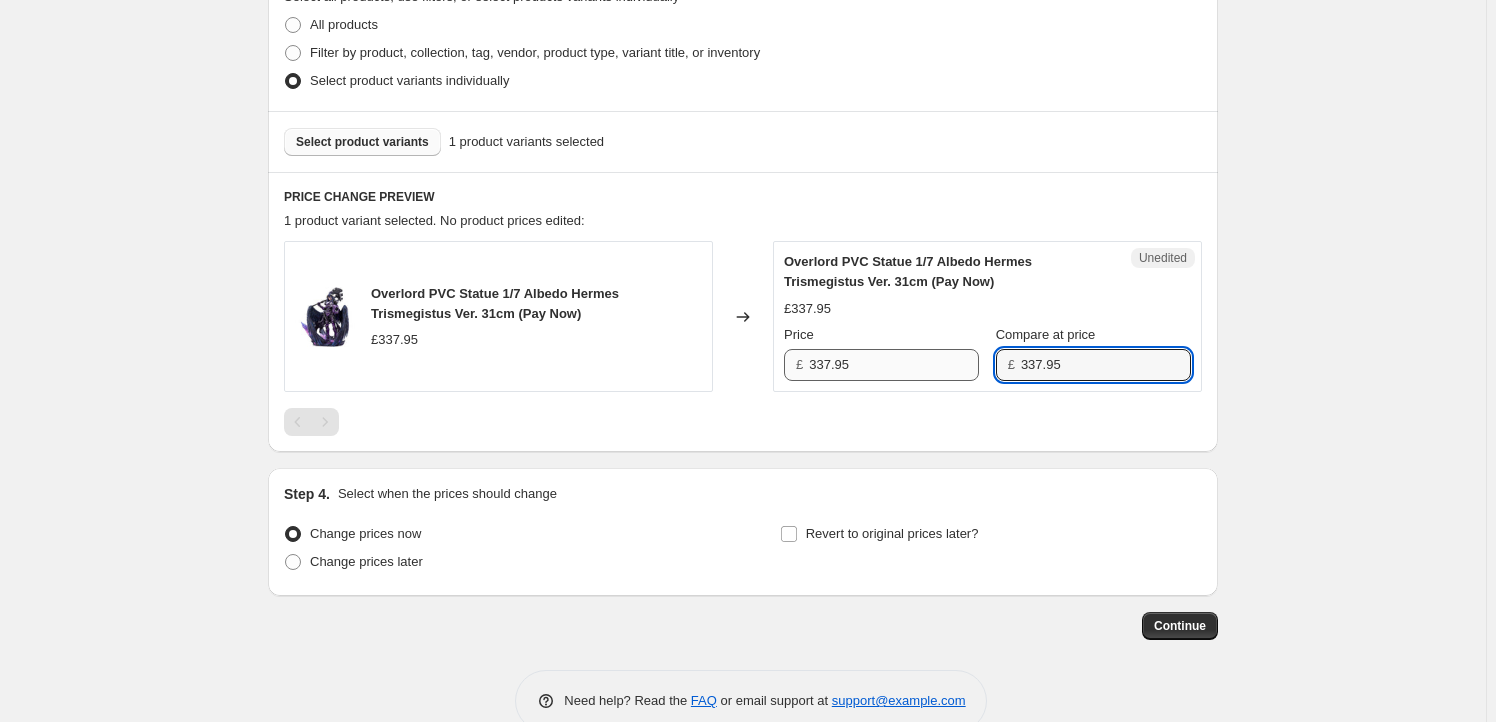 type on "337.95" 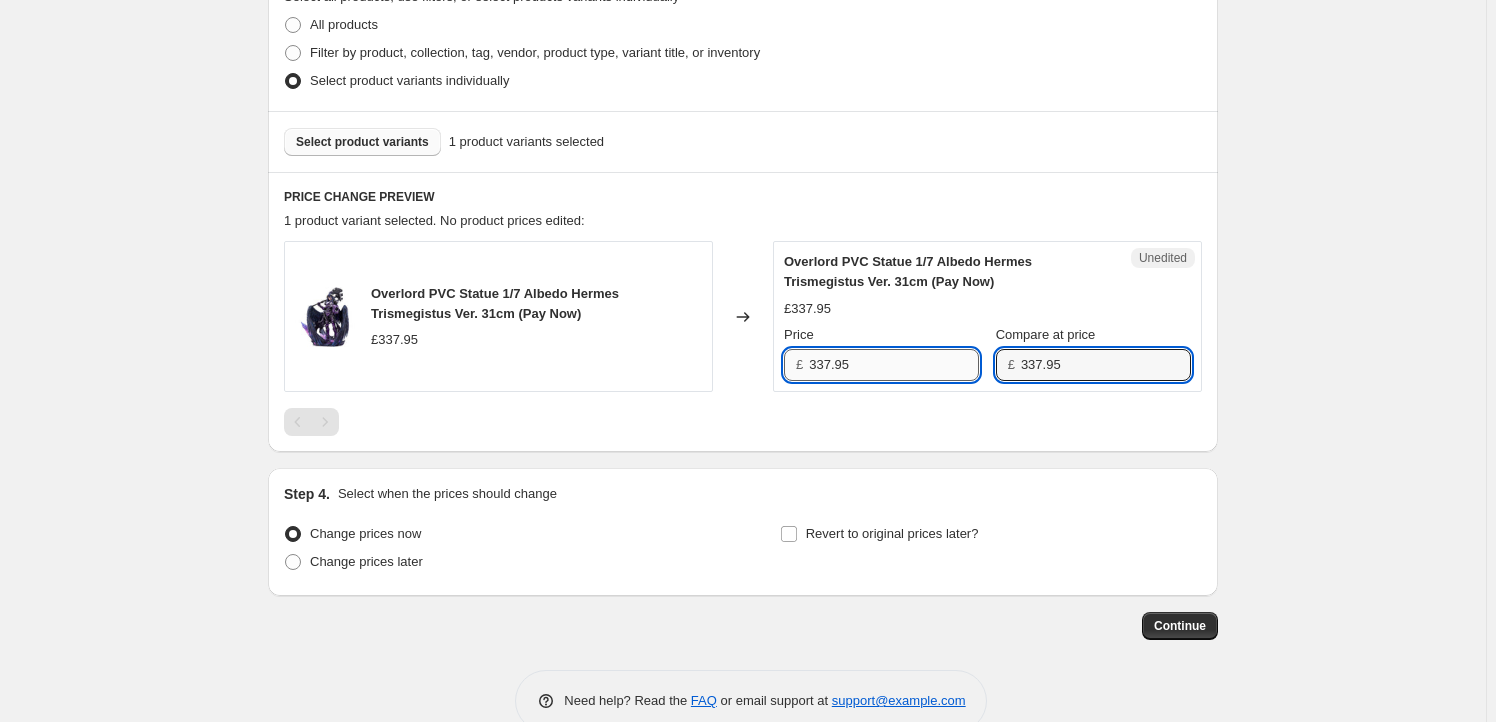 click on "337.95" at bounding box center (894, 365) 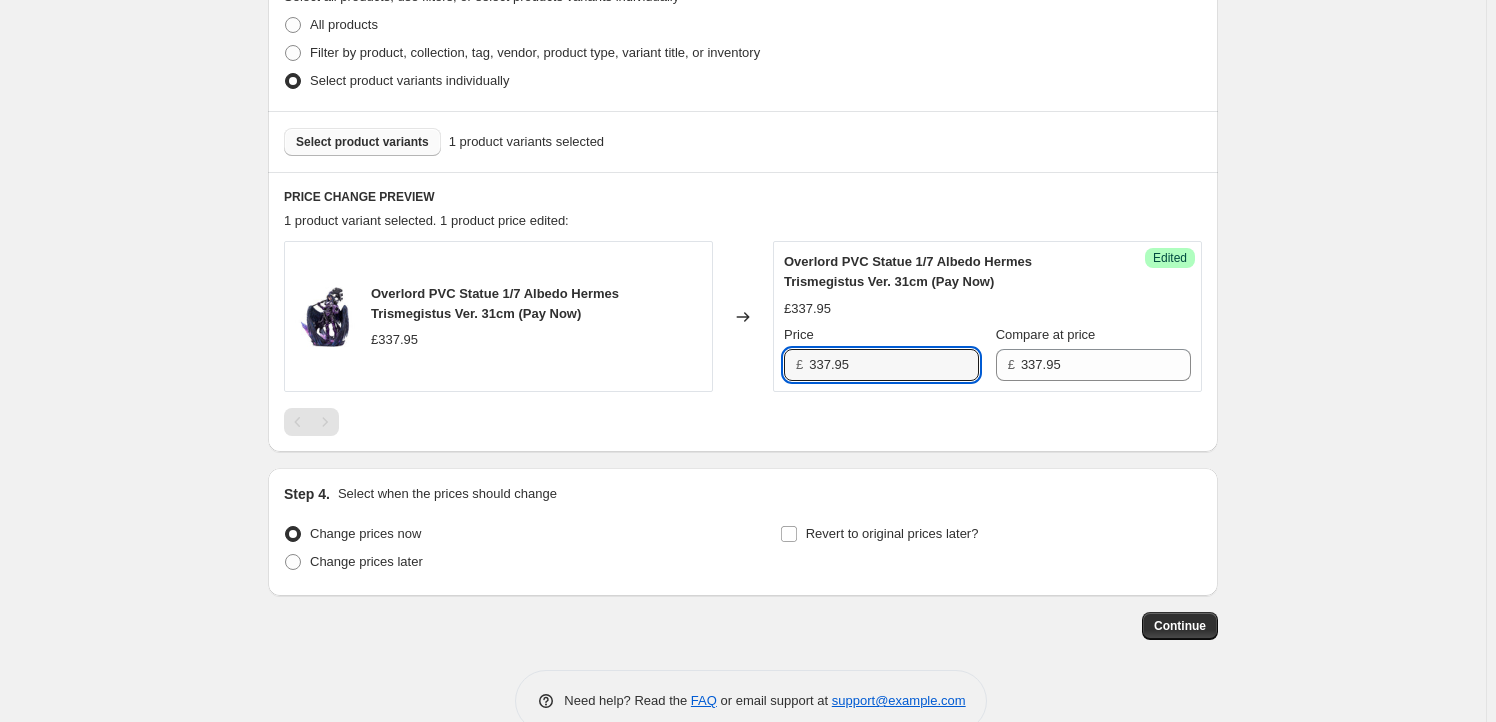 drag, startPoint x: 832, startPoint y: 367, endPoint x: 764, endPoint y: 362, distance: 68.18358 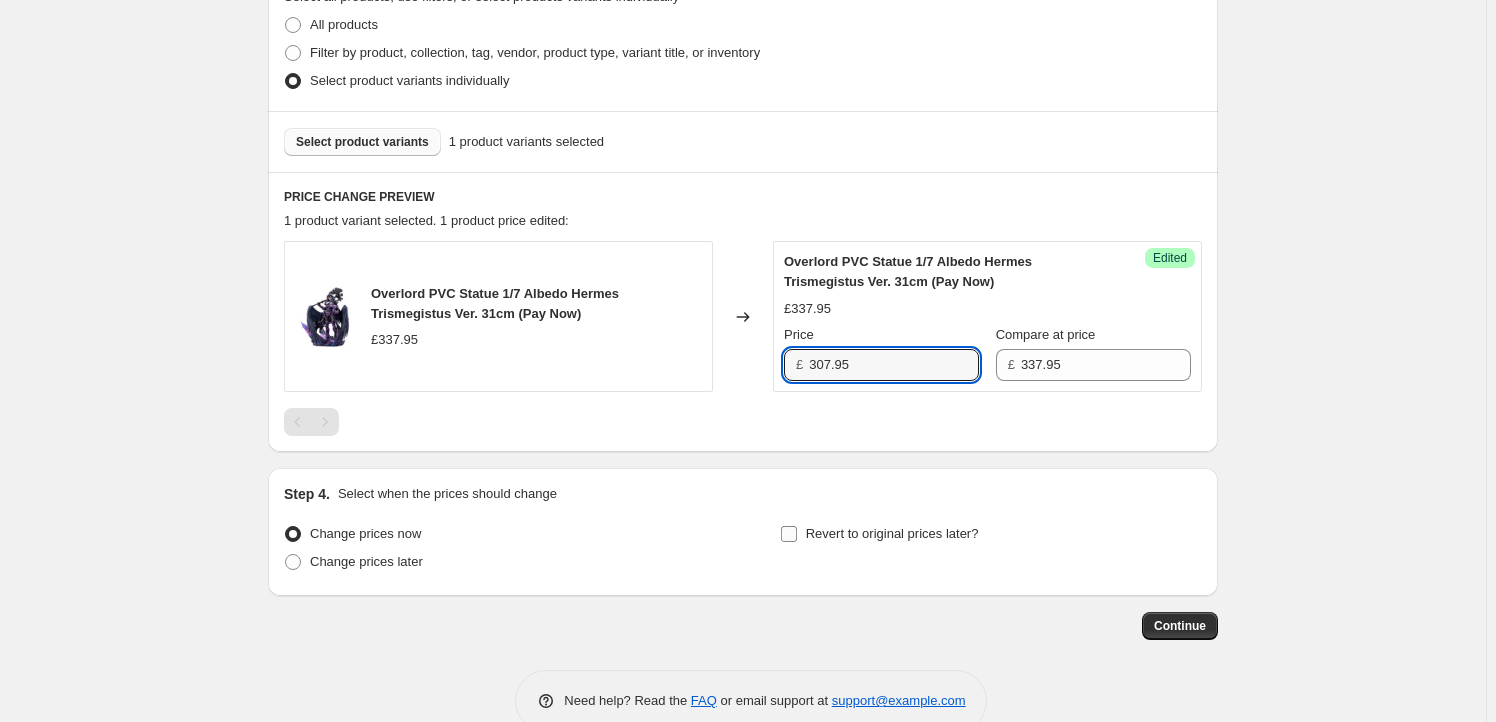 type on "307.95" 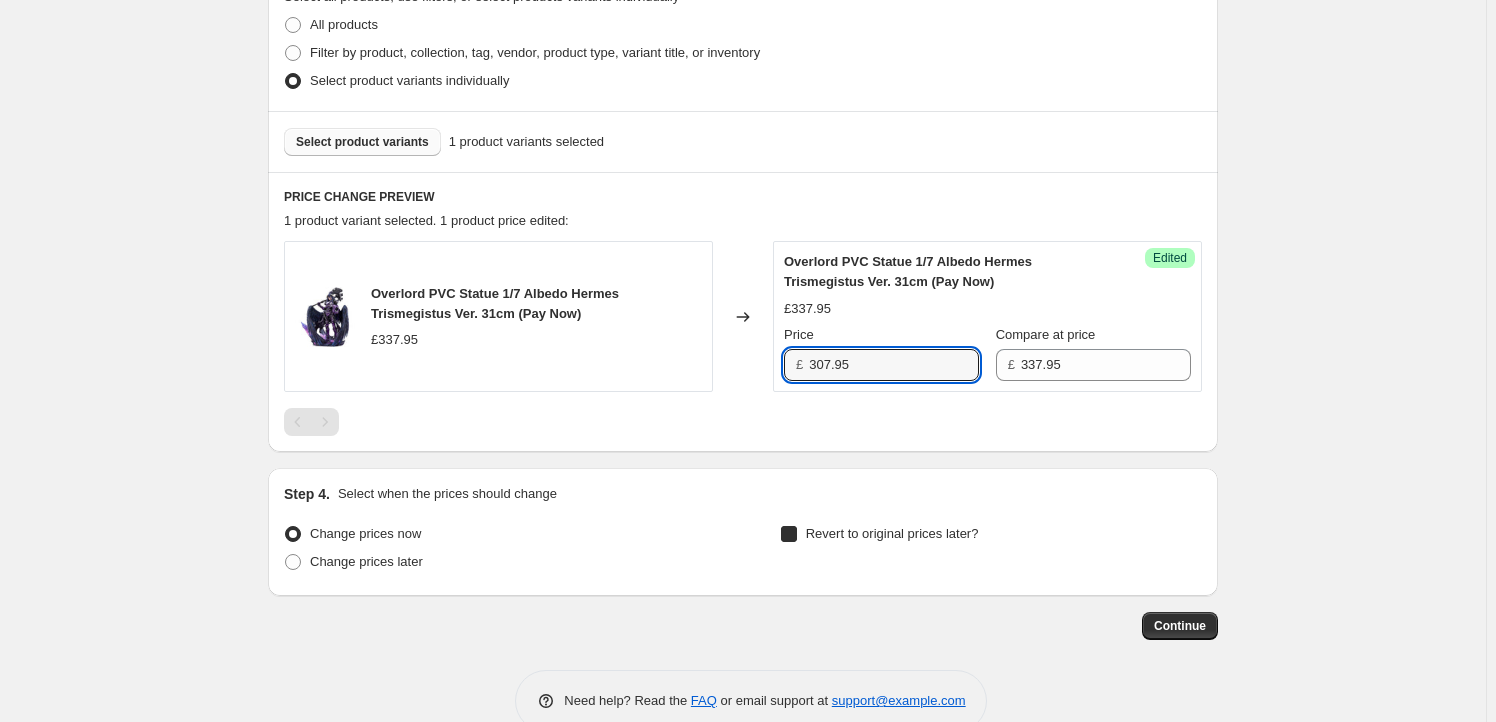 checkbox on "true" 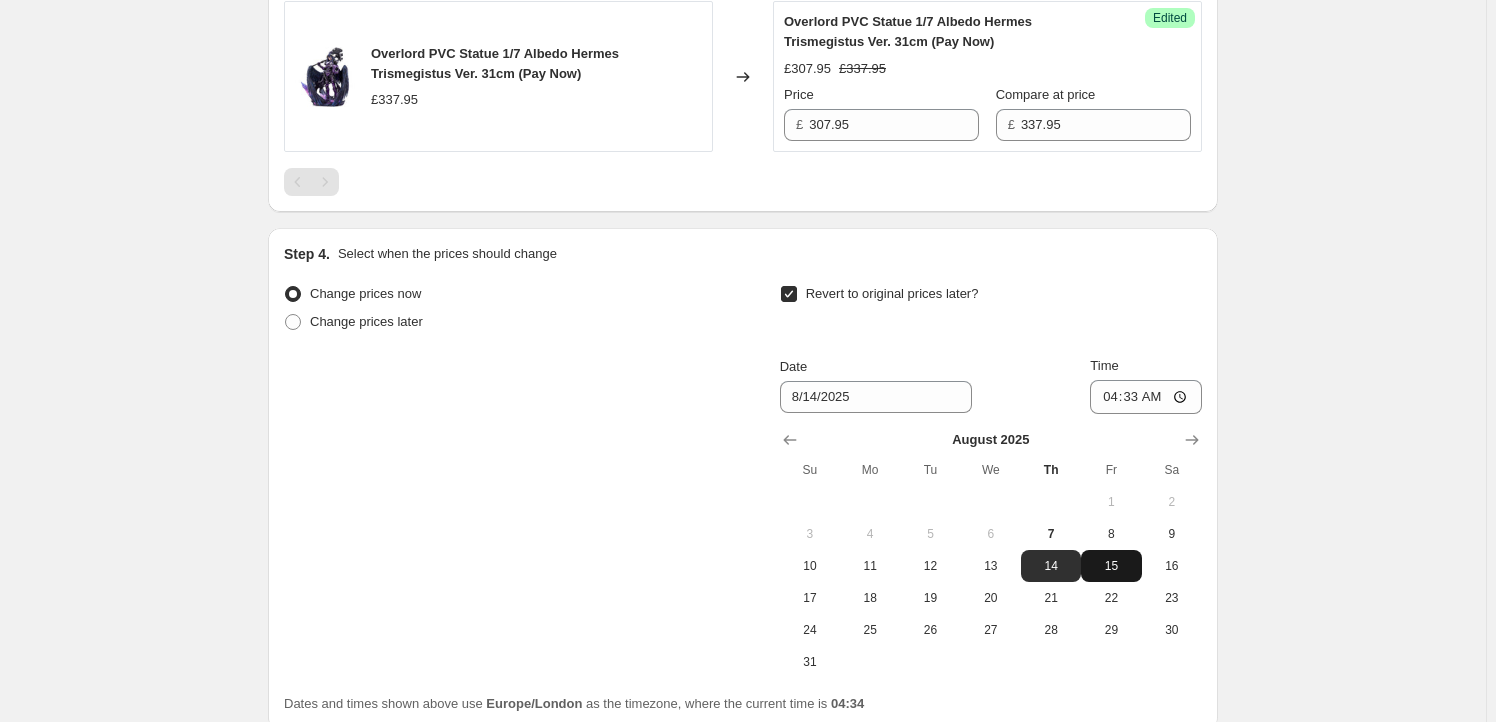 scroll, scrollTop: 848, scrollLeft: 0, axis: vertical 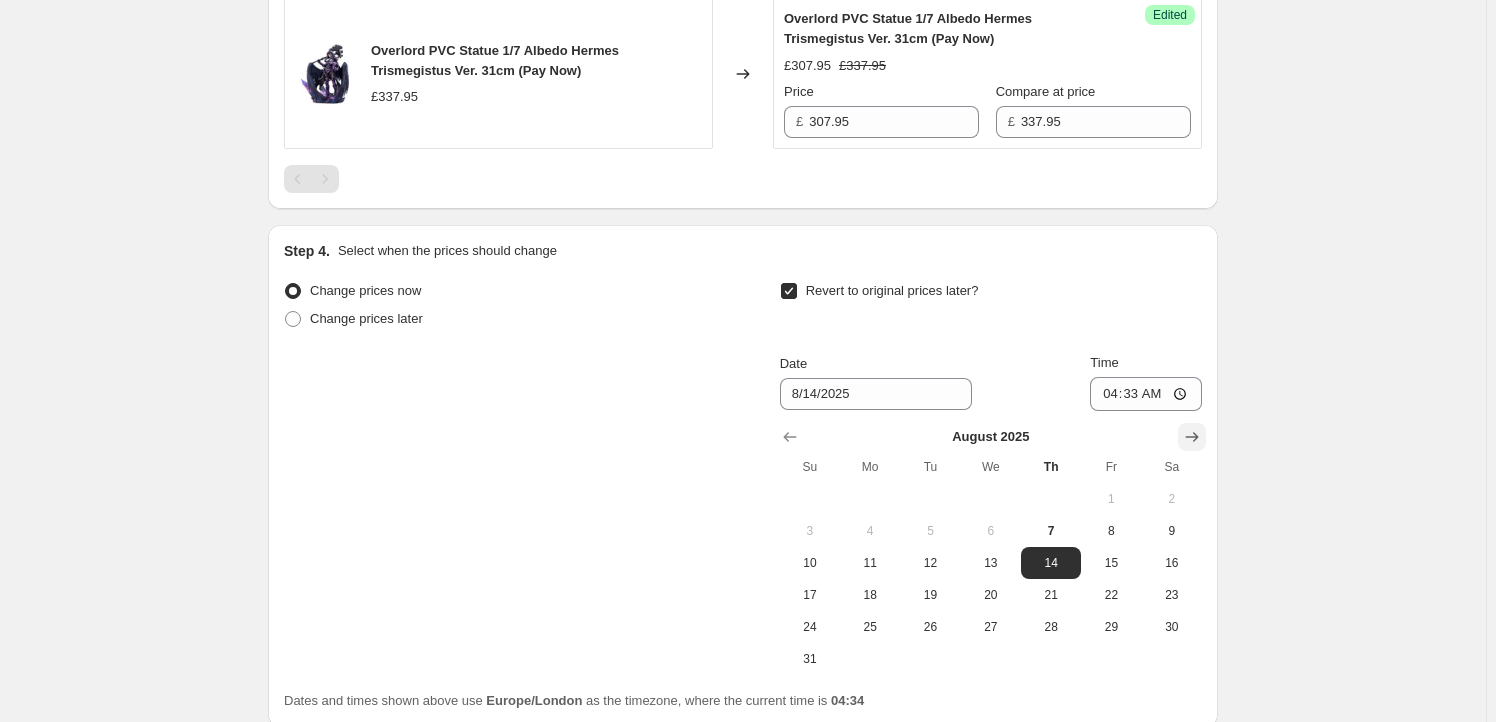 click 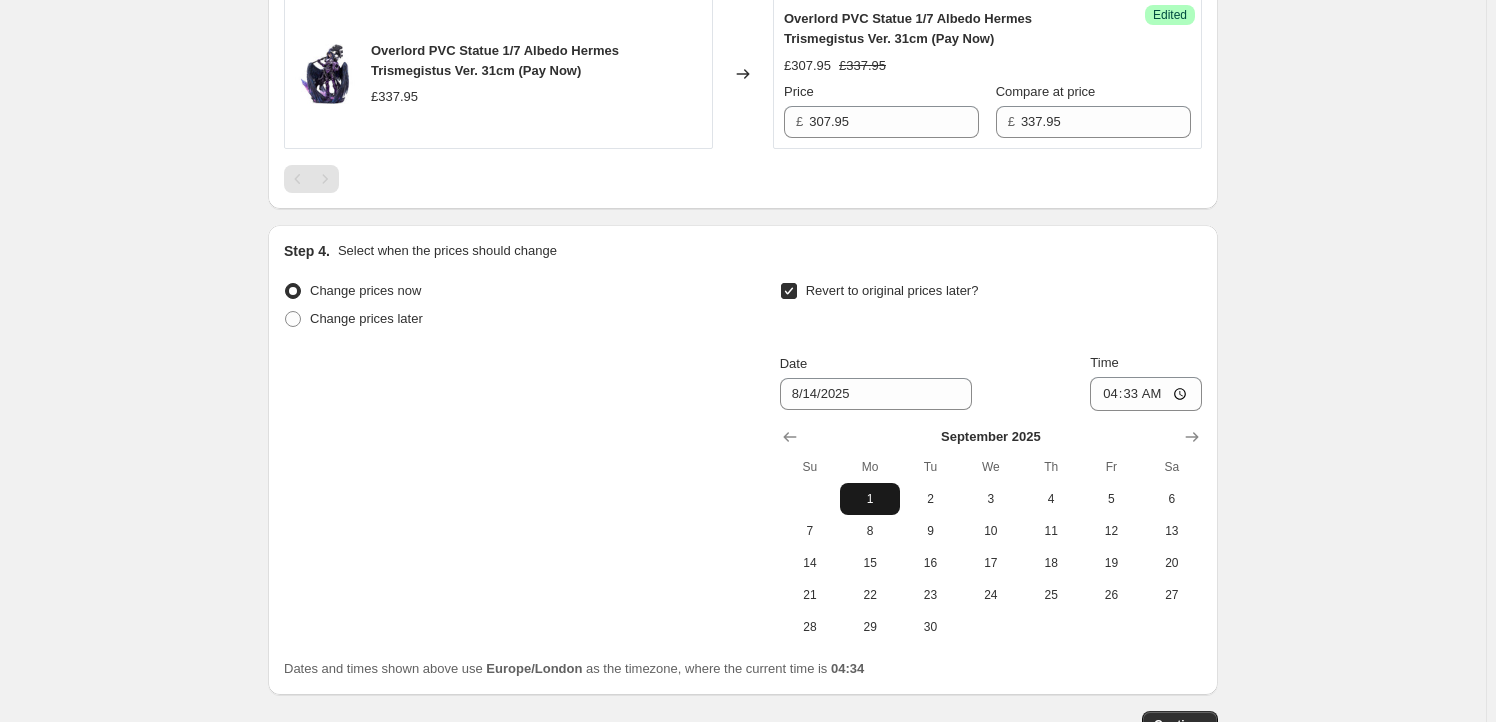 click on "1" at bounding box center (870, 499) 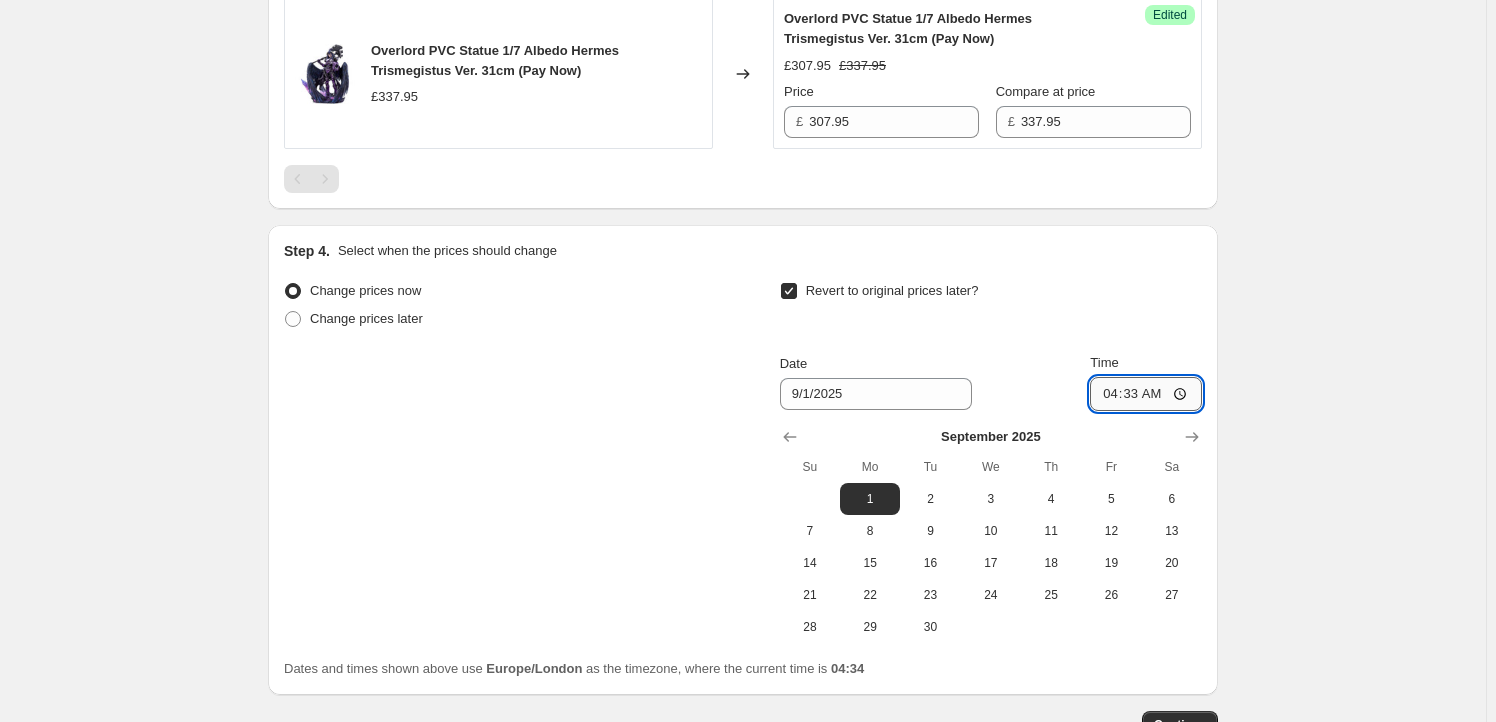 click on "04:33" at bounding box center (1146, 394) 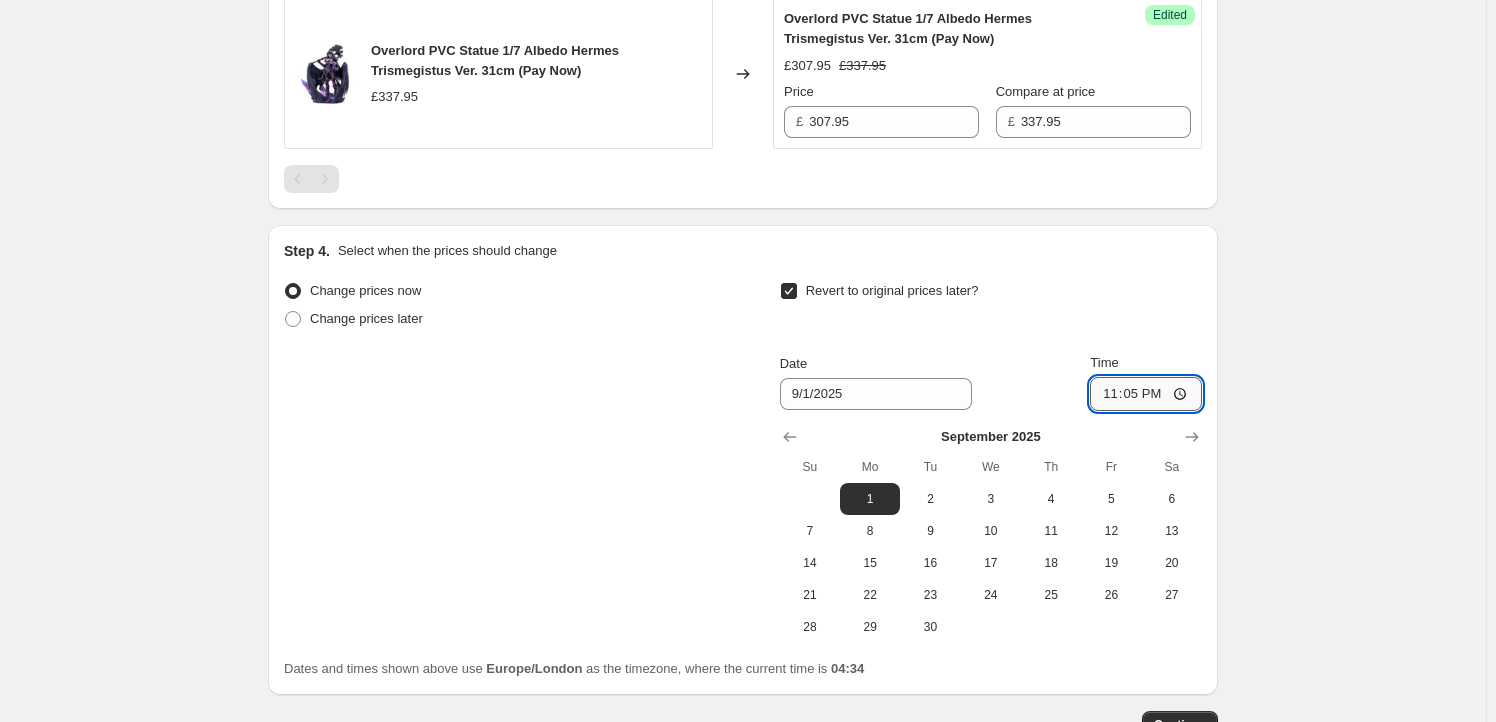 type on "23:59" 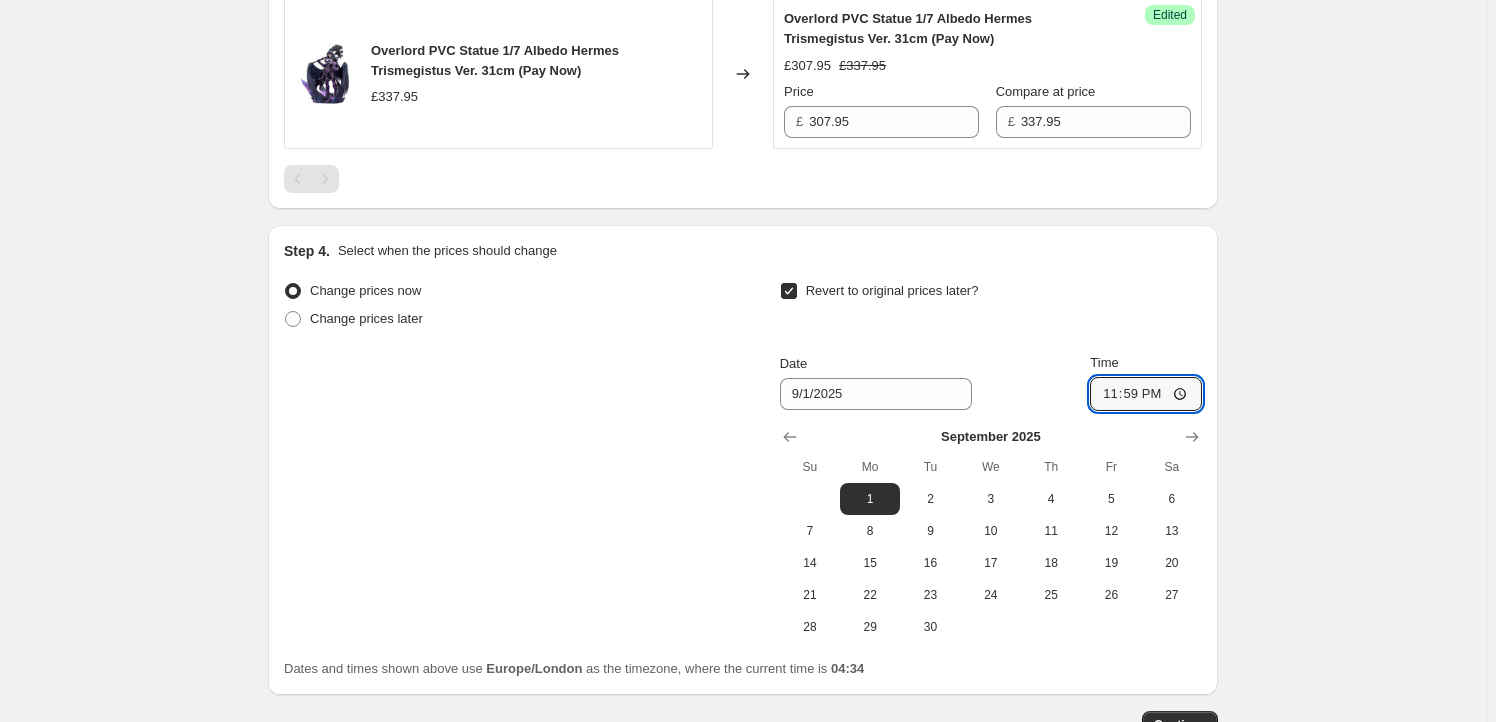 click on "Create new price change job. This page is ready Create new price change job Draft Step 1. Optionally give your price change job a title (eg "March 30% off sale on boots") DMMF66933 This title is just for internal use, customers won't see it Step 2. Select how the prices should change Use bulk price change rules Set product prices individually Use CSV upload Select tags to add while price change is active Submit price-change-job-active Milestone Select tags to remove while price change is active How does tagging work? Step 3. Select which products should change in price Select all products, use filters, or select products variants individually All products Filter by product, collection, tag, vendor, product type, variant title, or inventory Select product variants individually Select product variants 1   product variants selected PRICE CHANGE PREVIEW 1 product variant selected. 1 product price edited: Overlord PVC Statue 1/7 Albedo Hermes Trismegistus Ver. 31cm (Pay Now) £337.95 Changed to Success Edited £" at bounding box center [743, 6] 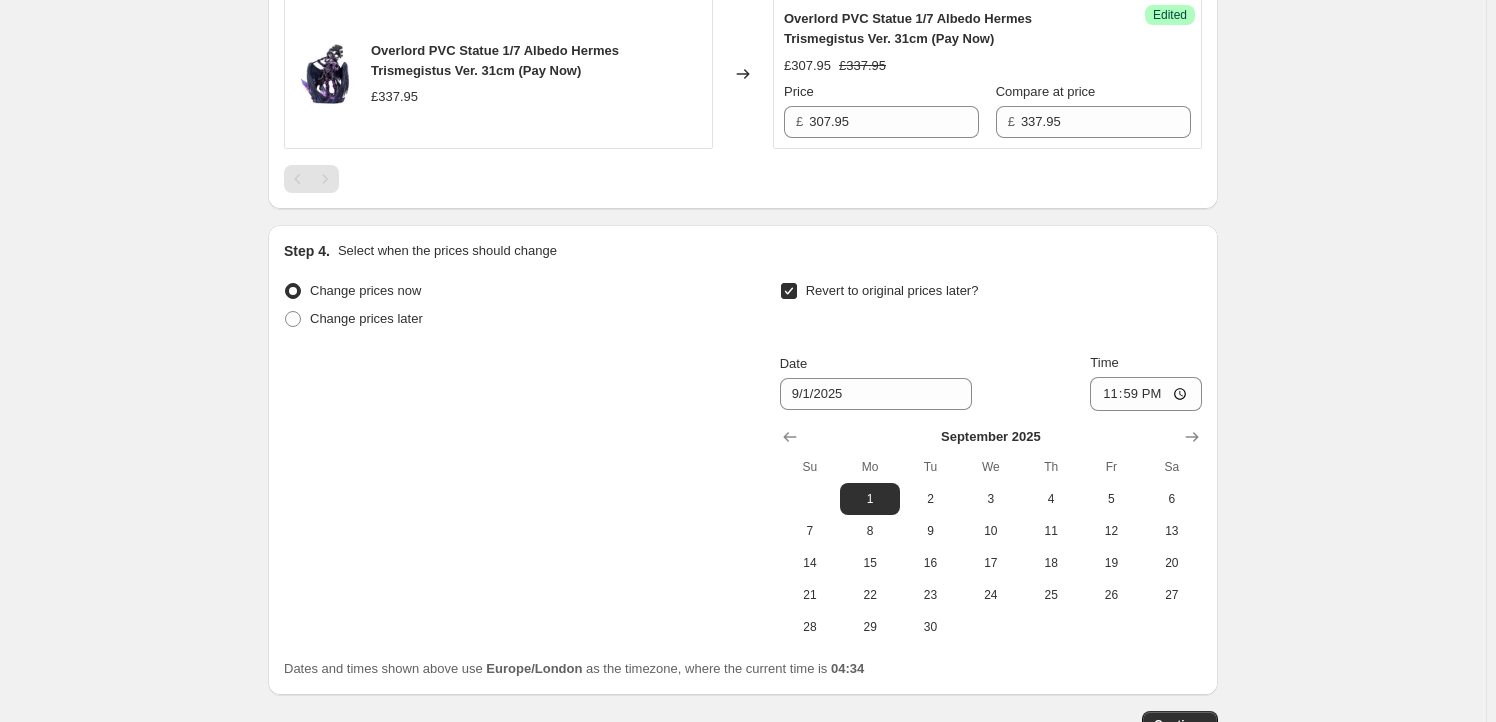 scroll, scrollTop: 985, scrollLeft: 0, axis: vertical 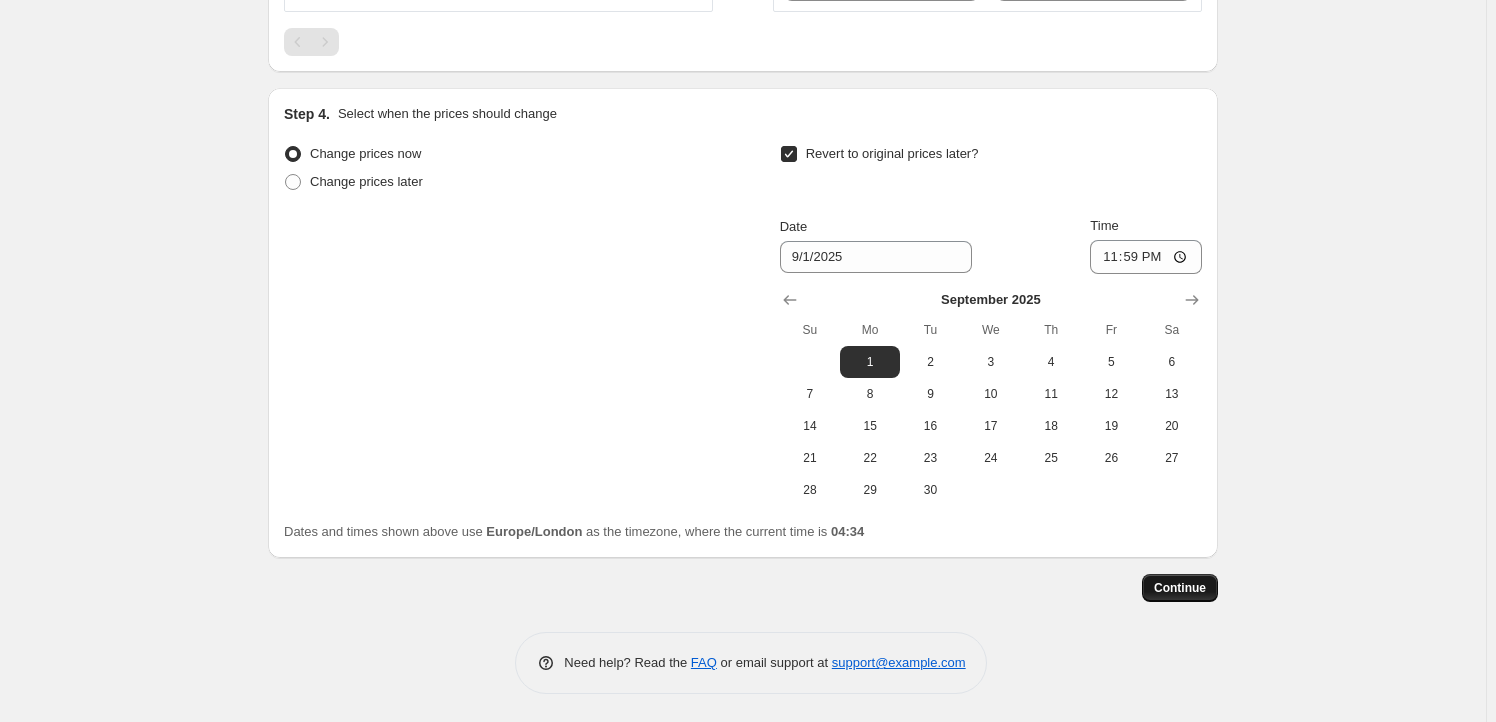 click on "Continue" at bounding box center (1180, 588) 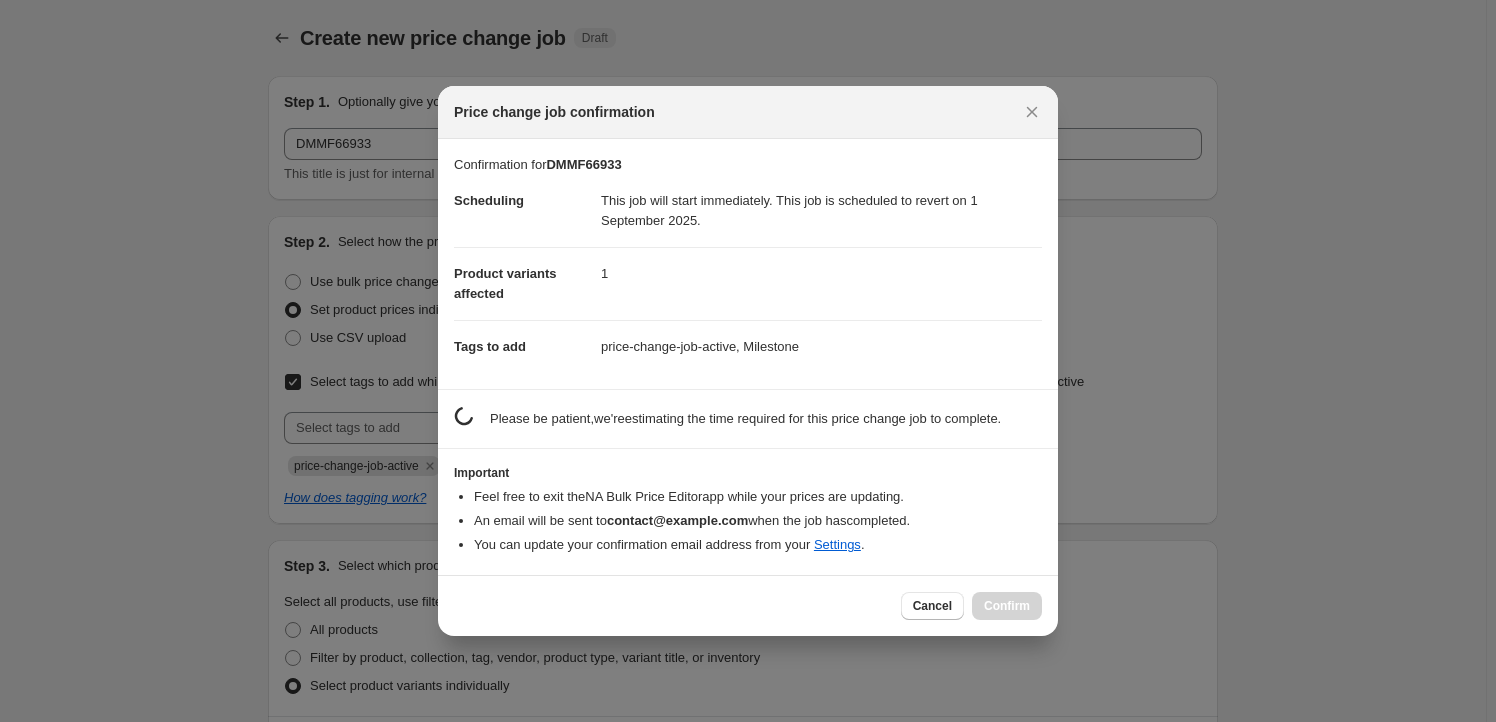 scroll, scrollTop: 985, scrollLeft: 0, axis: vertical 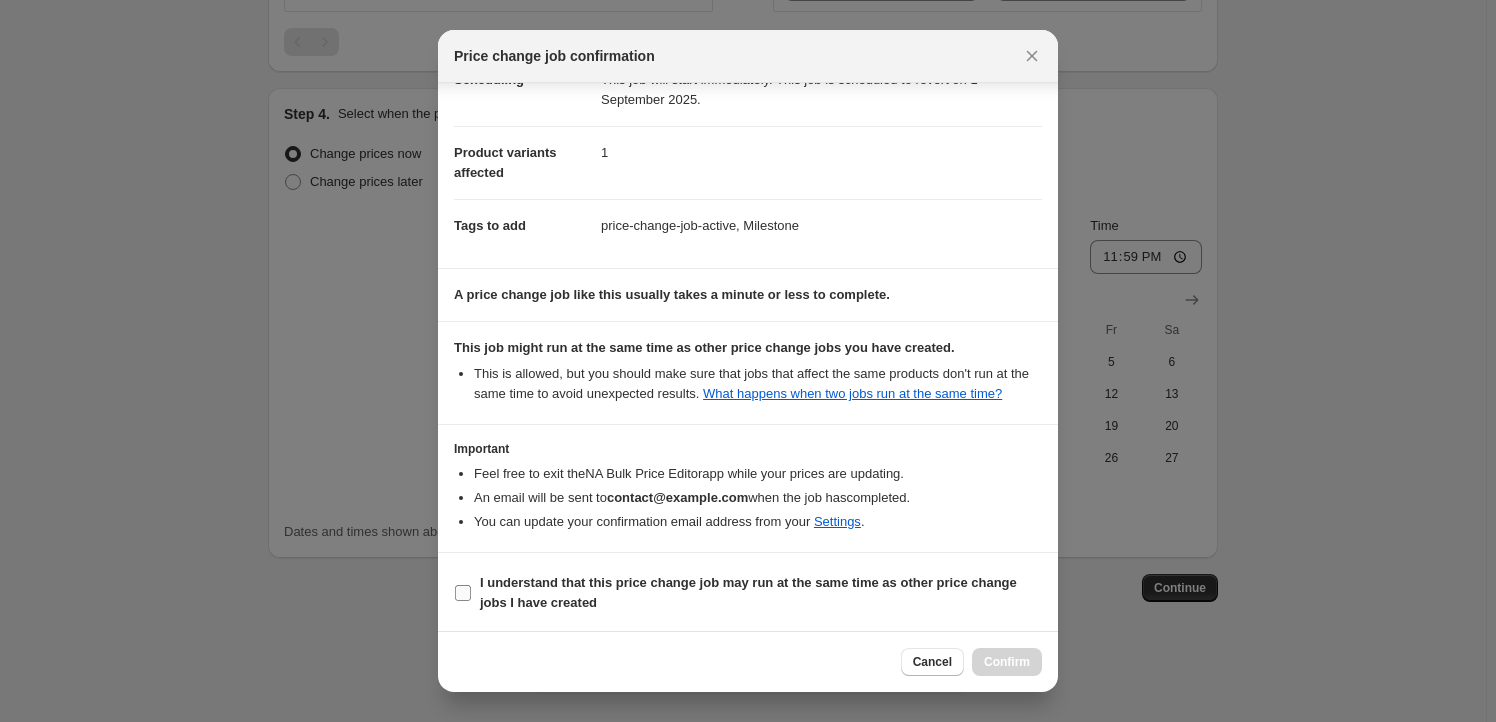 click on "I understand that this price change job may run at the same time as other price change jobs I have created" at bounding box center (748, 592) 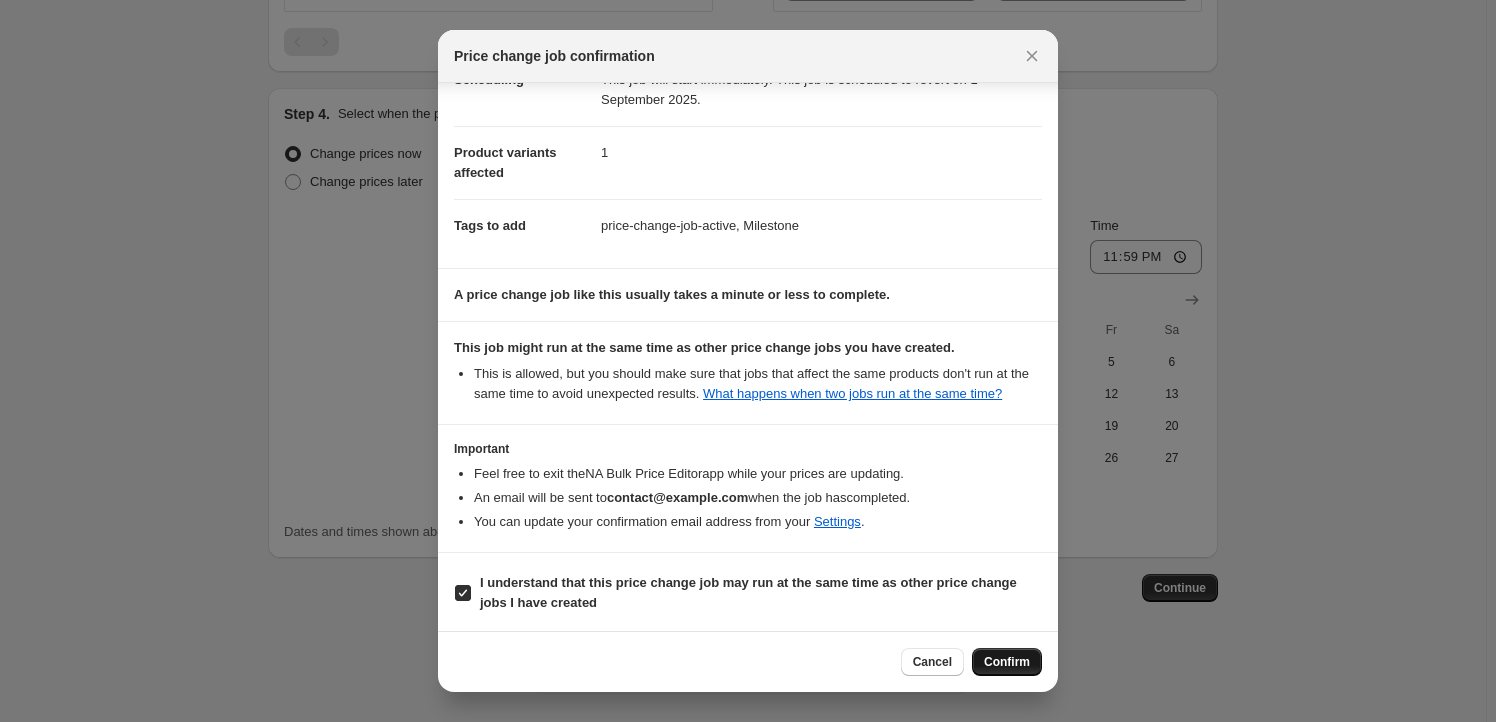 click on "Confirm" at bounding box center (1007, 662) 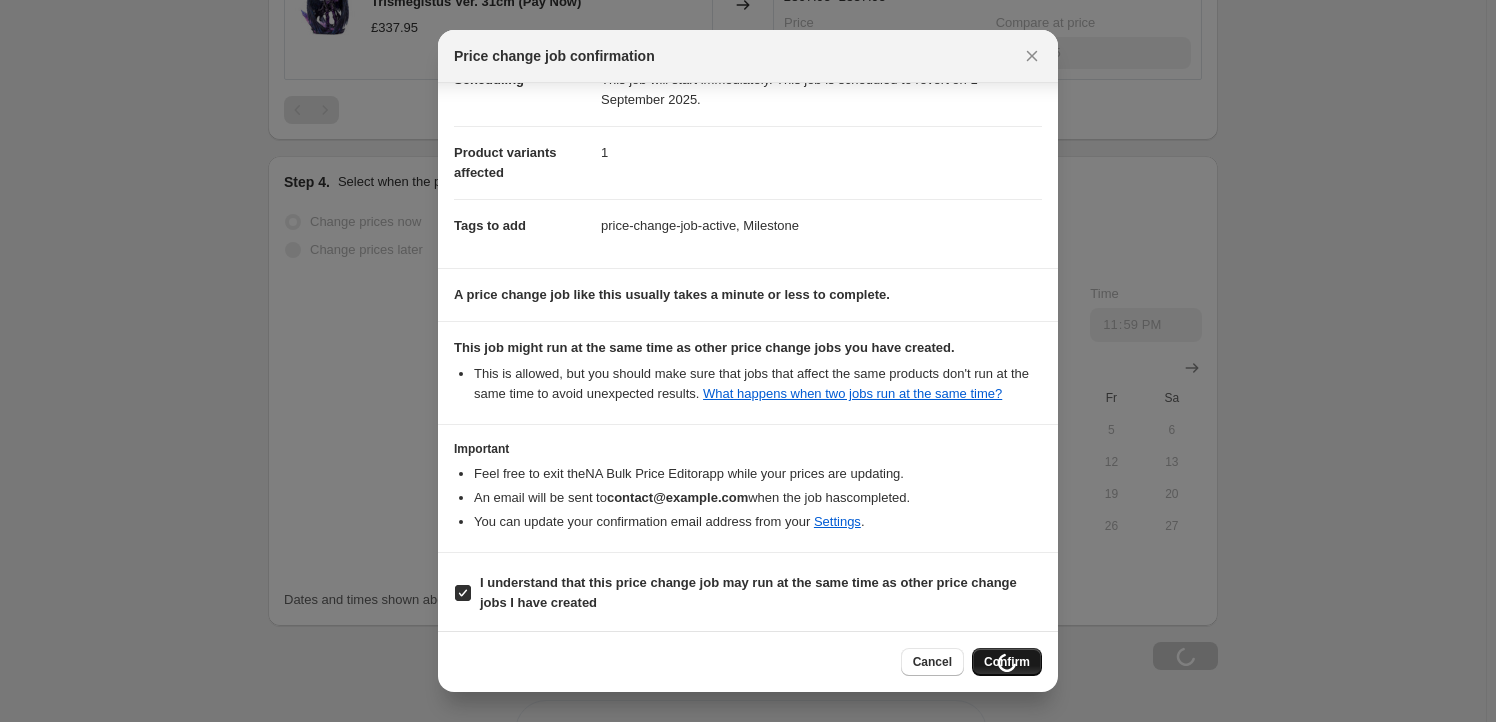 scroll, scrollTop: 1053, scrollLeft: 0, axis: vertical 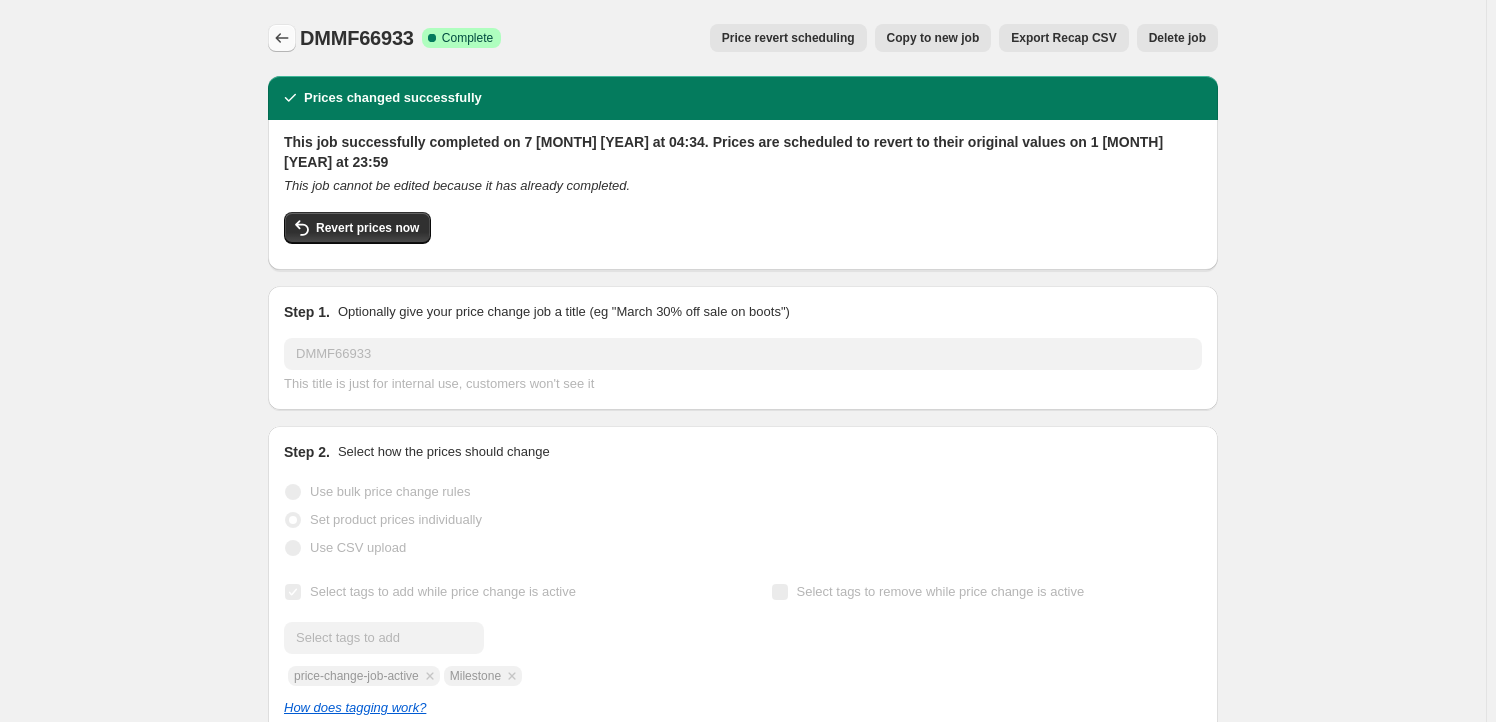 click at bounding box center [282, 38] 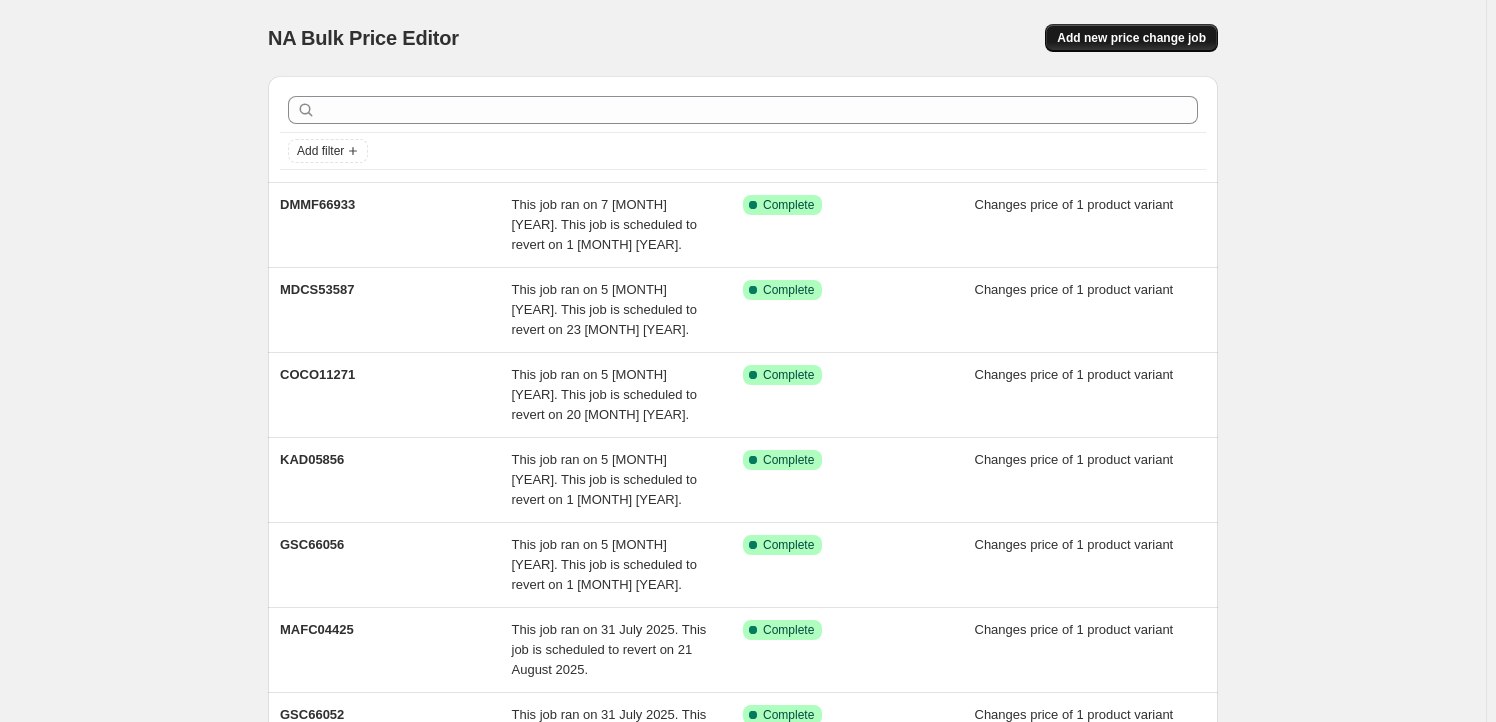 click on "Add new price change job" at bounding box center [1131, 38] 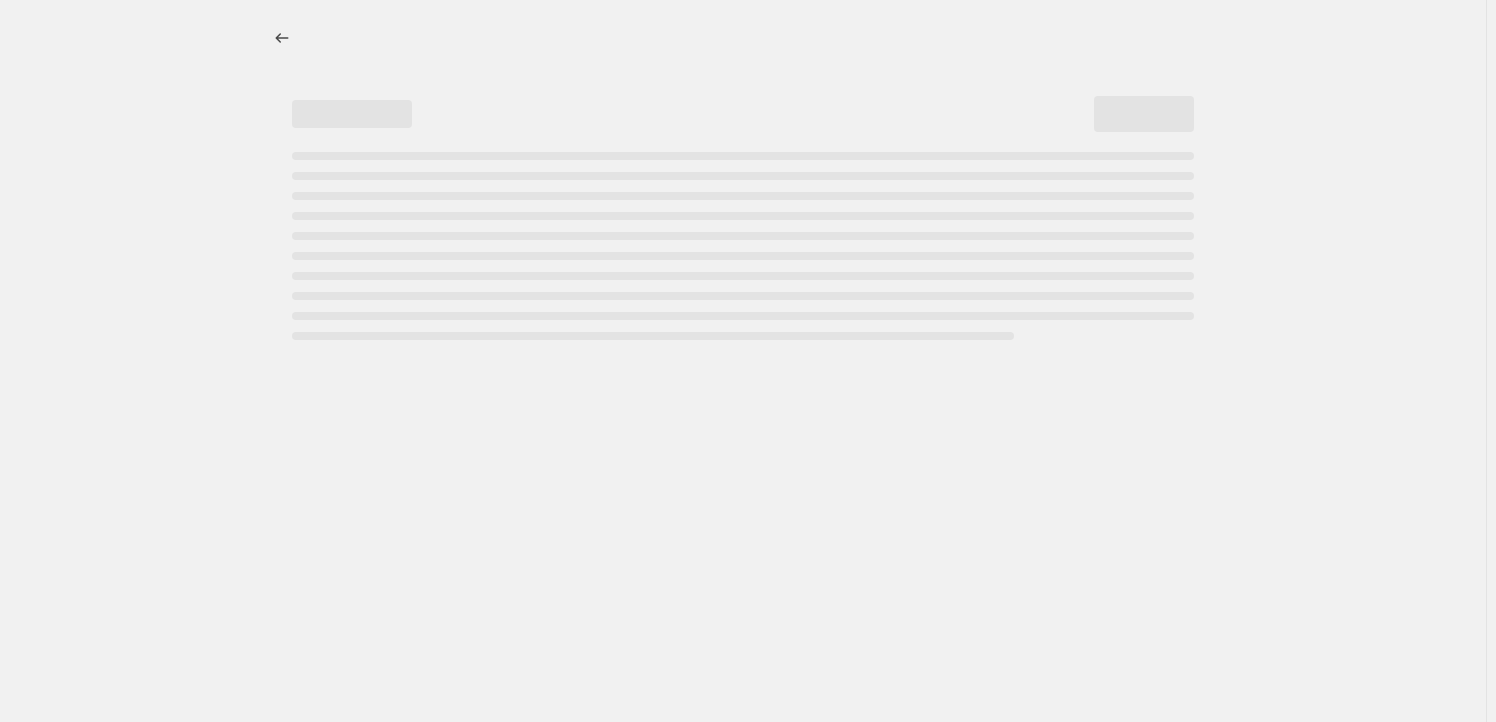 select on "percentage" 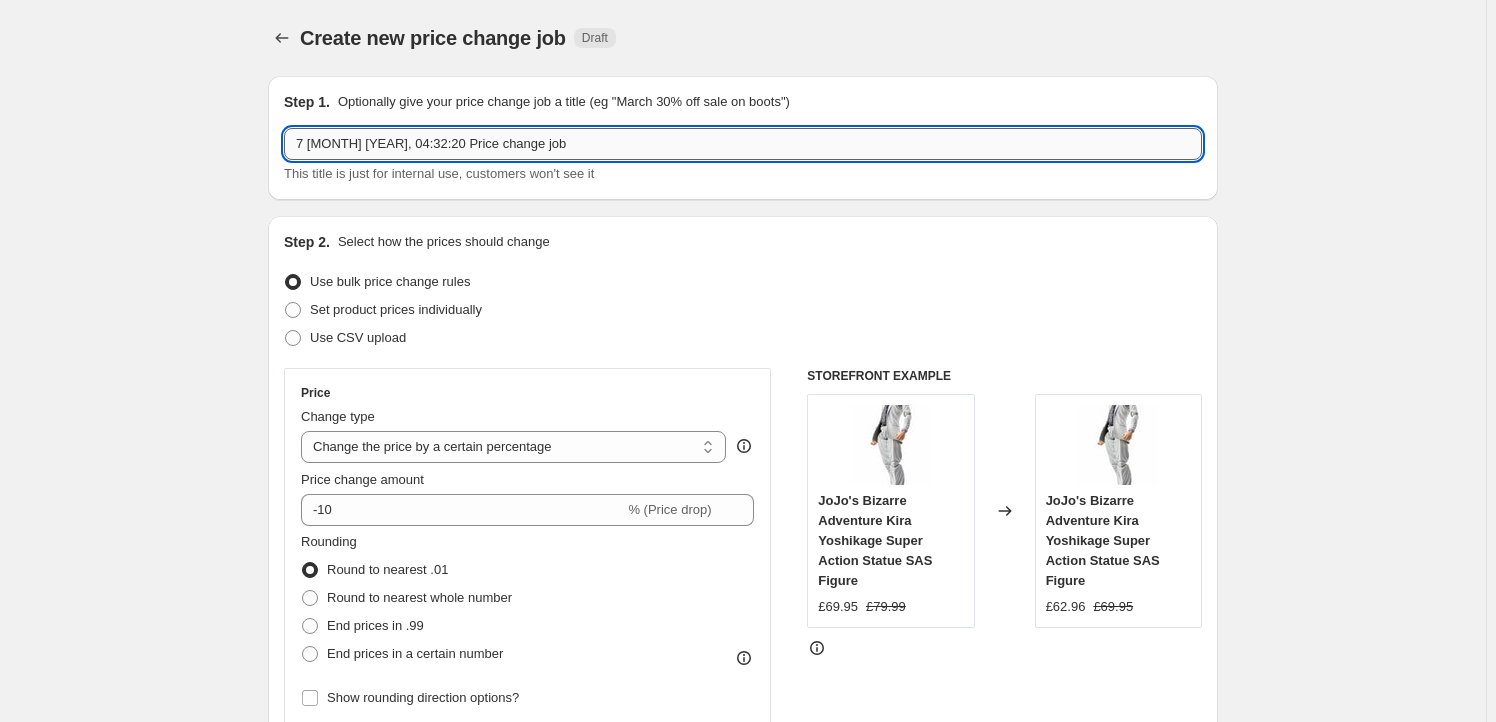 click on "7 [MONTH] [YEAR], 04:32:20 Price change job" at bounding box center (743, 144) 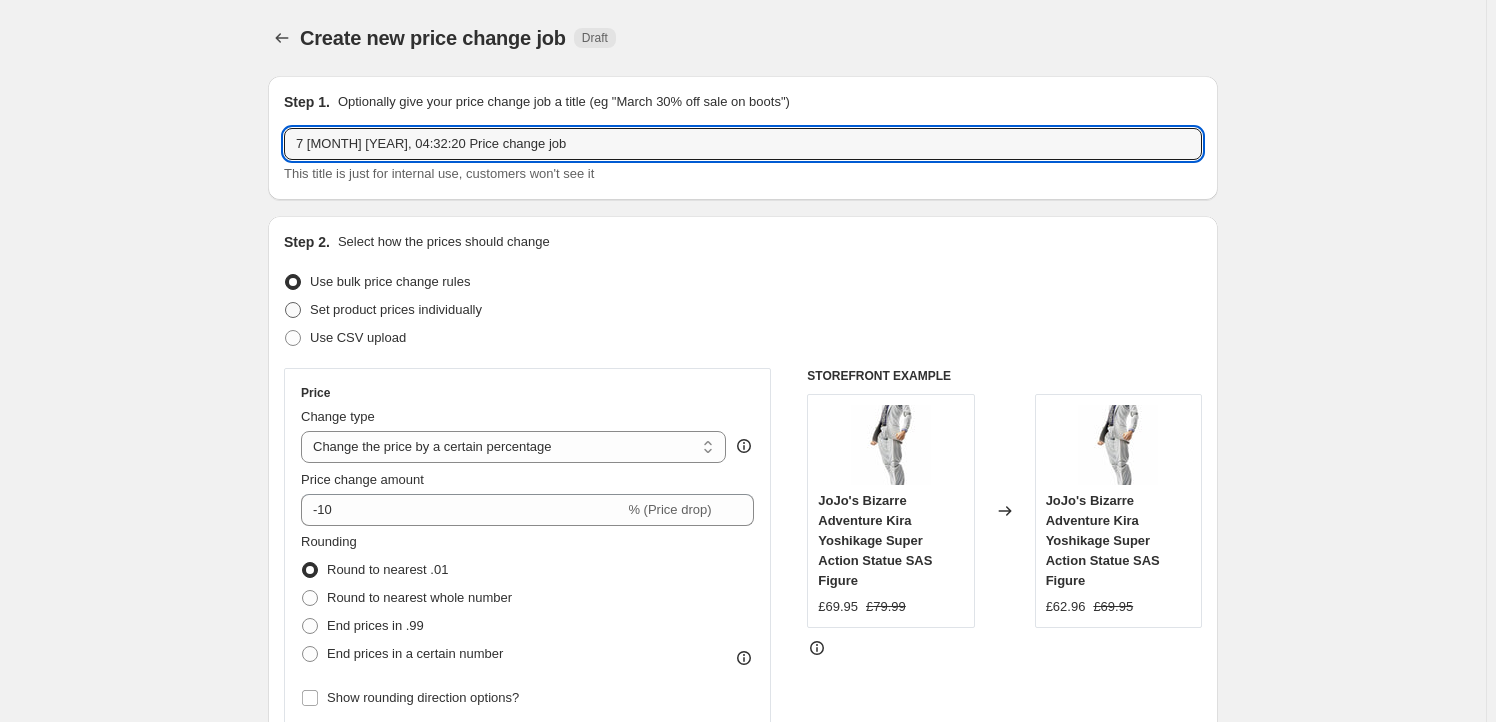 paste on "FREE51438" 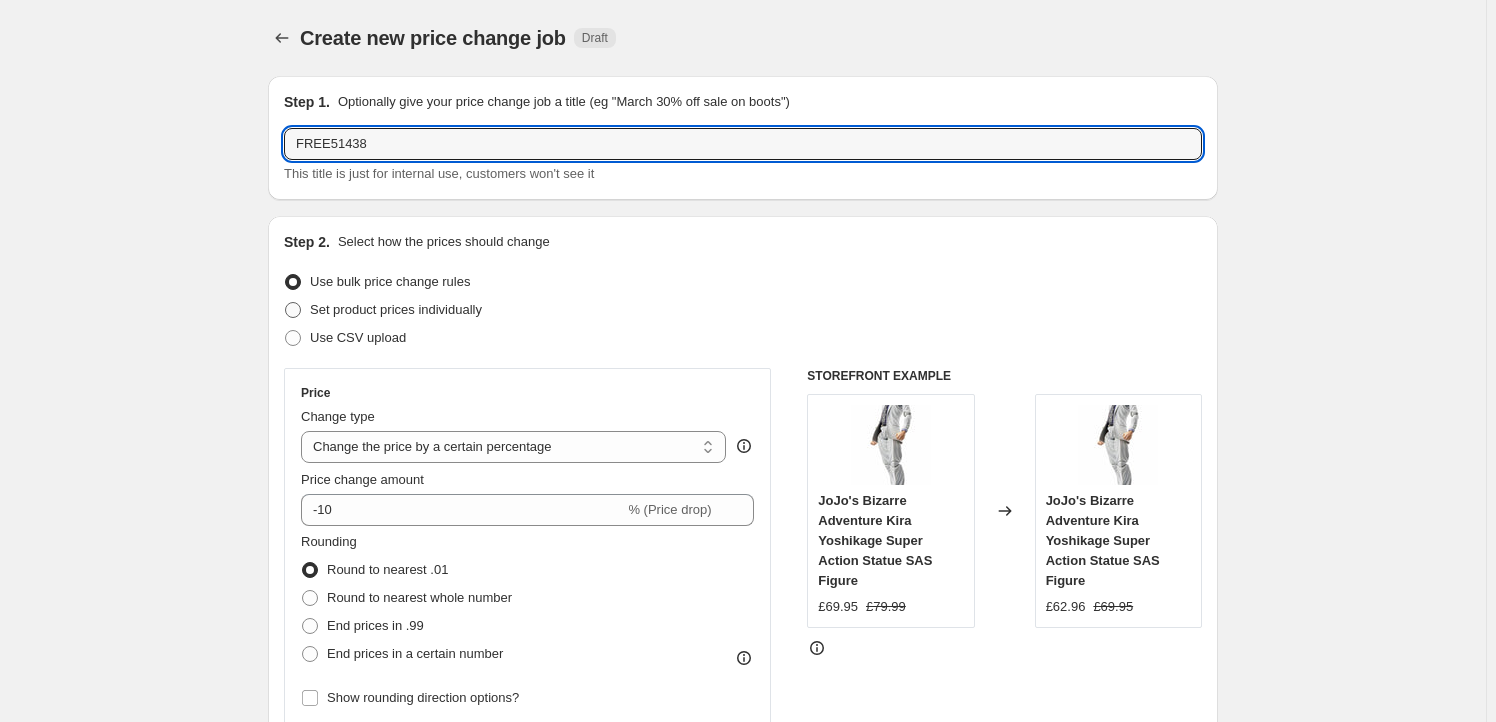 type on "FREE51438" 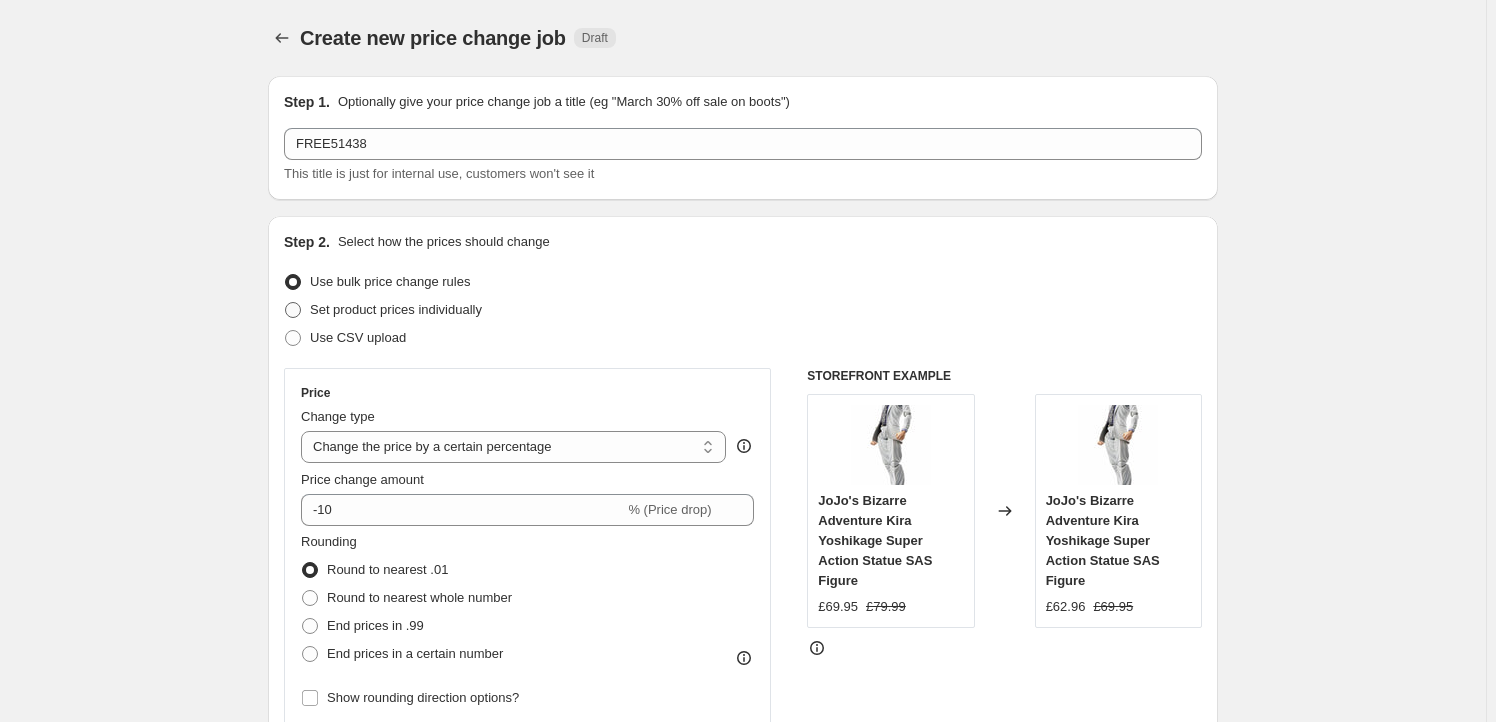 click on "Set product prices individually" at bounding box center [396, 309] 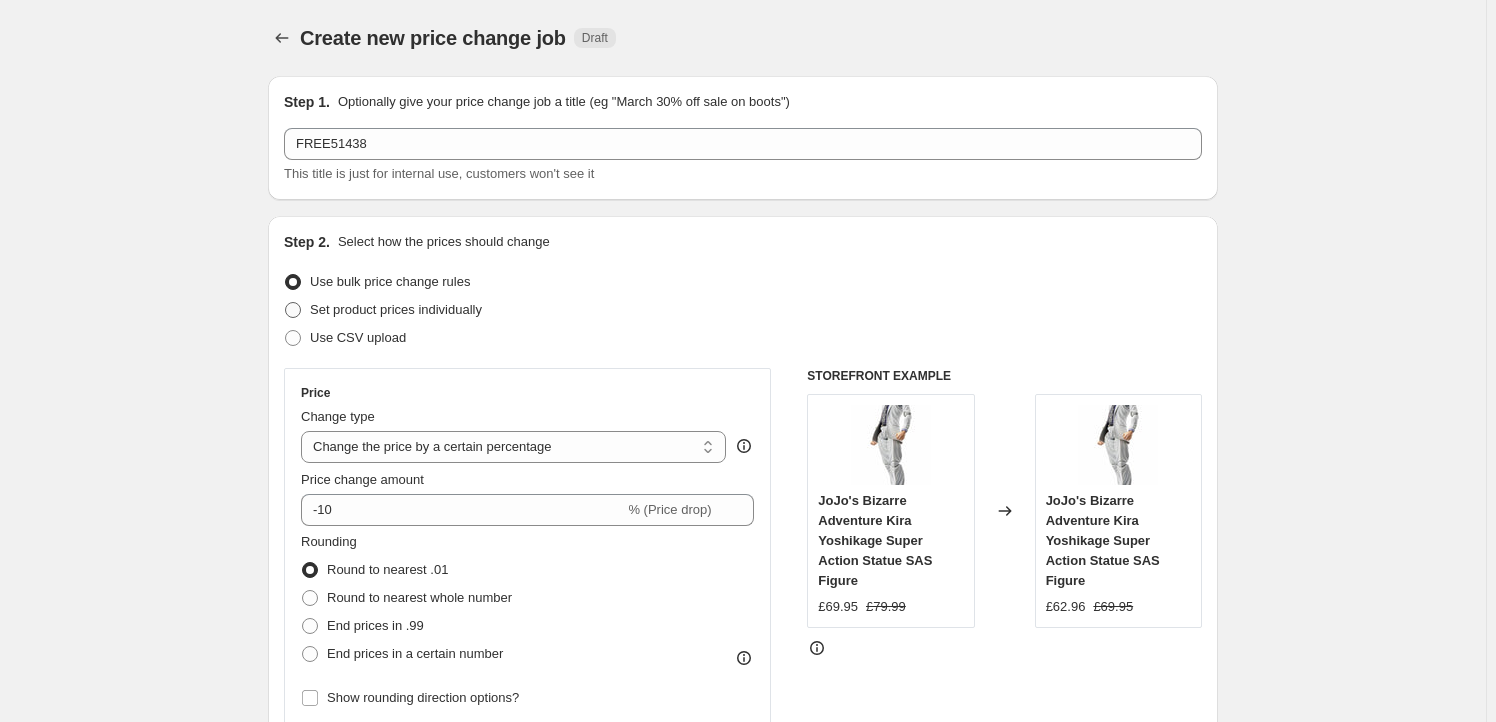 radio on "true" 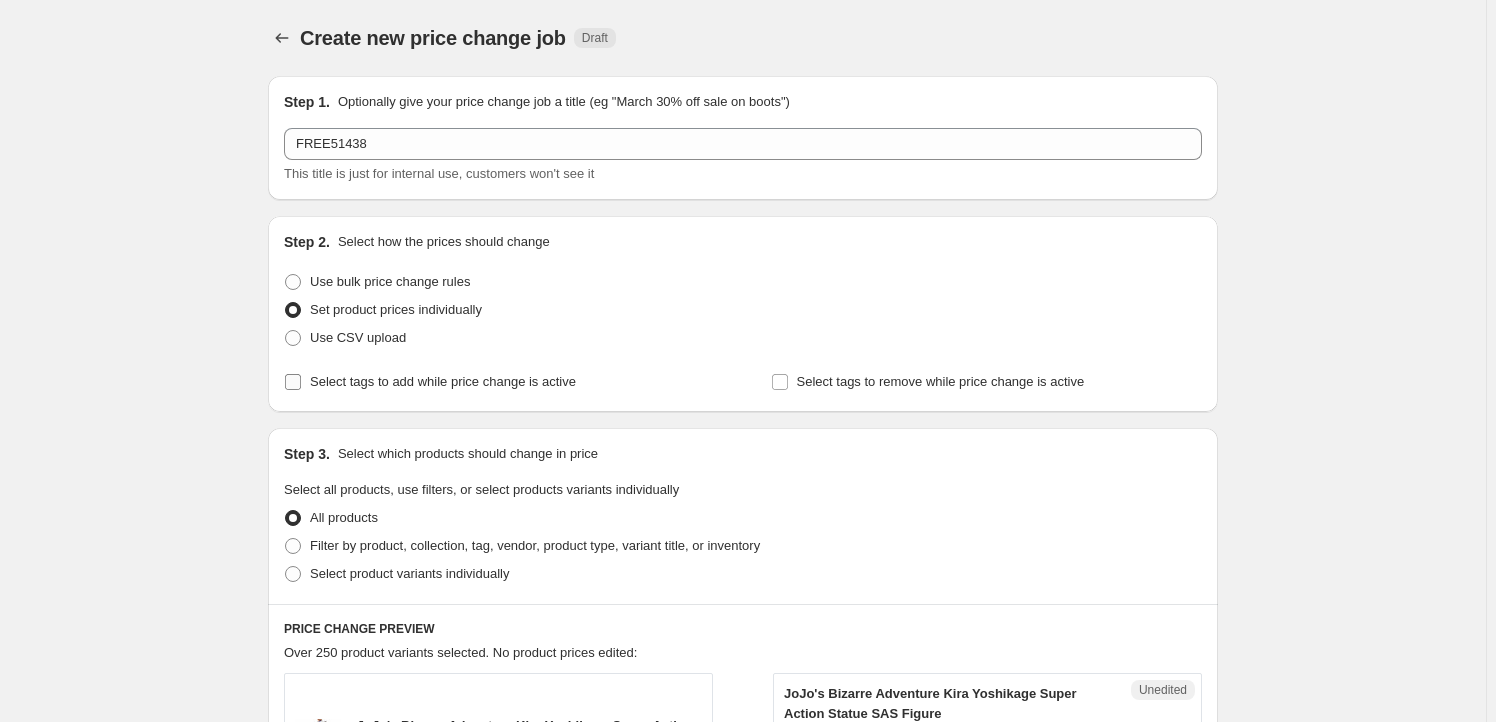 click on "Select tags to add while price change is active" at bounding box center (443, 381) 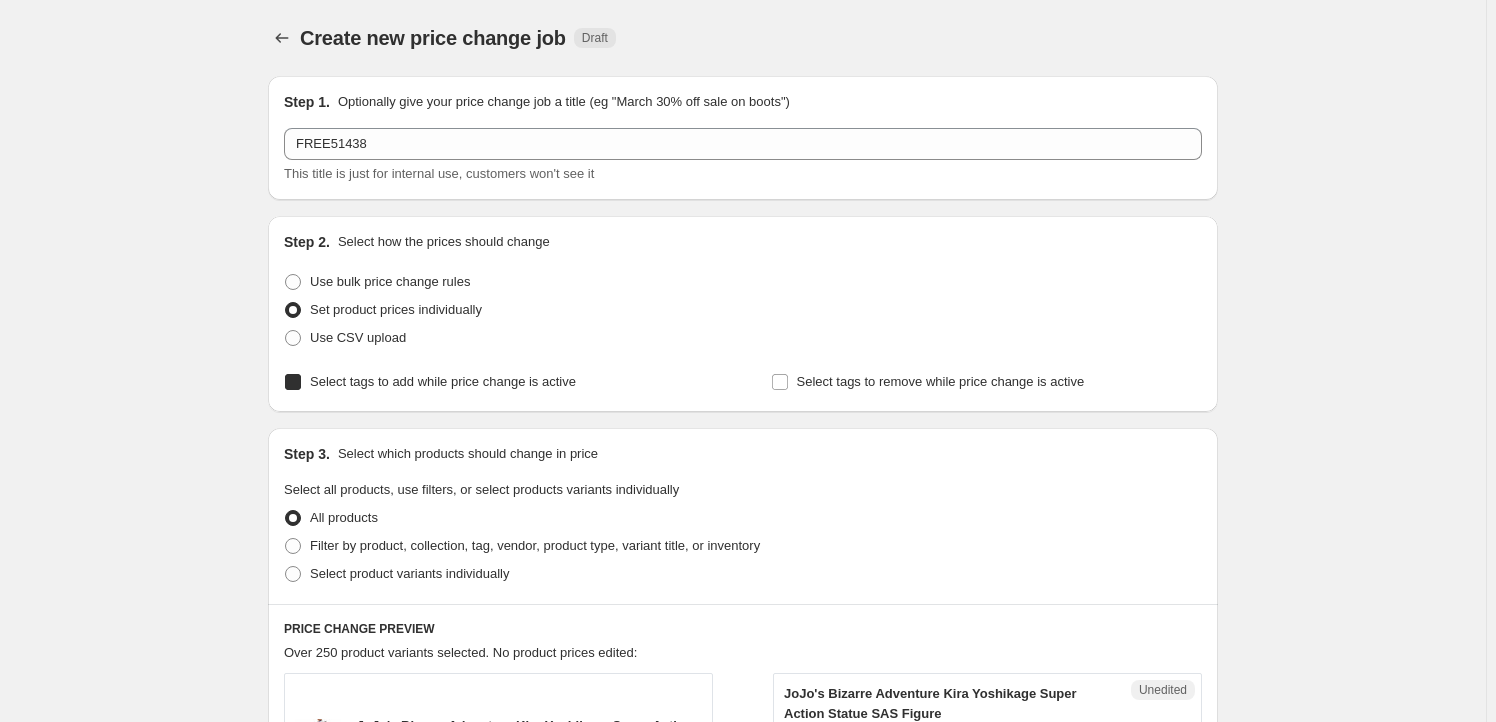 checkbox on "true" 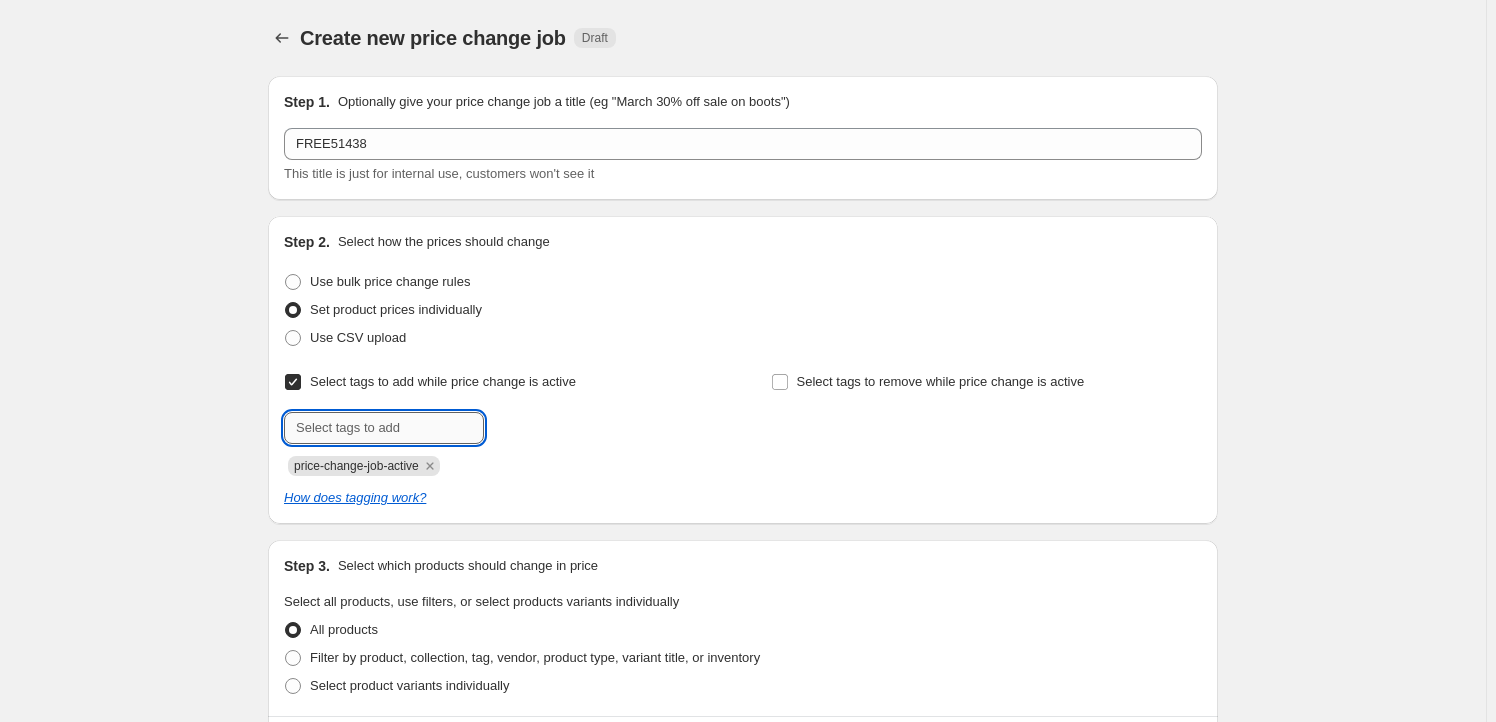 click at bounding box center (384, 428) 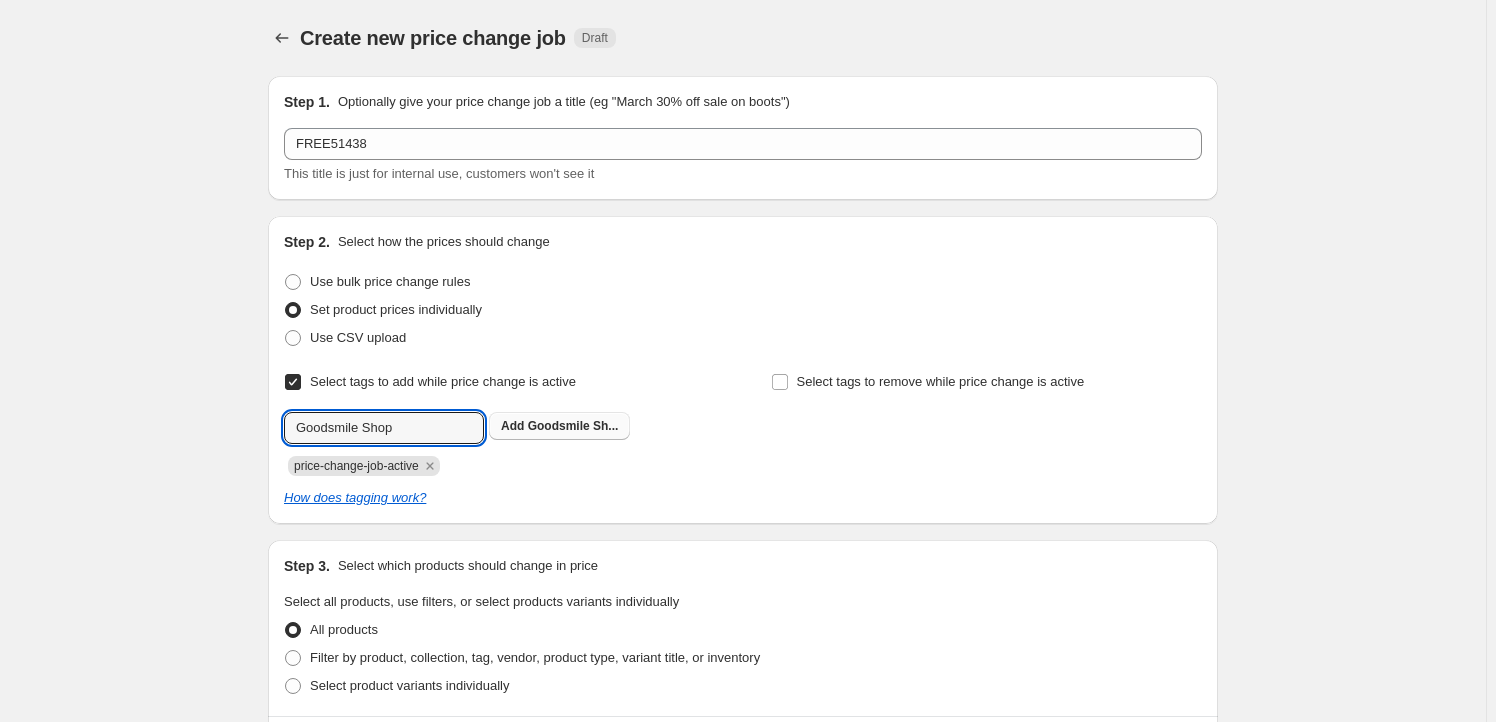 type on "Goodsmile Shop" 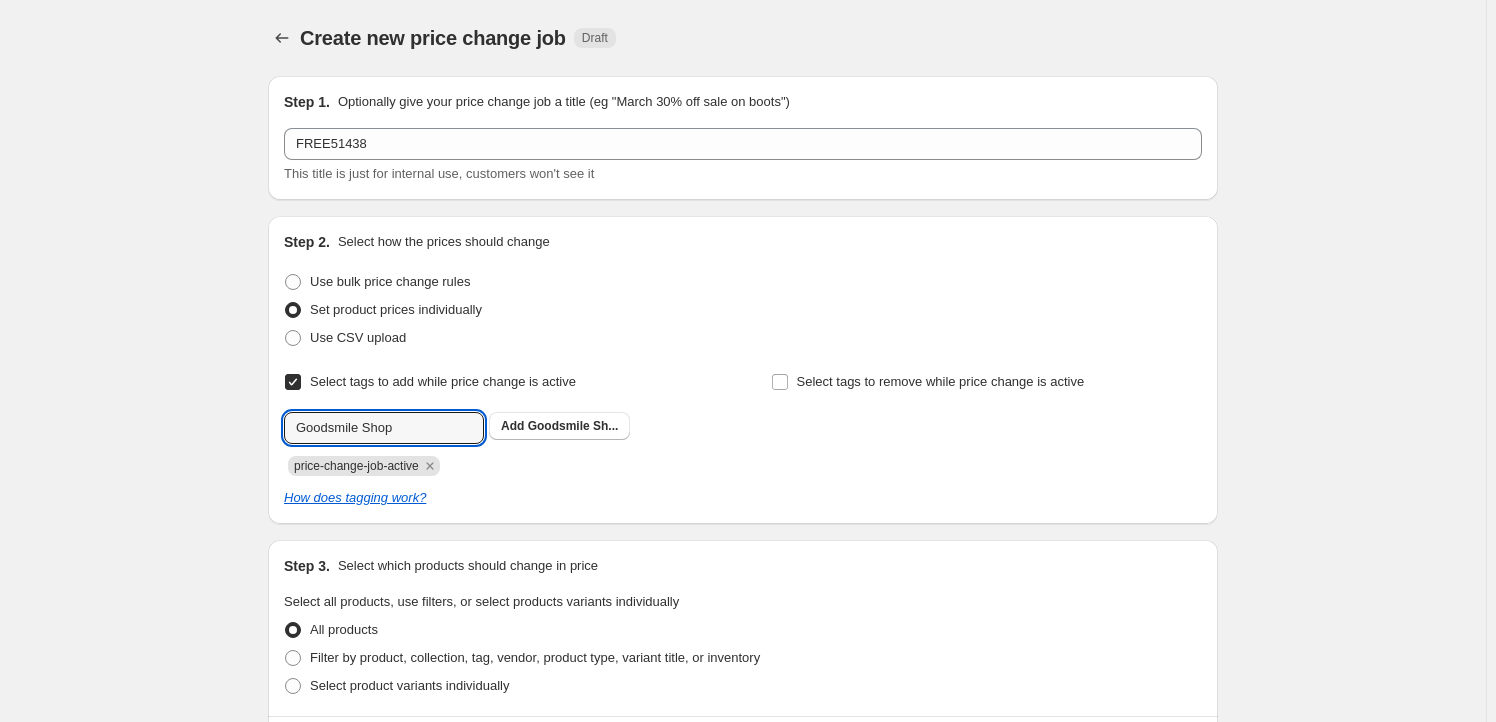 click on "Goodsmile Sh..." at bounding box center [573, 426] 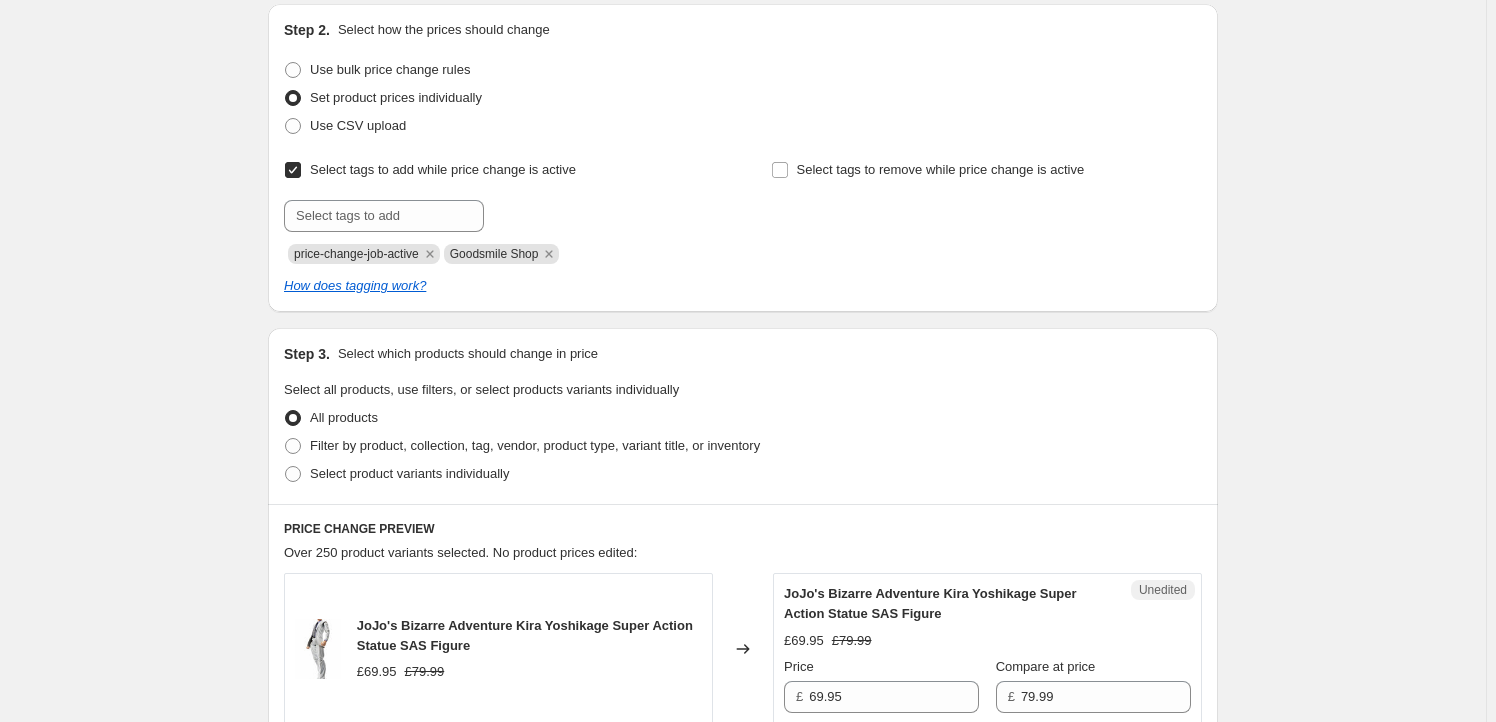 scroll, scrollTop: 424, scrollLeft: 0, axis: vertical 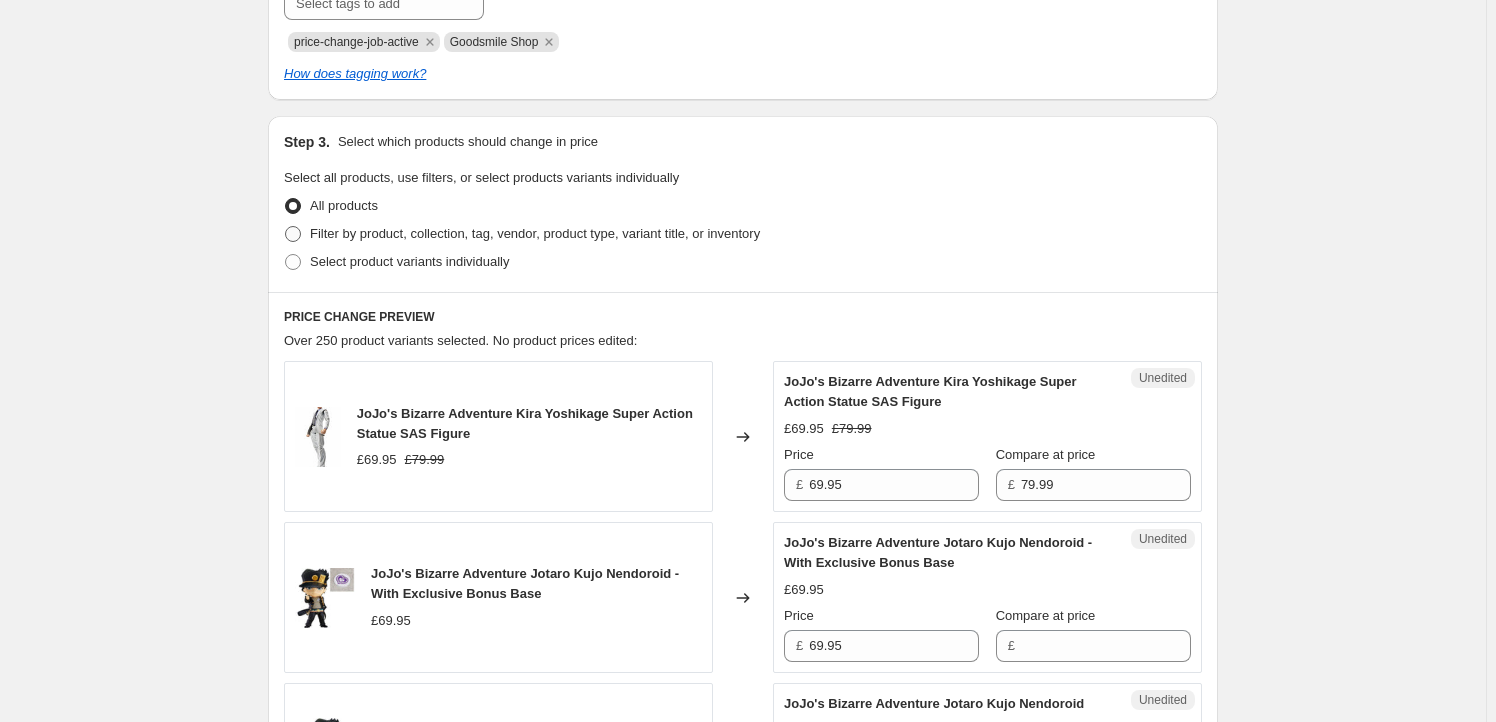 click on "Filter by product, collection, tag, vendor, product type, variant title, or inventory" at bounding box center [535, 233] 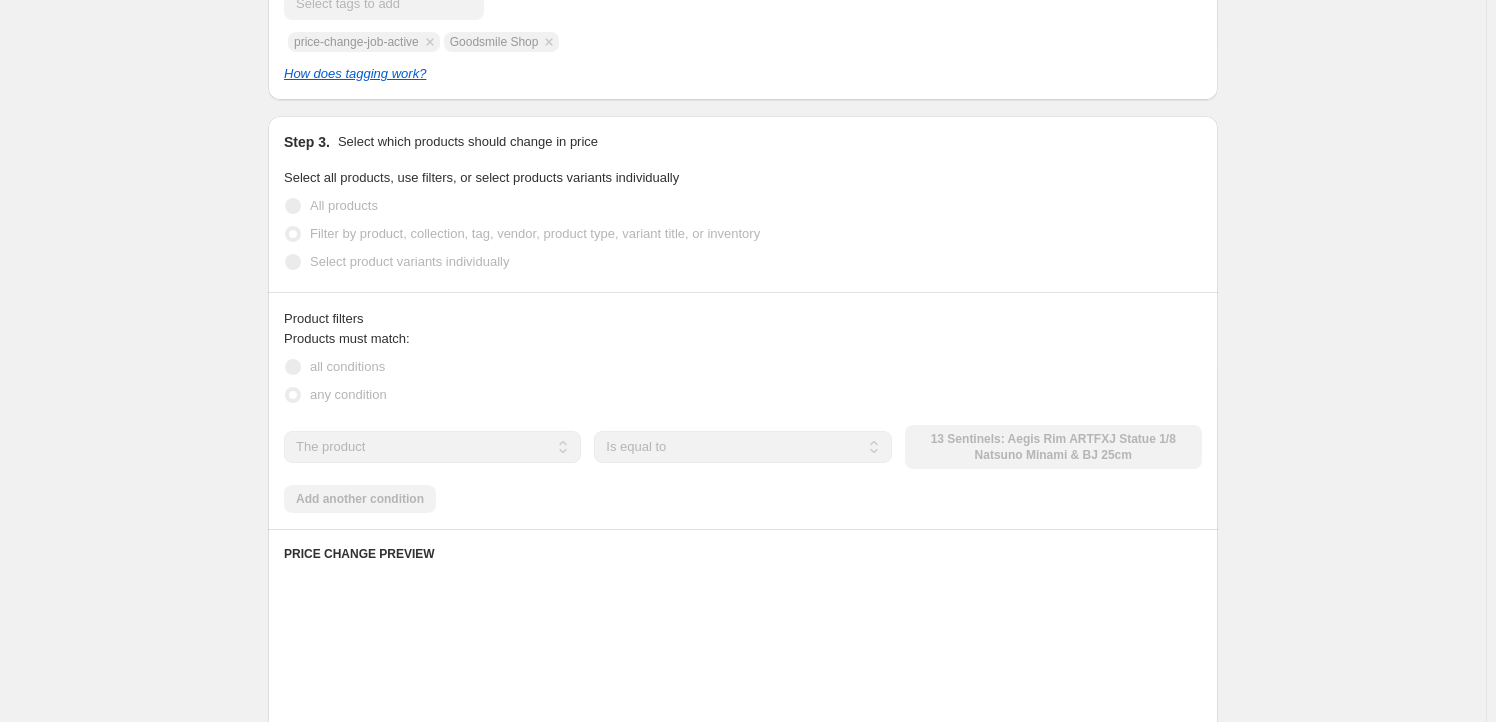 click on "Select product variants individually" at bounding box center (409, 261) 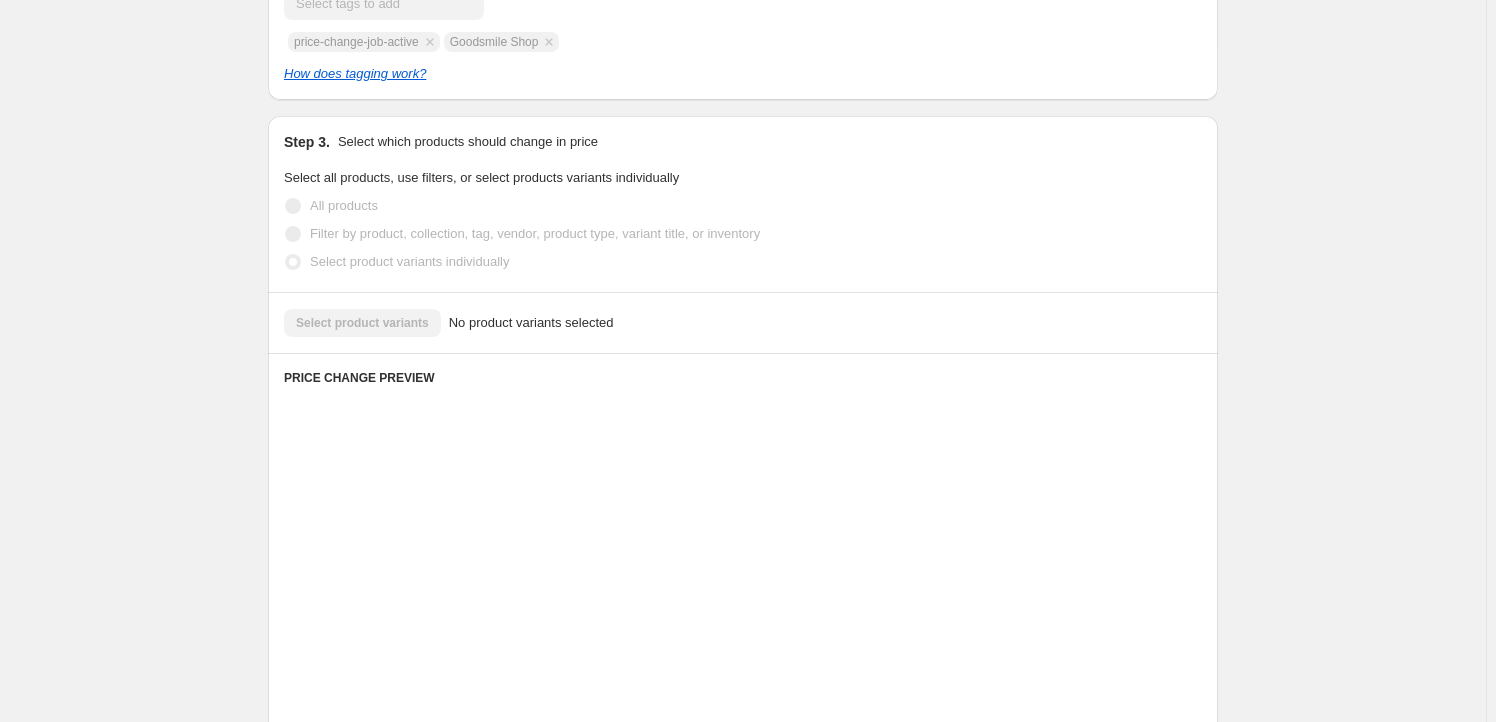 click on "Select product variants individually" at bounding box center (409, 261) 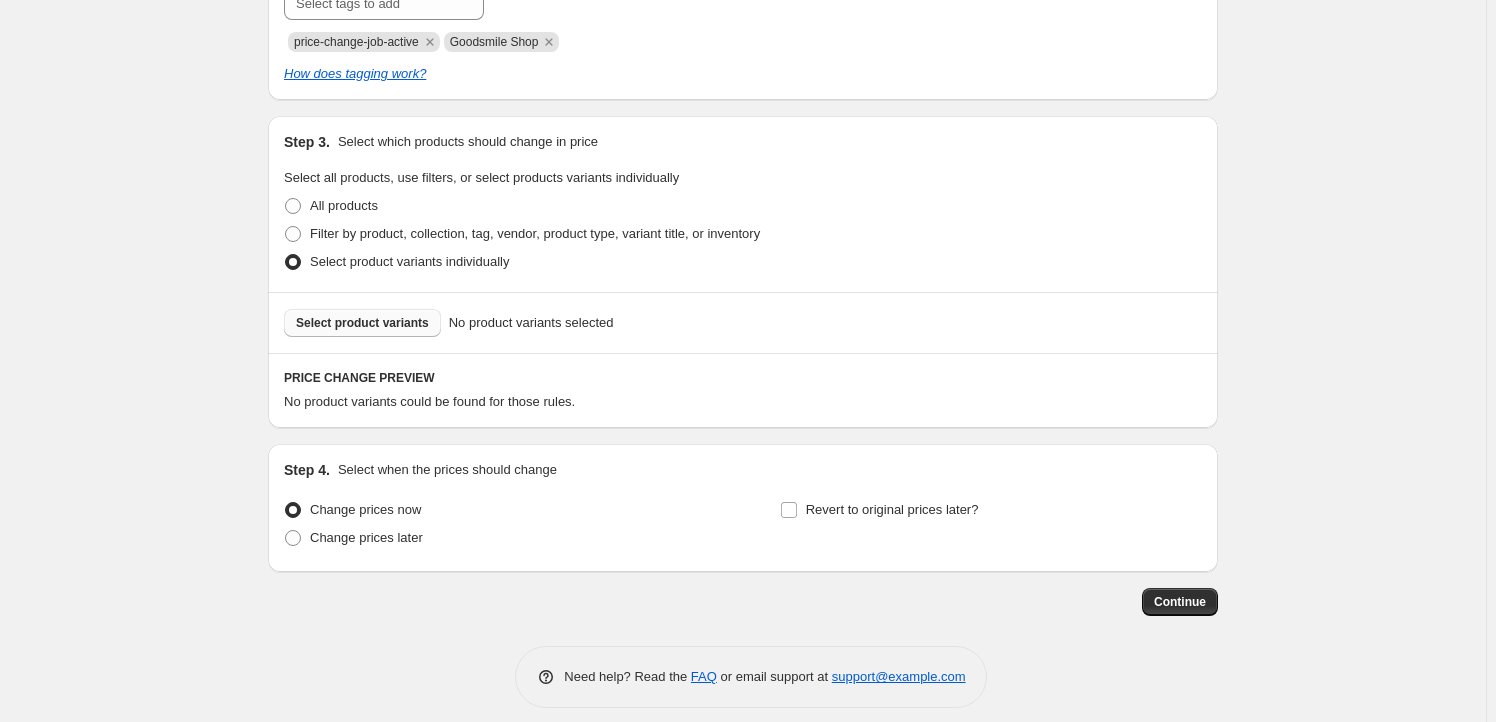 click on "Select product variants" at bounding box center [362, 323] 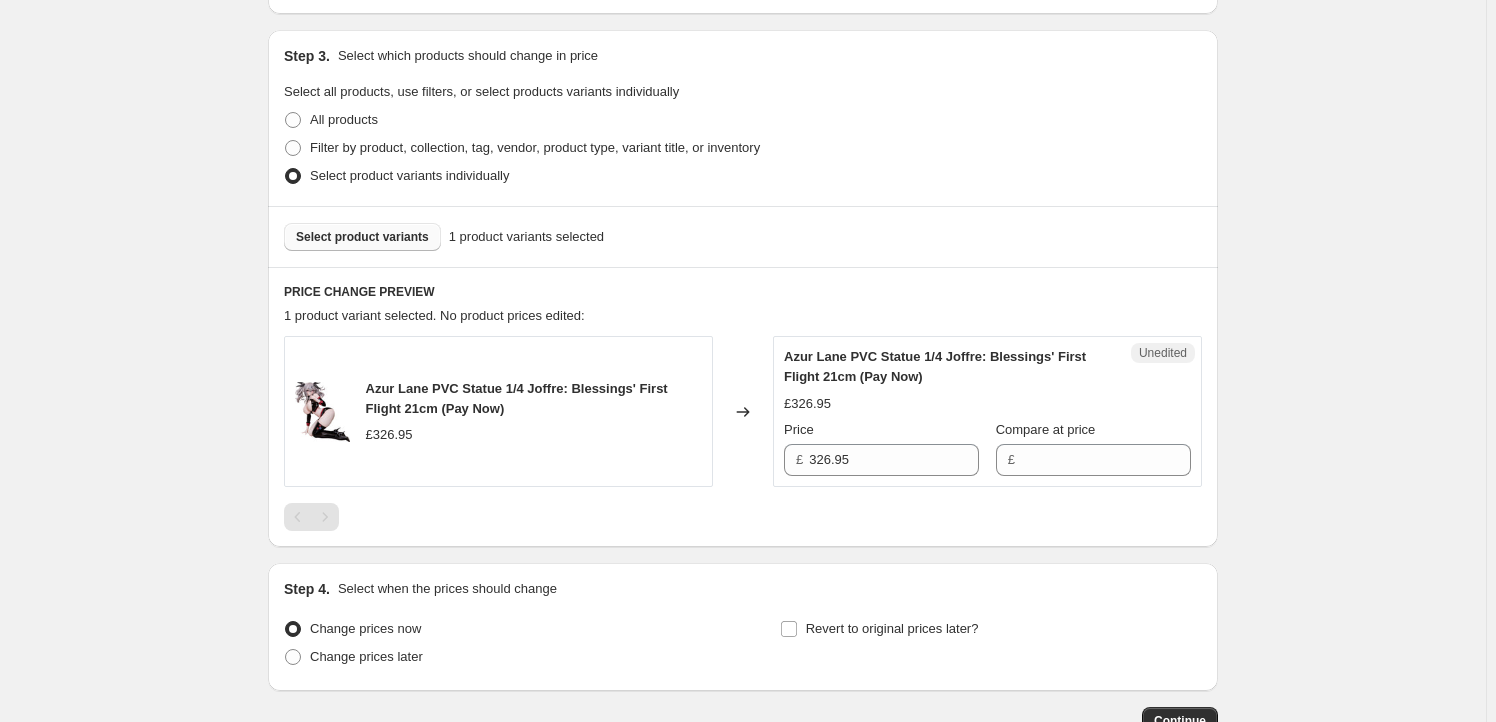 scroll, scrollTop: 605, scrollLeft: 0, axis: vertical 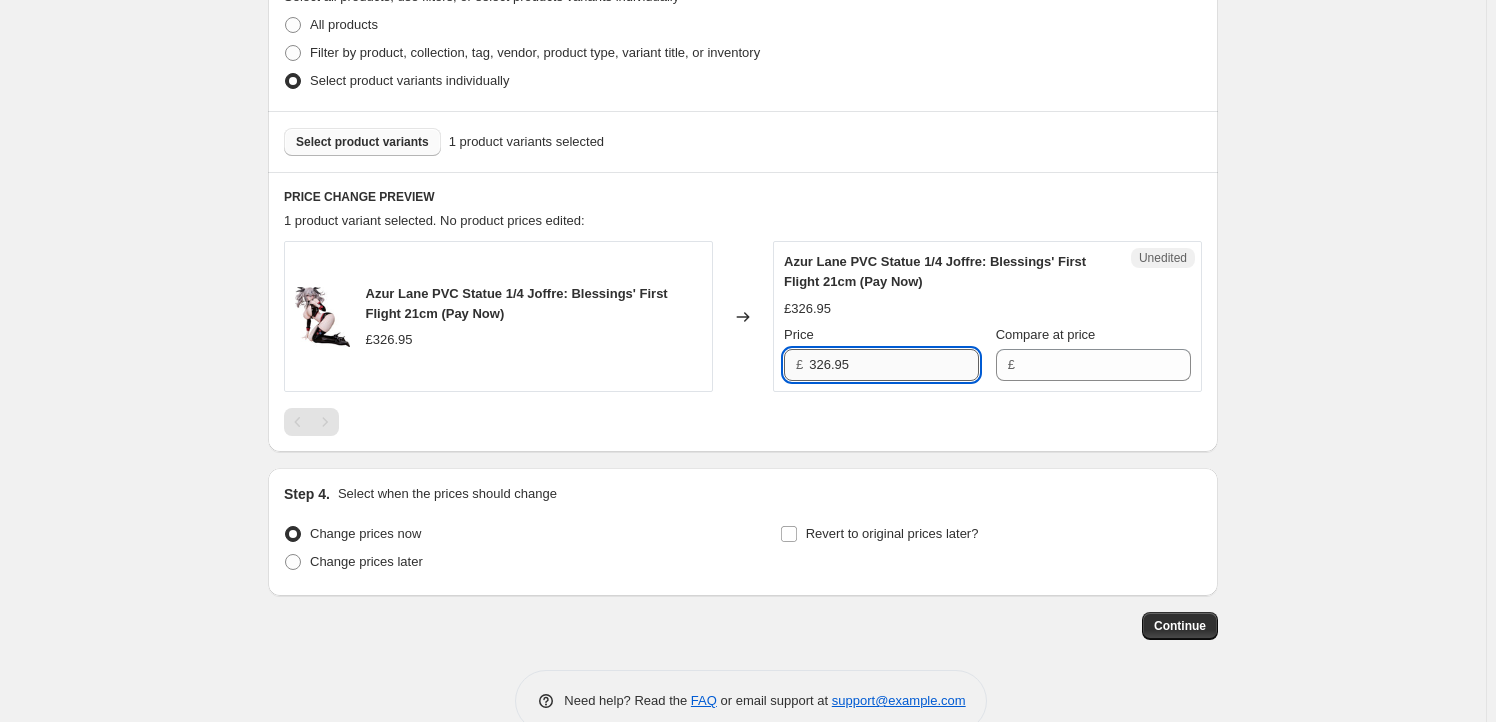 click on "326.95" at bounding box center [894, 365] 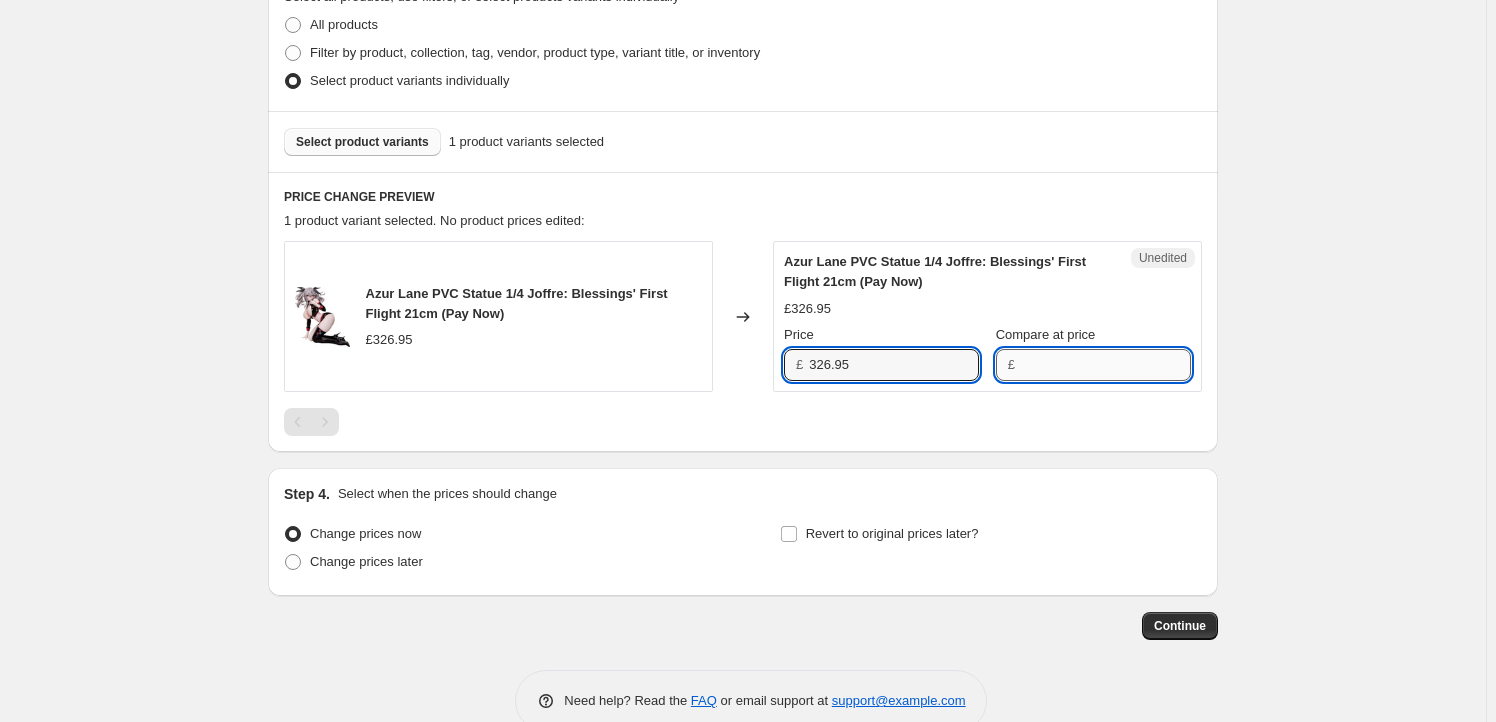 click on "Compare at price" at bounding box center (1106, 365) 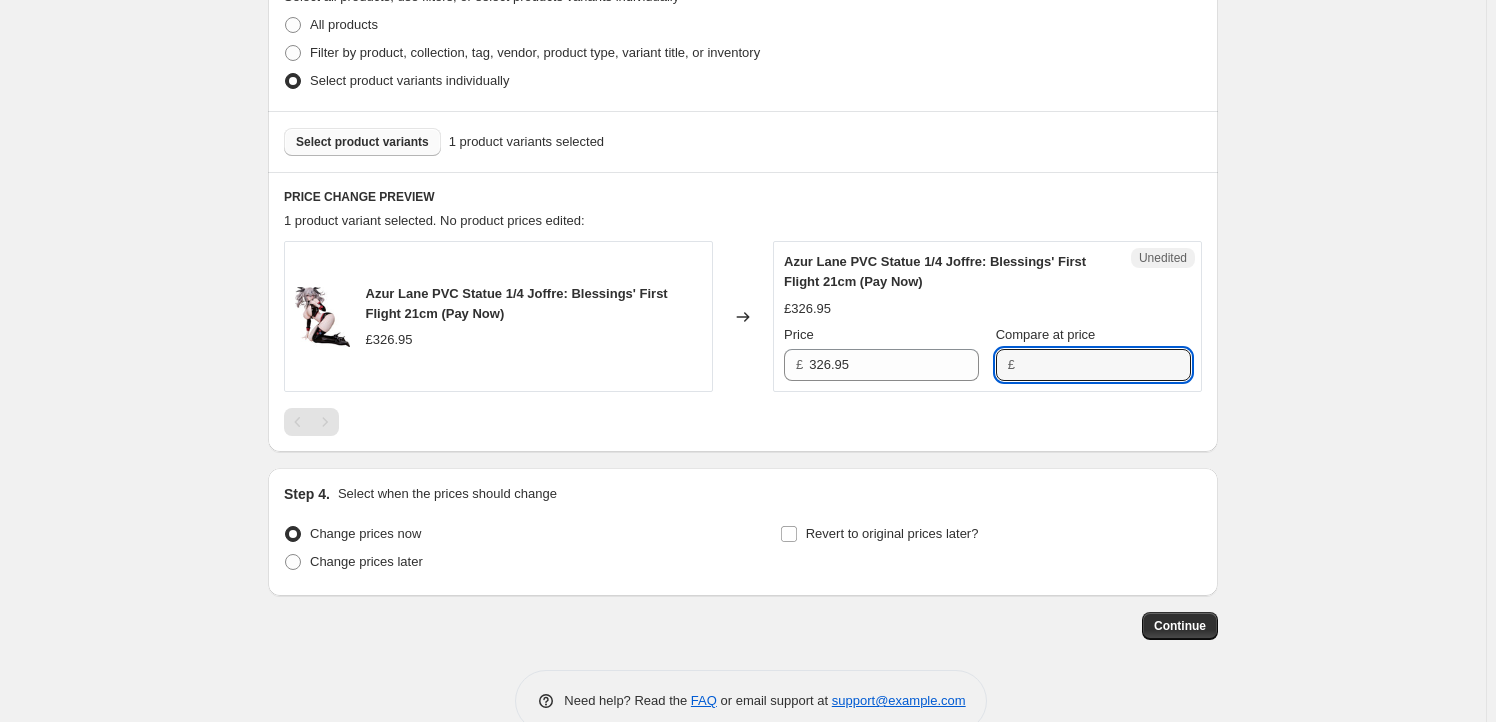 paste on "326.95" 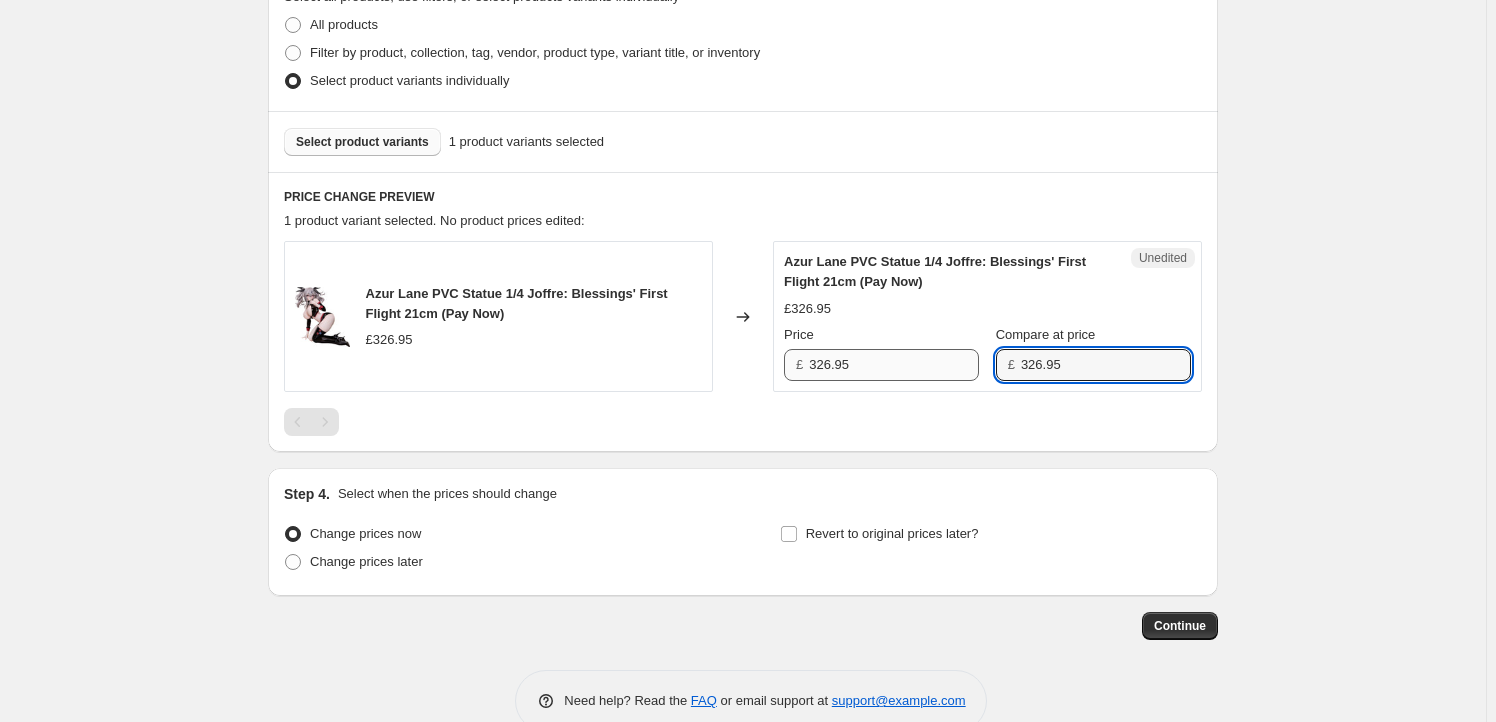 type on "326.95" 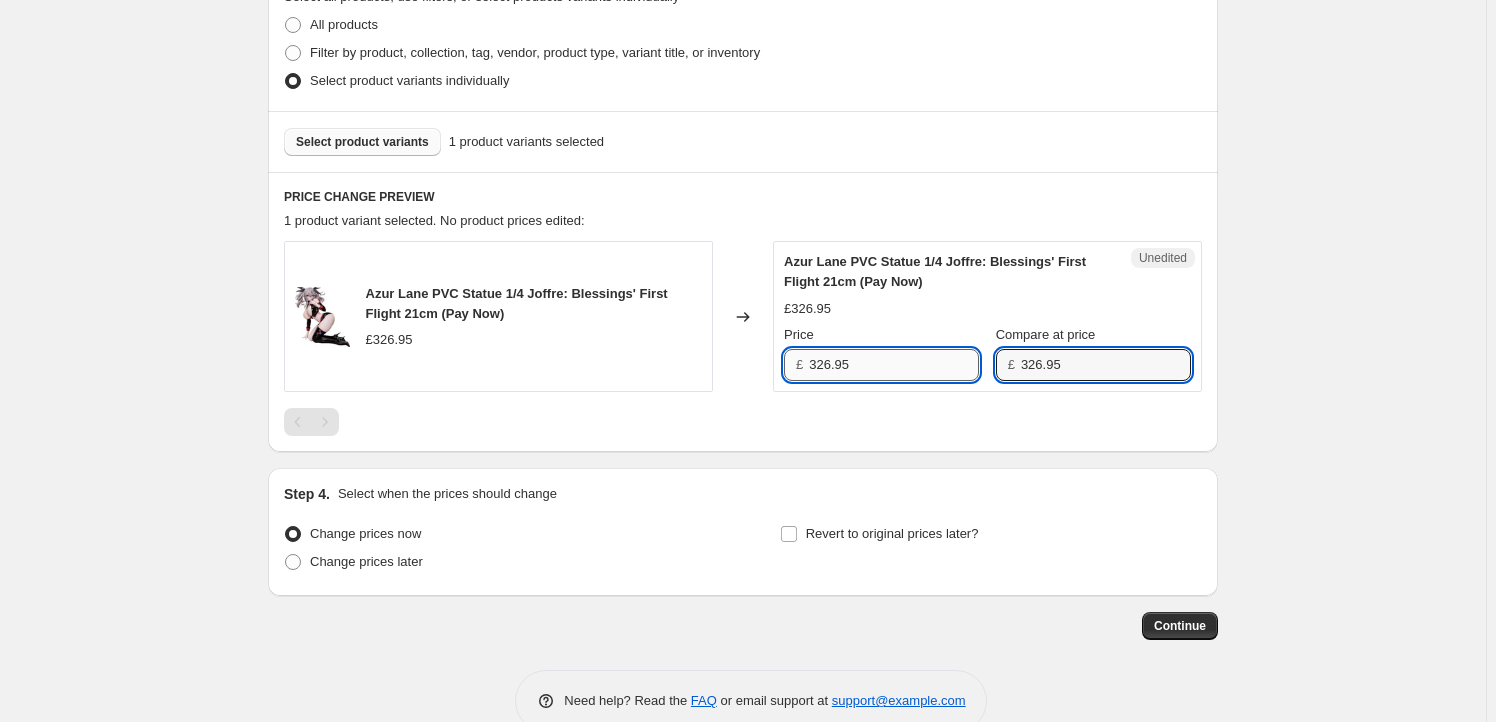 click on "326.95" at bounding box center (894, 365) 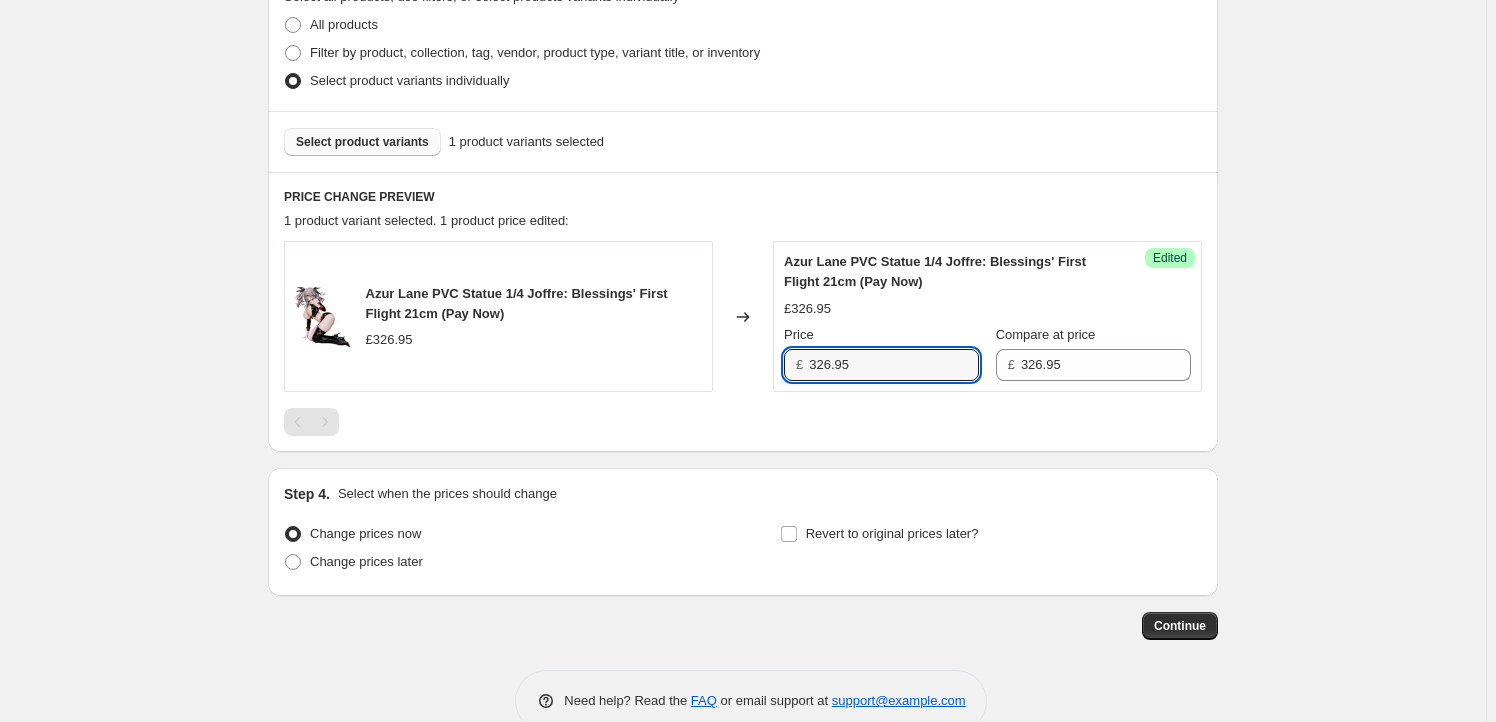 drag, startPoint x: 833, startPoint y: 359, endPoint x: 769, endPoint y: 363, distance: 64.12488 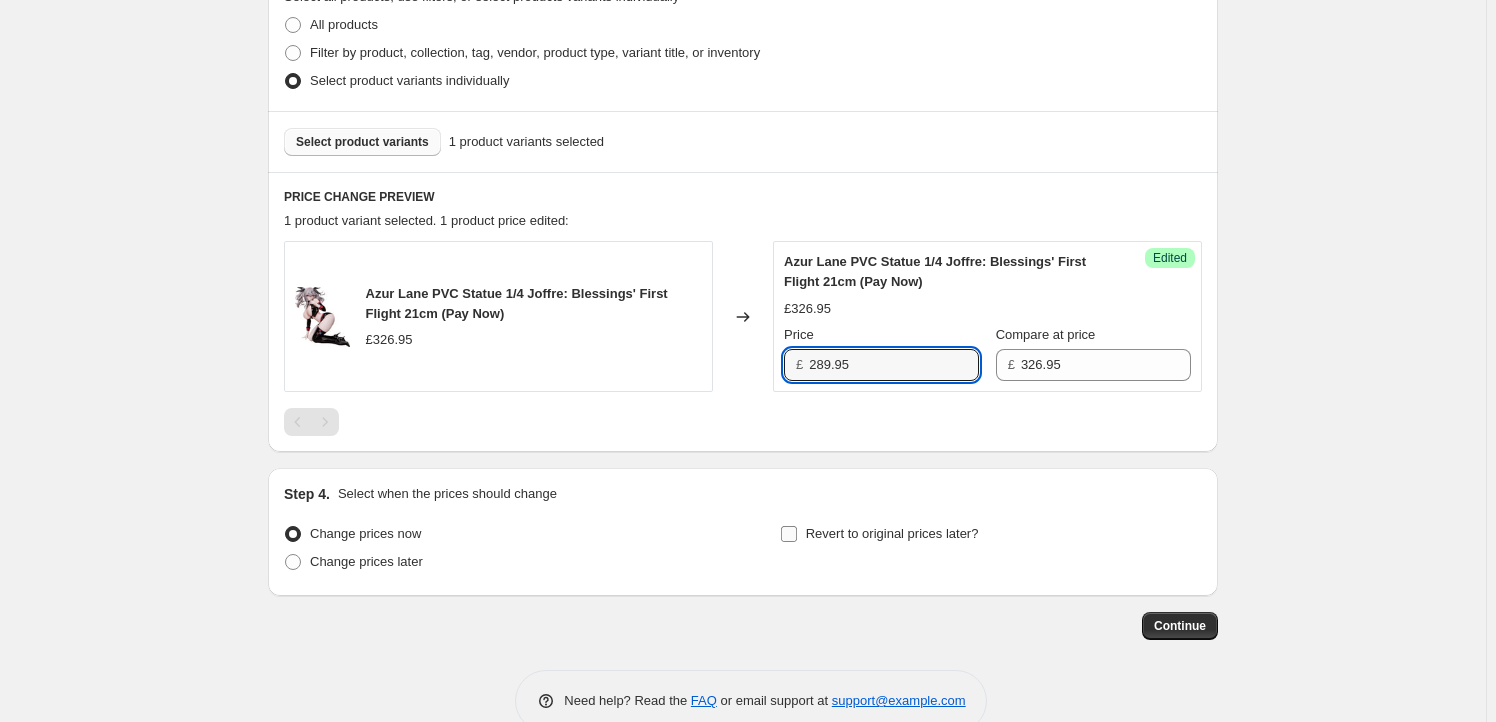 type on "289.95" 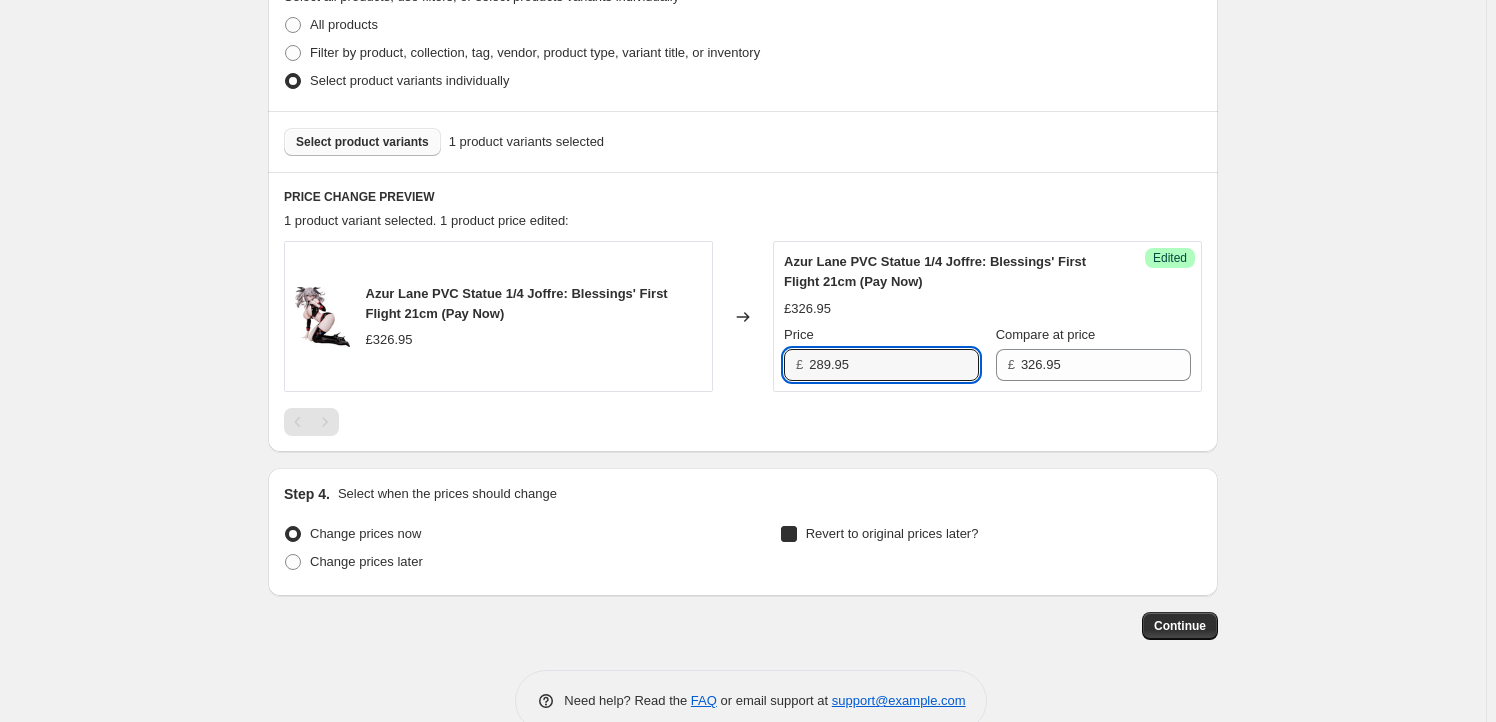 checkbox on "true" 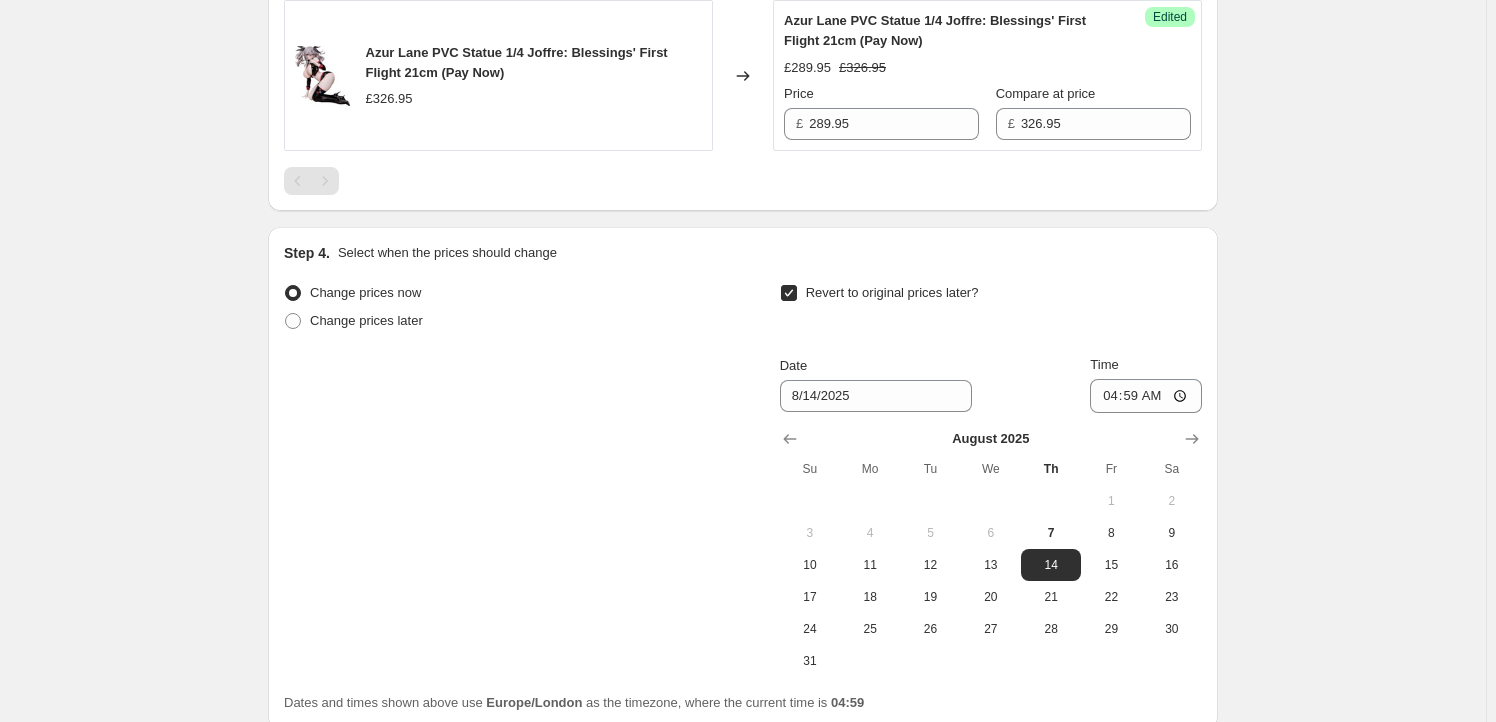 scroll, scrollTop: 848, scrollLeft: 0, axis: vertical 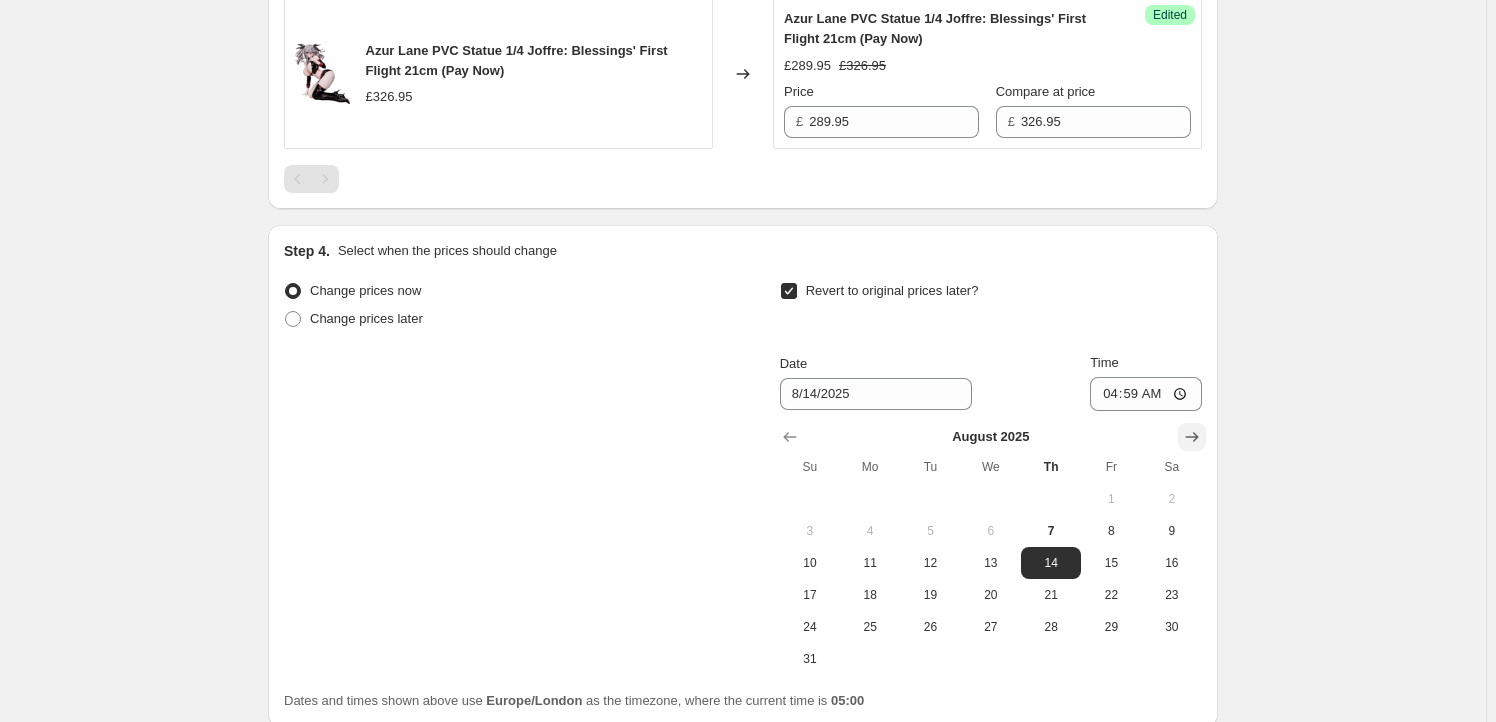 click 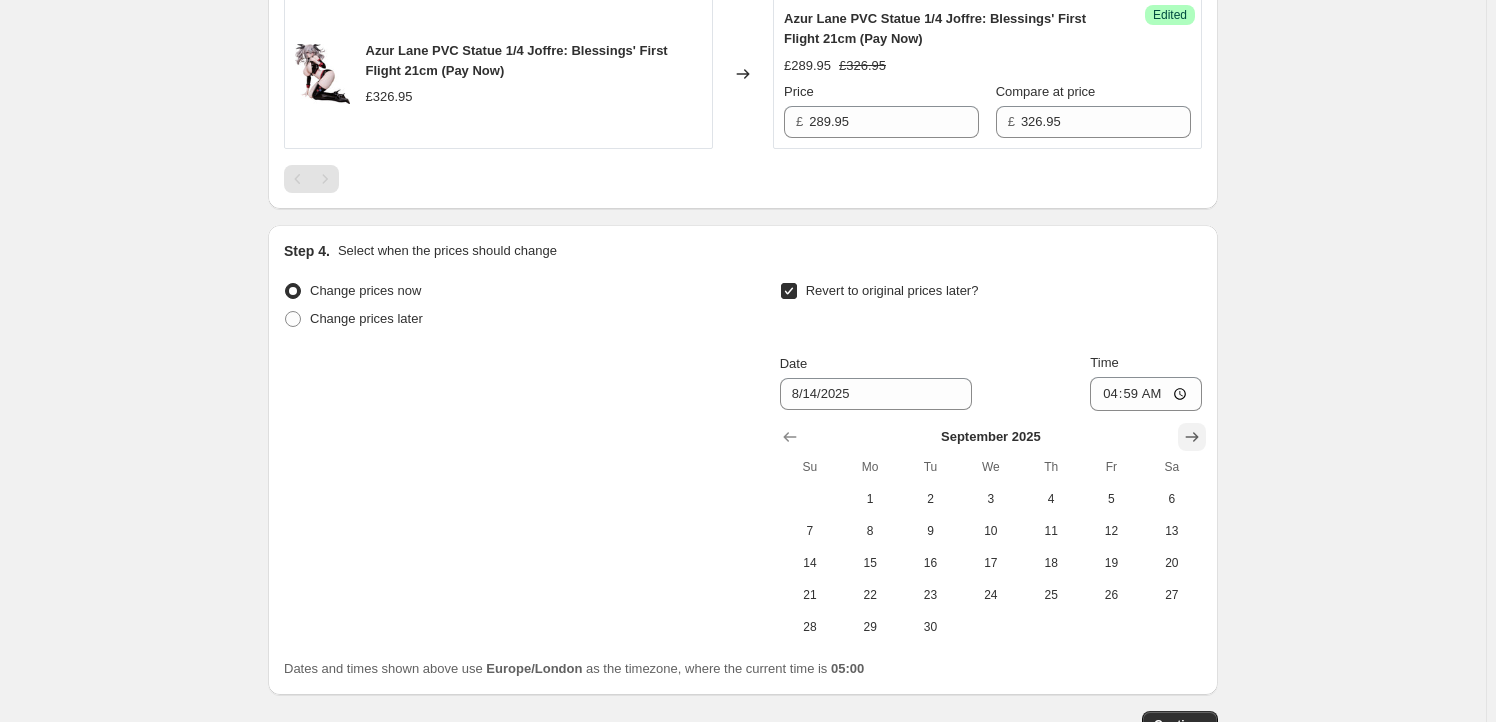 click 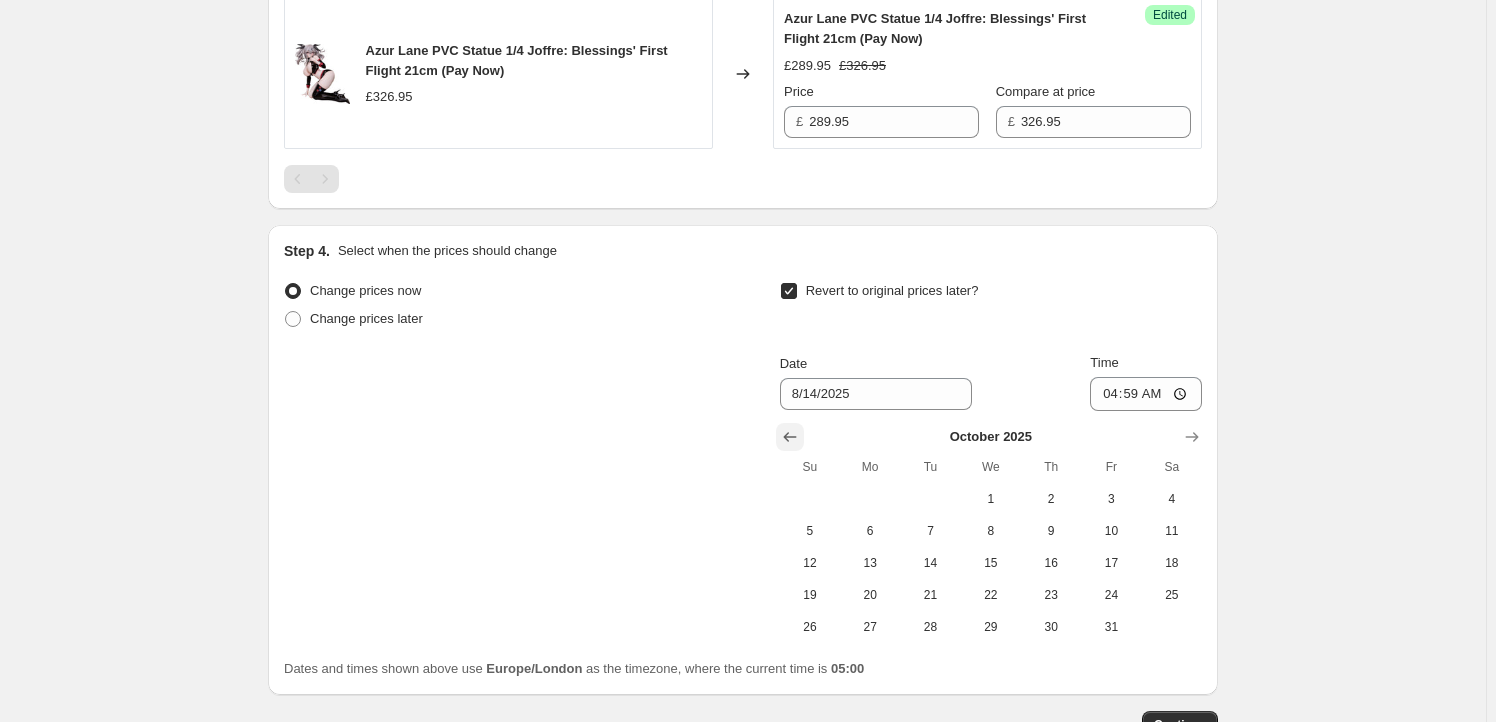 click at bounding box center (790, 437) 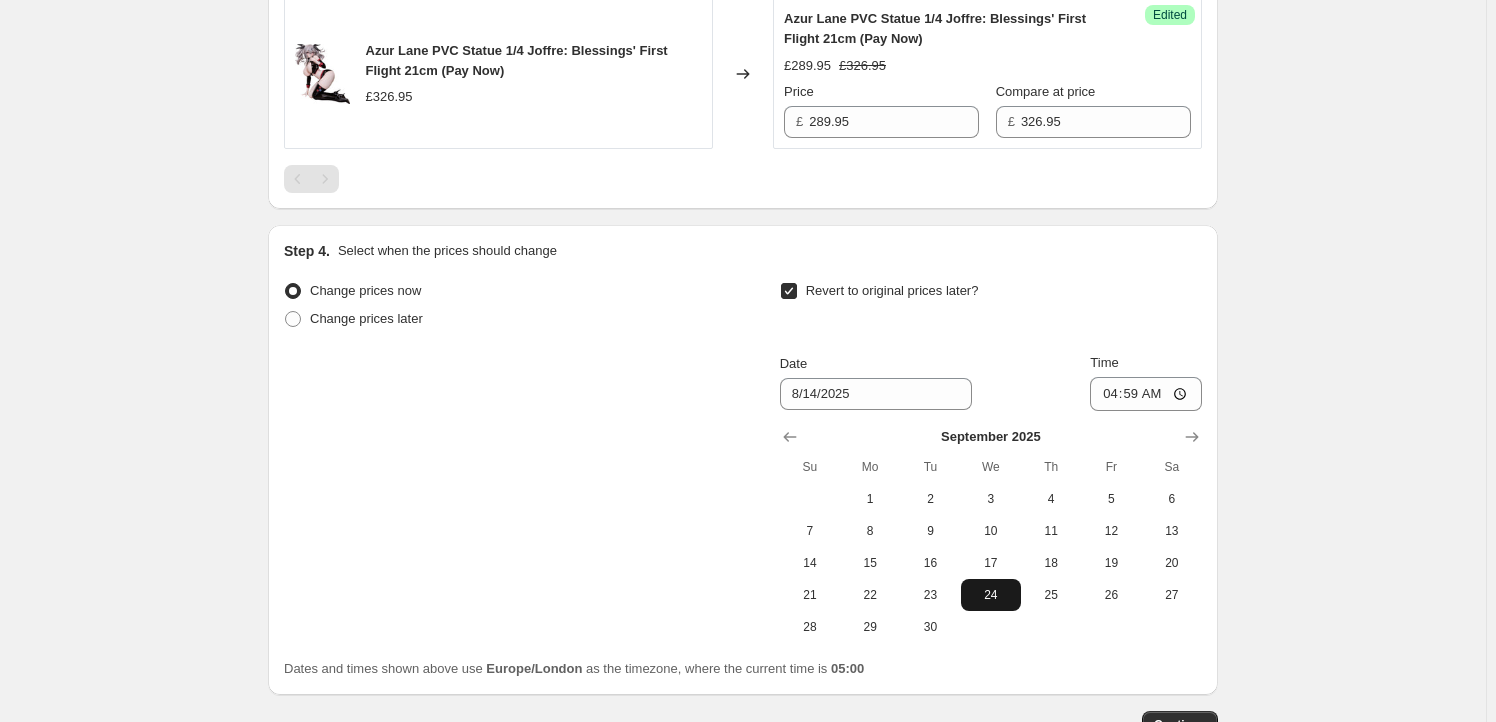 click on "24" at bounding box center (991, 595) 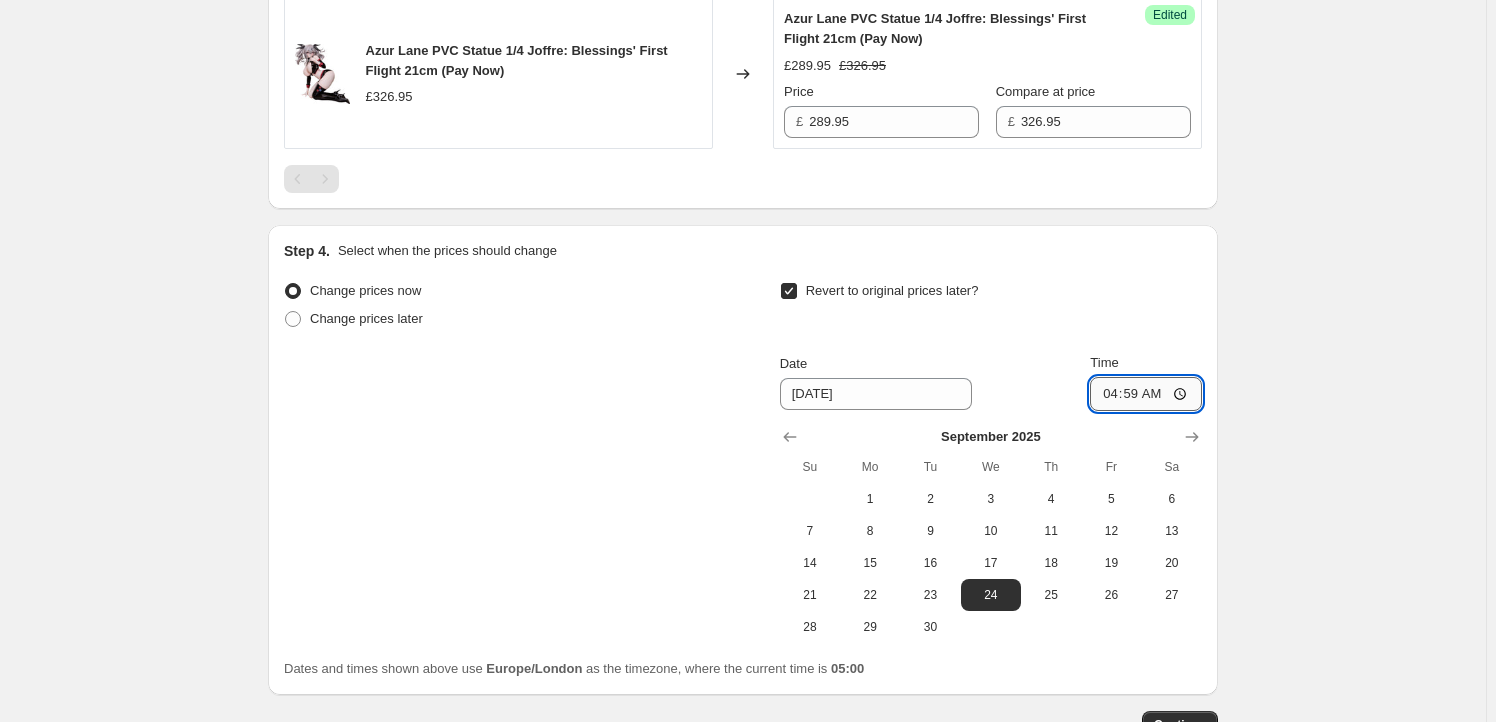 click on "04:59" at bounding box center (1146, 394) 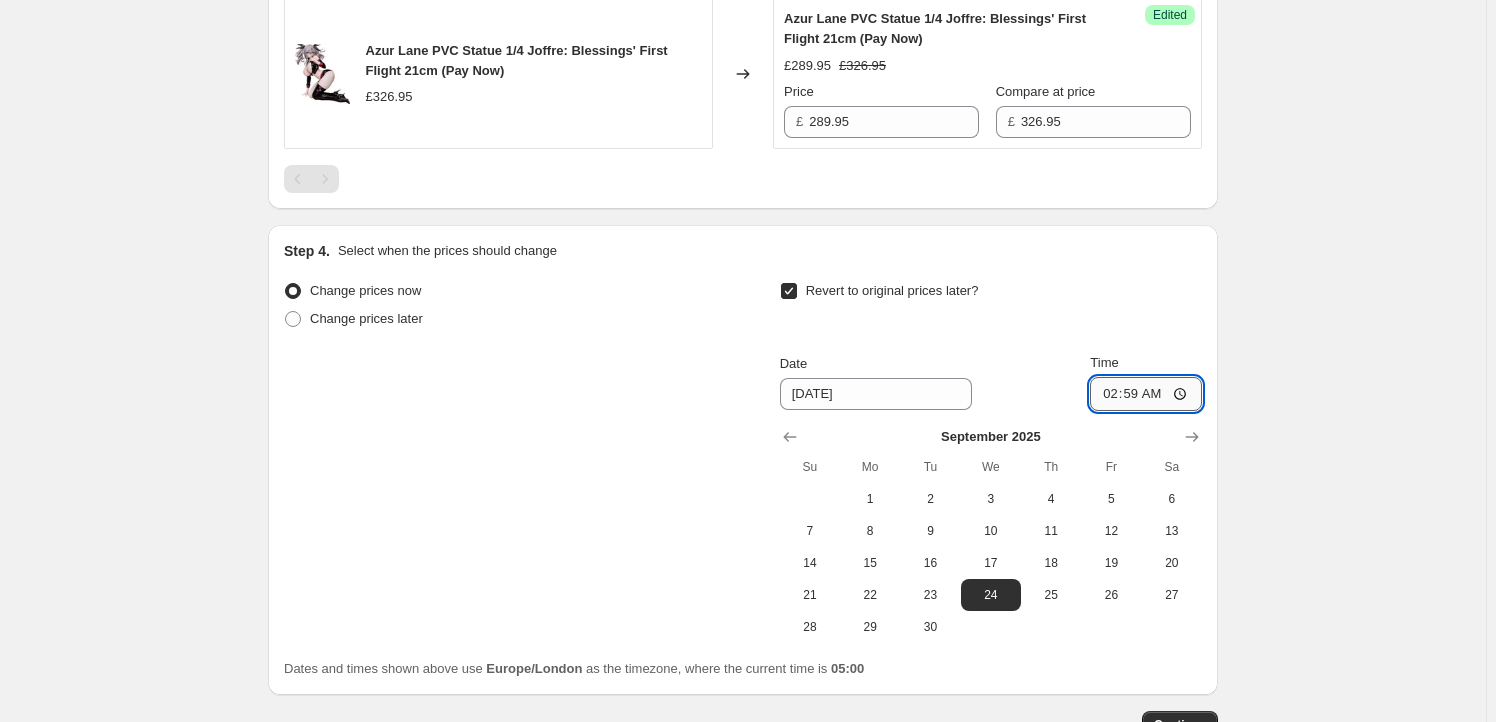 type on "23:59" 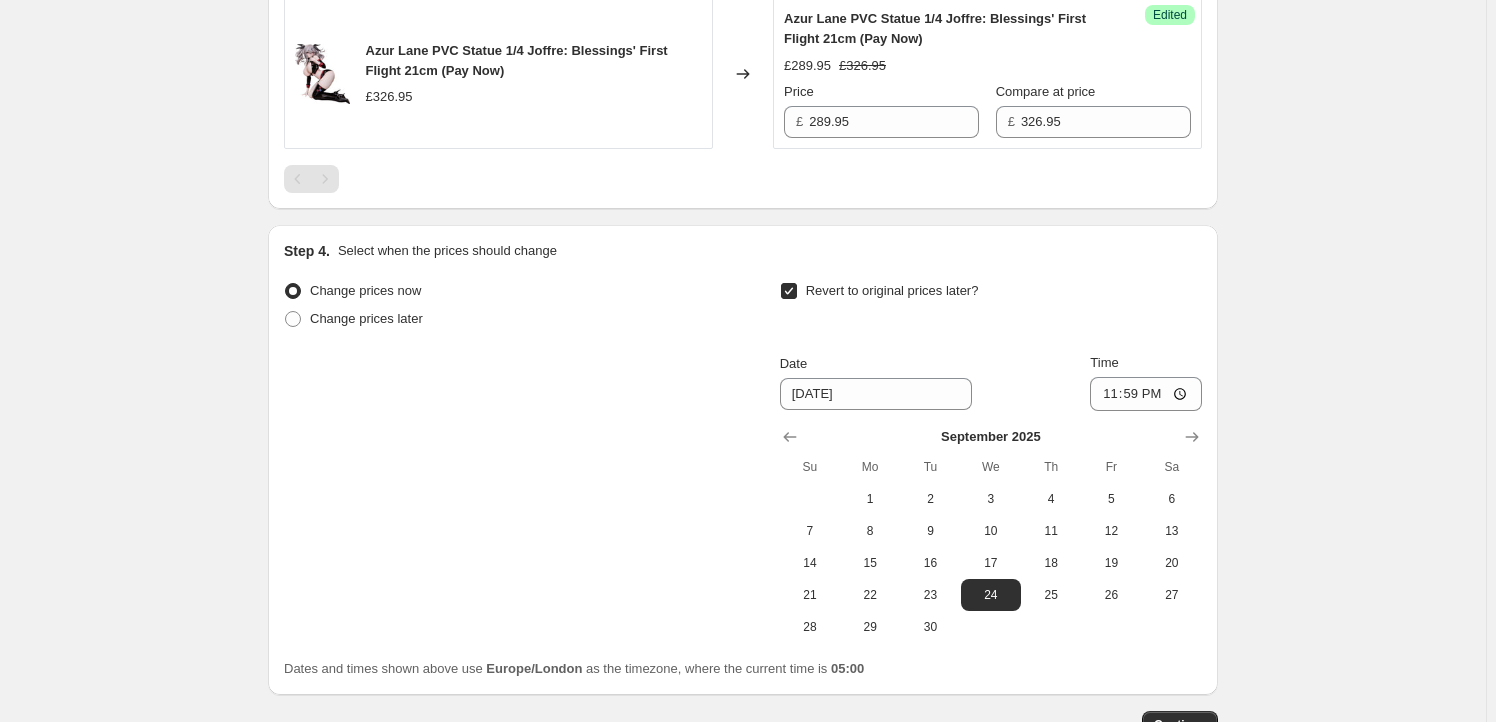 click on "Create new price change job. This page is ready Create new price change job Draft Step 1. Optionally give your price change job a title (eg "March 30% off sale on boots") FREE51438 This title is just for internal use, customers won't see it Step 2. Select how the prices should change Use bulk price change rules Set product prices individually Use CSV upload Select tags to add while price change is active Submit price-change-job-active Goodsmile Shop Select tags to remove while price change is active How does tagging work? Step 3. Select which products should change in price Select all products, use filters, or select products variants individually All products Filter by product, collection, tag, vendor, product type, variant title, or inventory Select product variants individually Select product variants 1   product variants selected PRICE CHANGE PREVIEW 1 product variant selected. 1 product price edited: Azur Lane PVC Statue 1/4 Joffre: Blessings' First Flight 21cm (Pay Now) £326.95 Changed to Success Price" at bounding box center (743, 6) 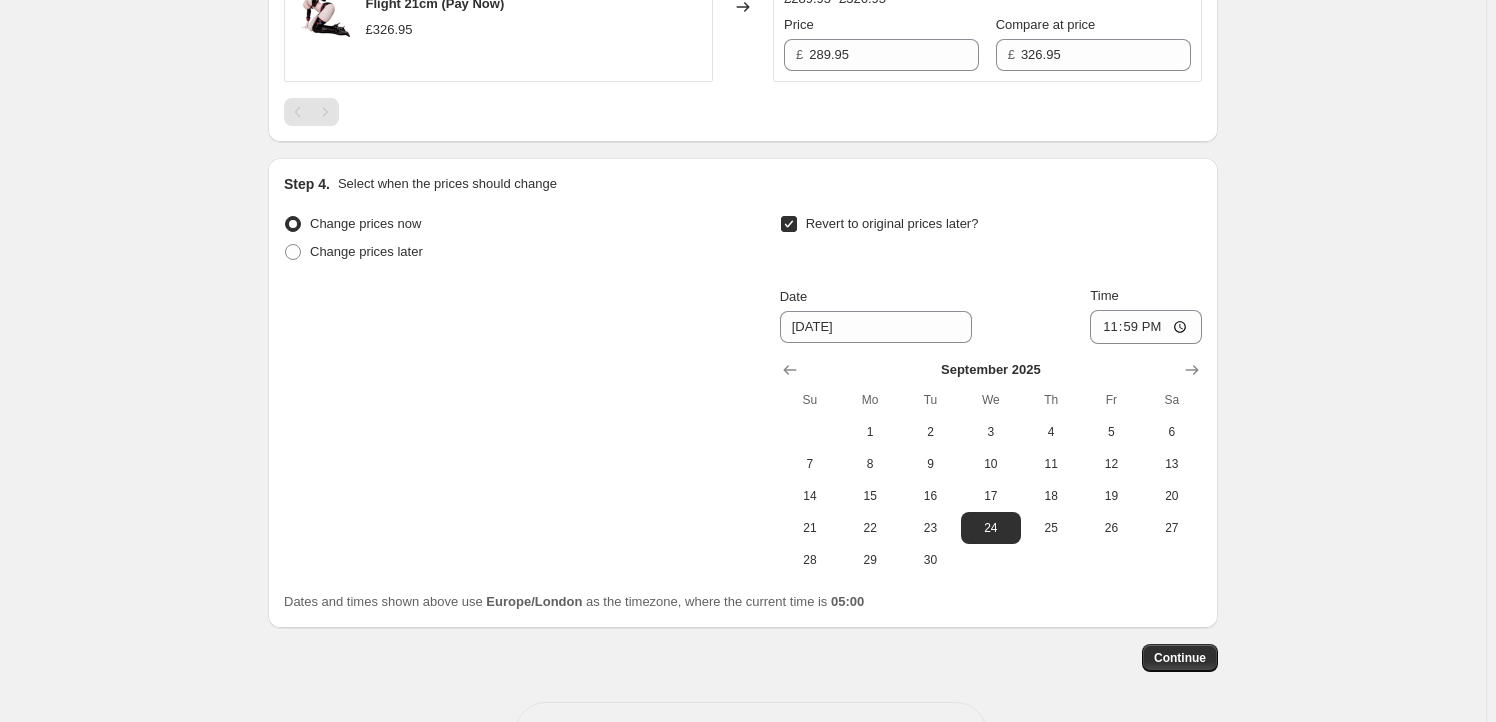 scroll, scrollTop: 985, scrollLeft: 0, axis: vertical 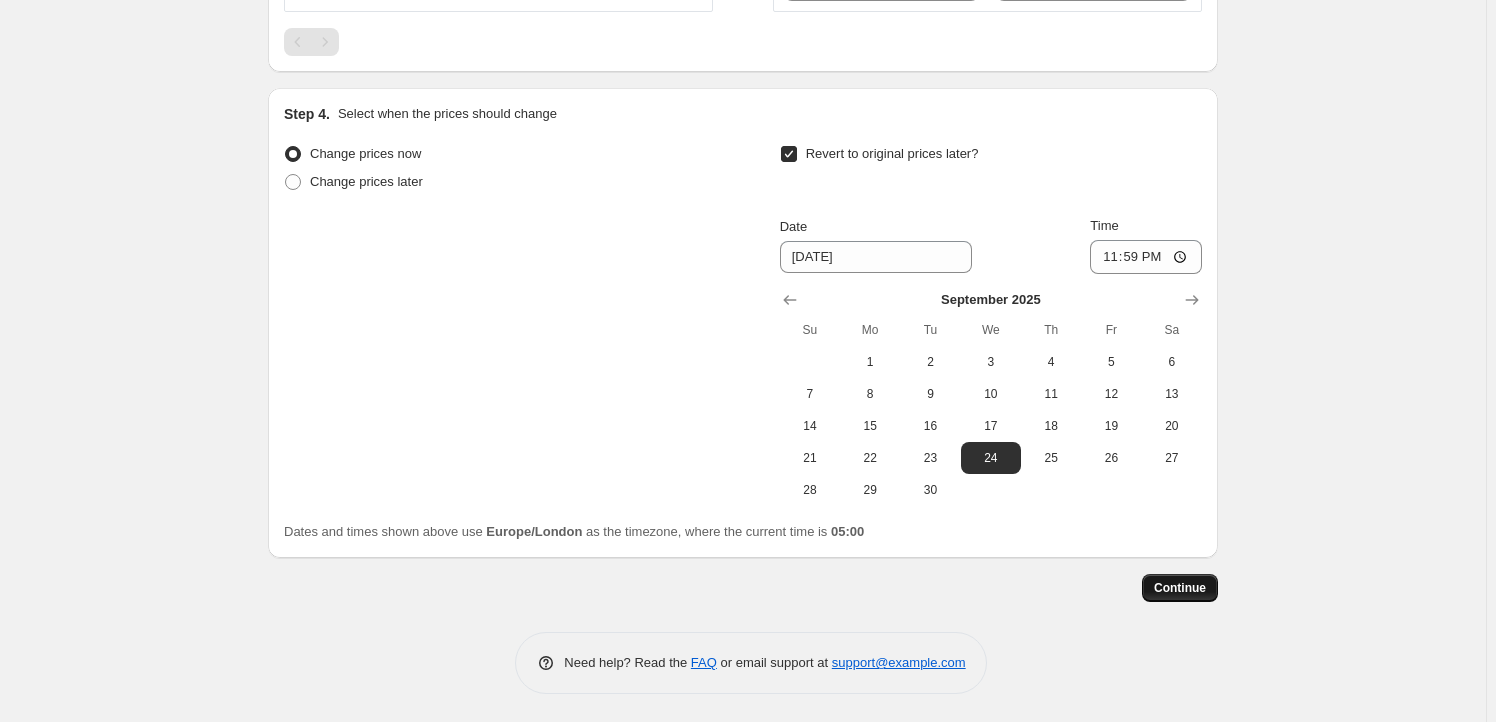 click on "Continue" at bounding box center (1180, 588) 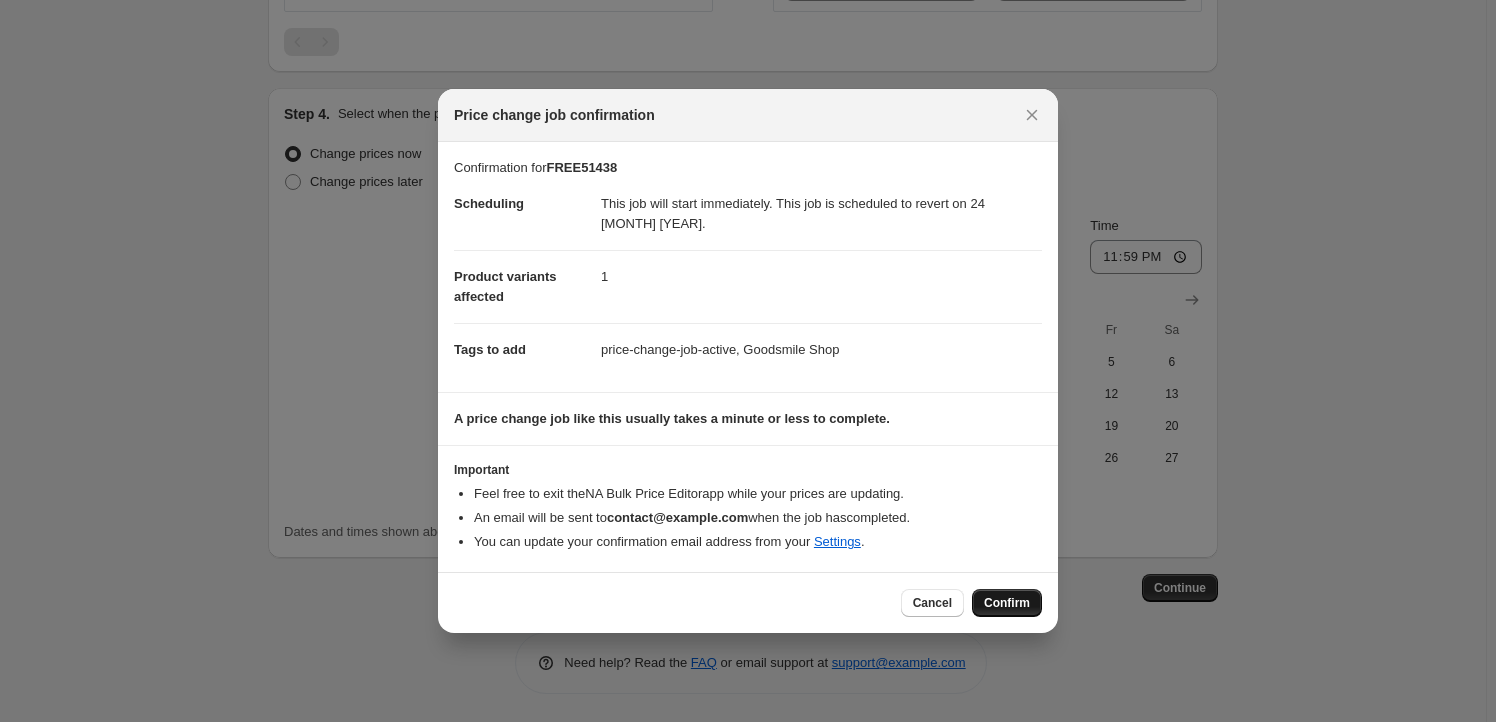 click on "Confirm" at bounding box center [1007, 603] 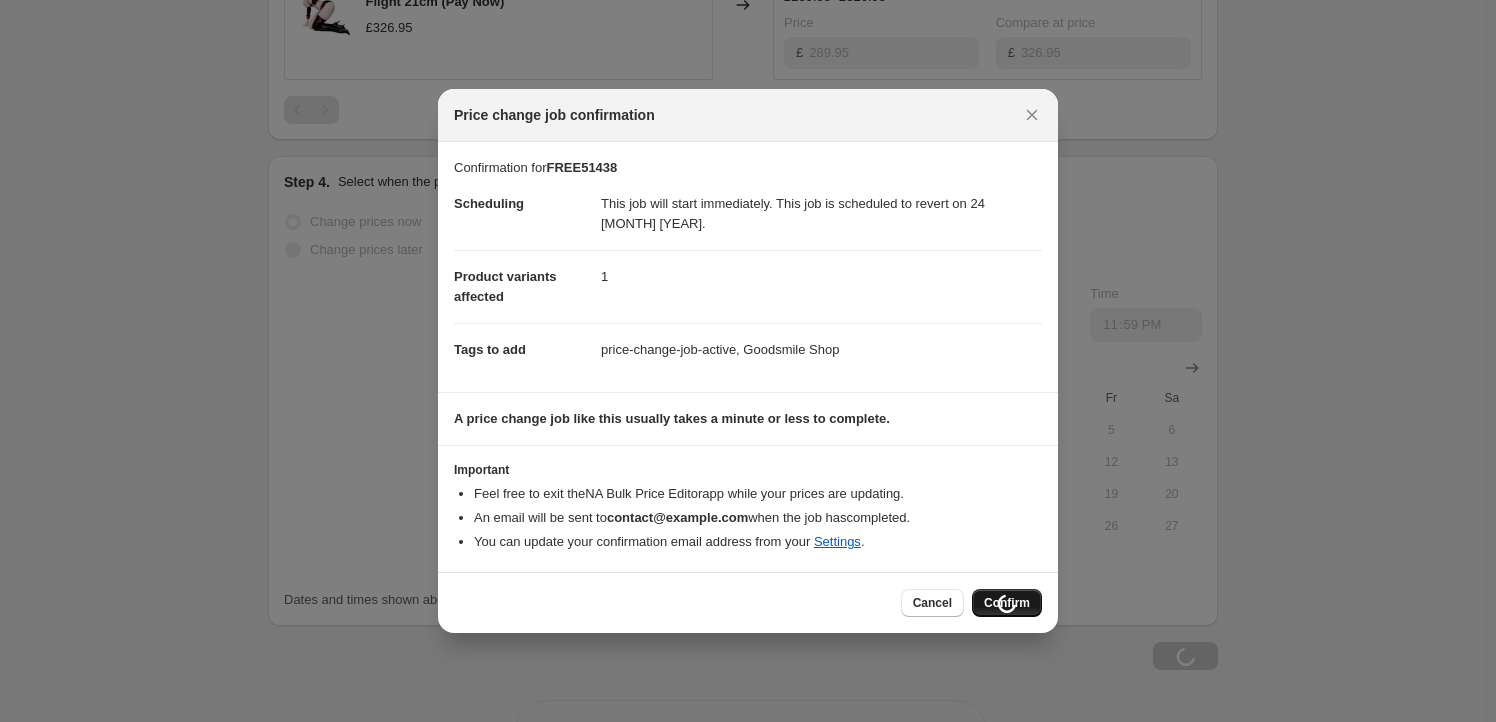 scroll, scrollTop: 1053, scrollLeft: 0, axis: vertical 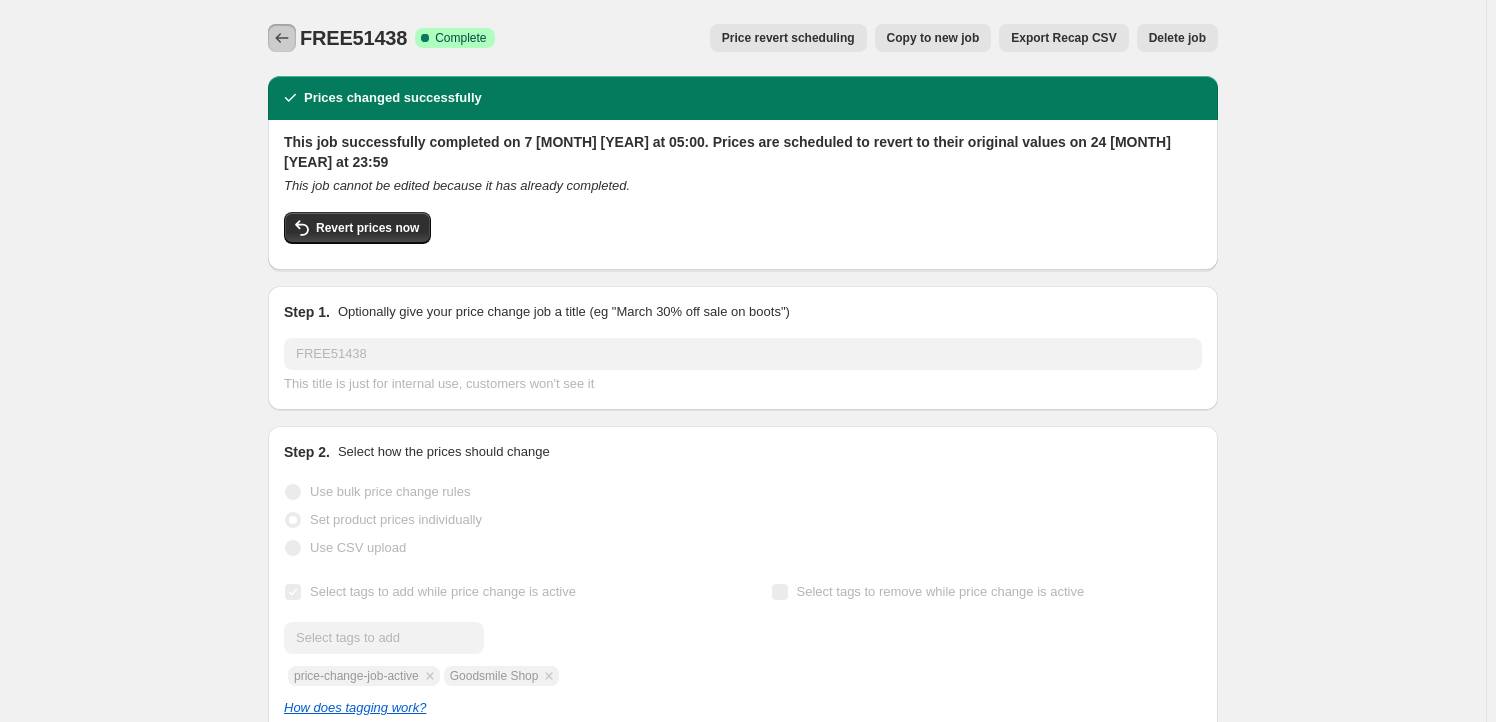 click 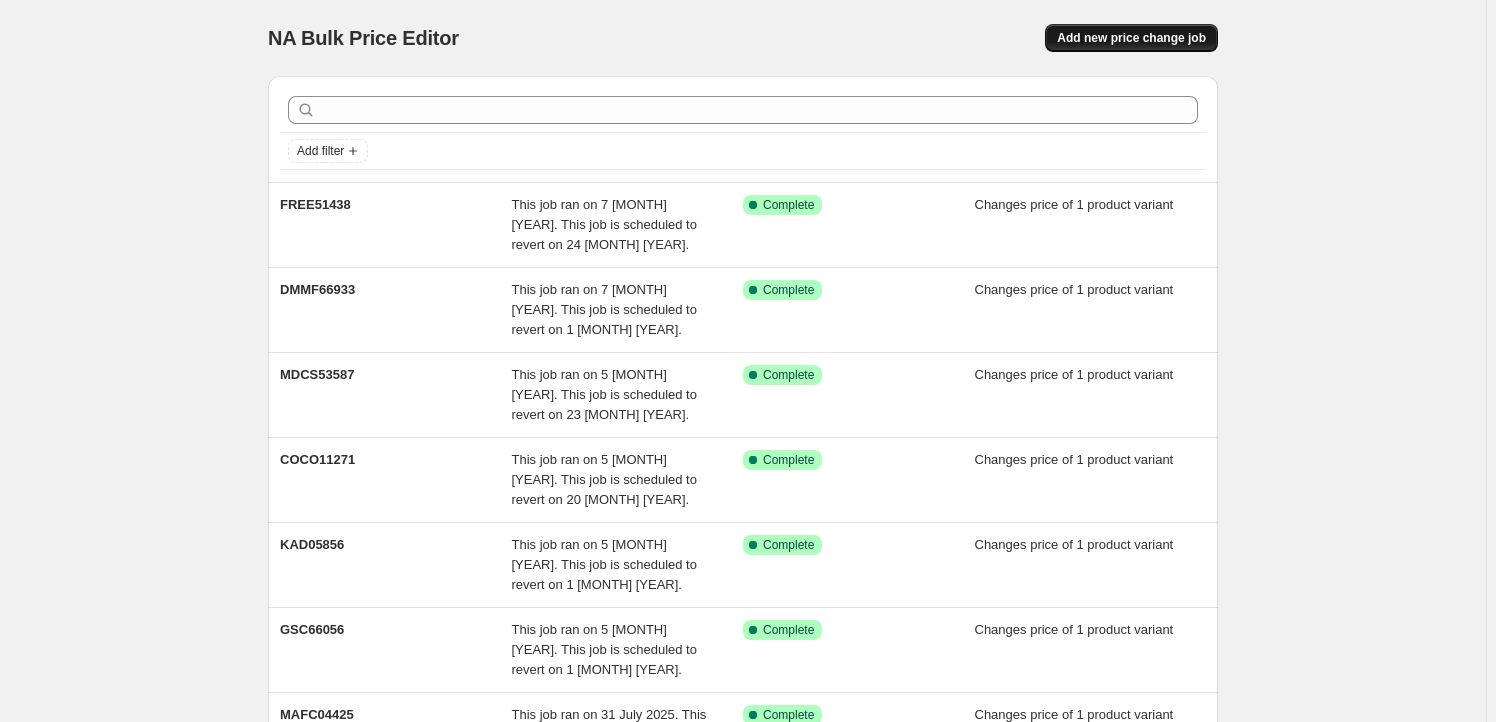 click on "Add new price change job" at bounding box center (1131, 38) 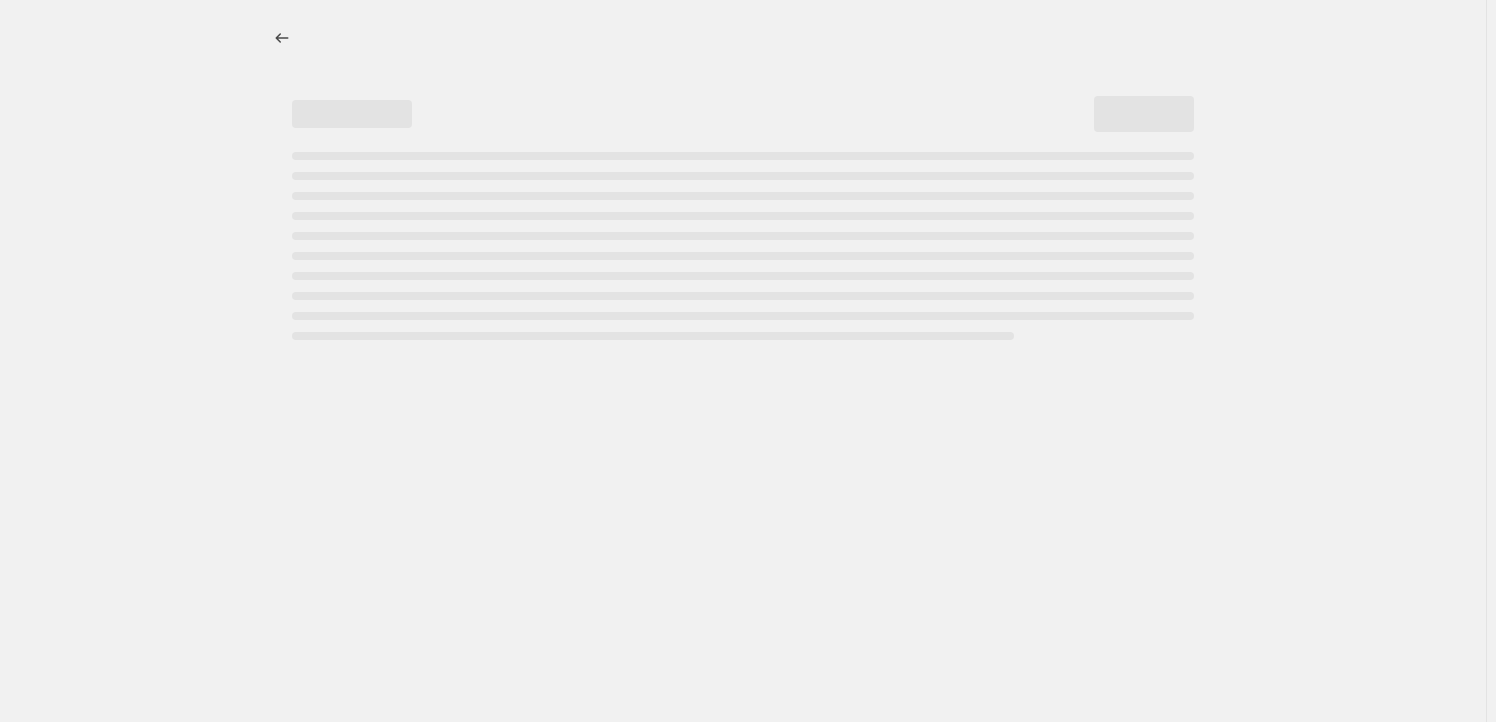 select on "percentage" 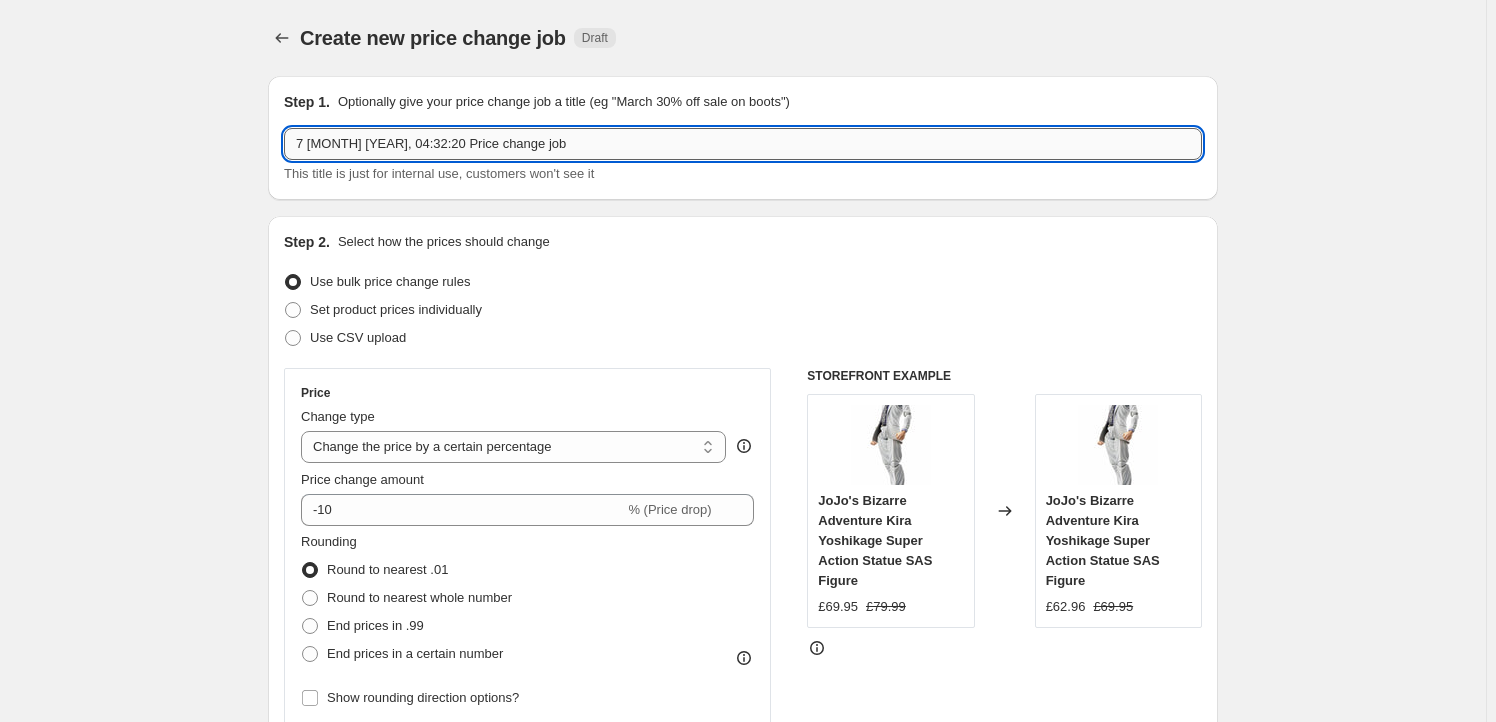click on "7 [MONTH] [YEAR], 04:32:20 Price change job" at bounding box center (743, 144) 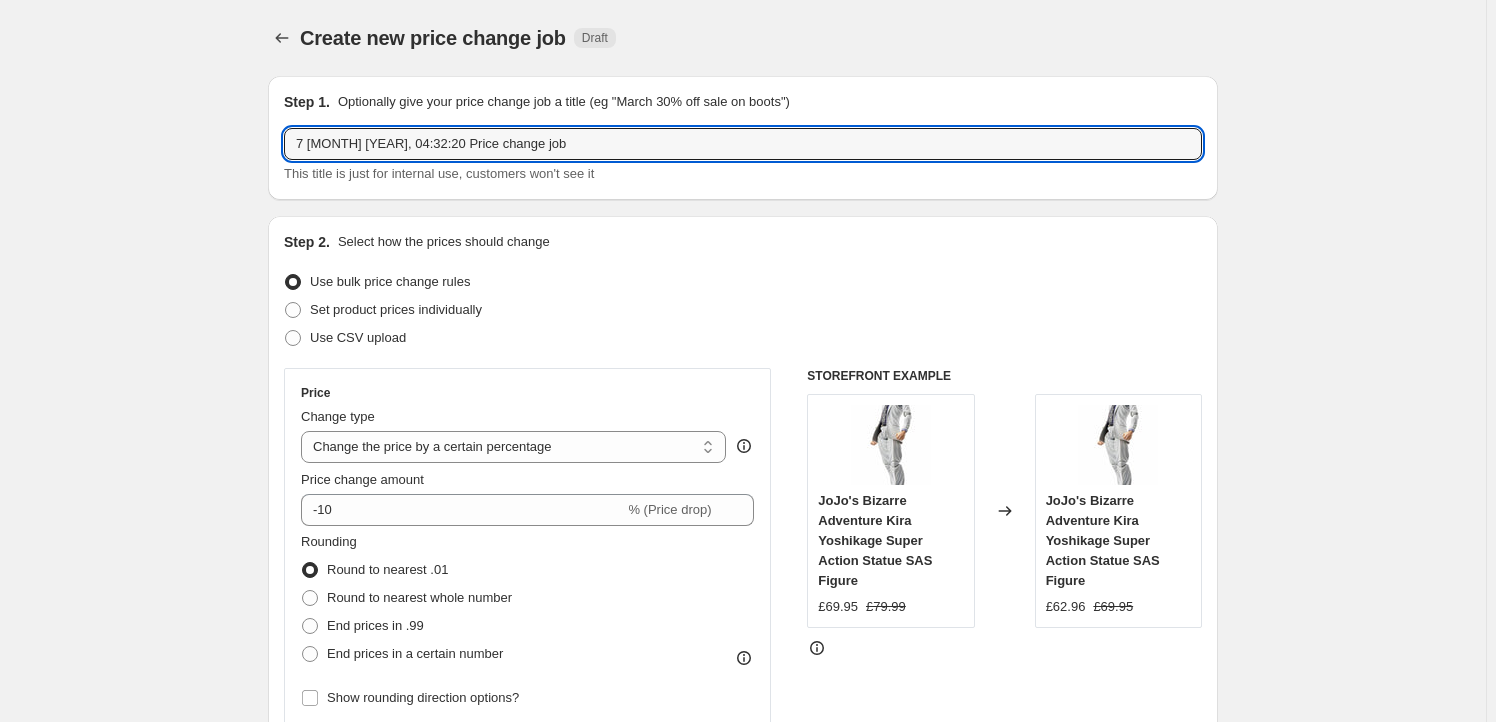 paste on "WAVE71204" 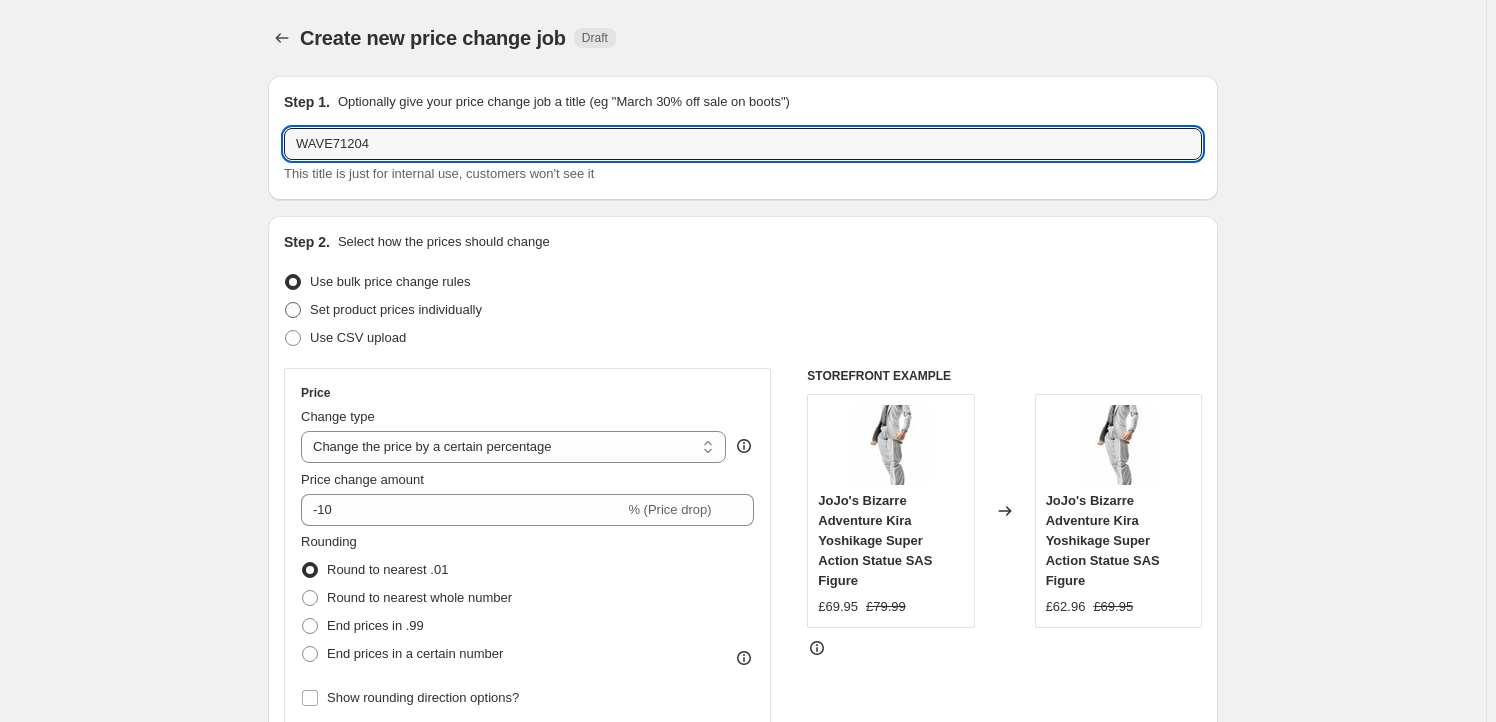 type on "WAVE71204" 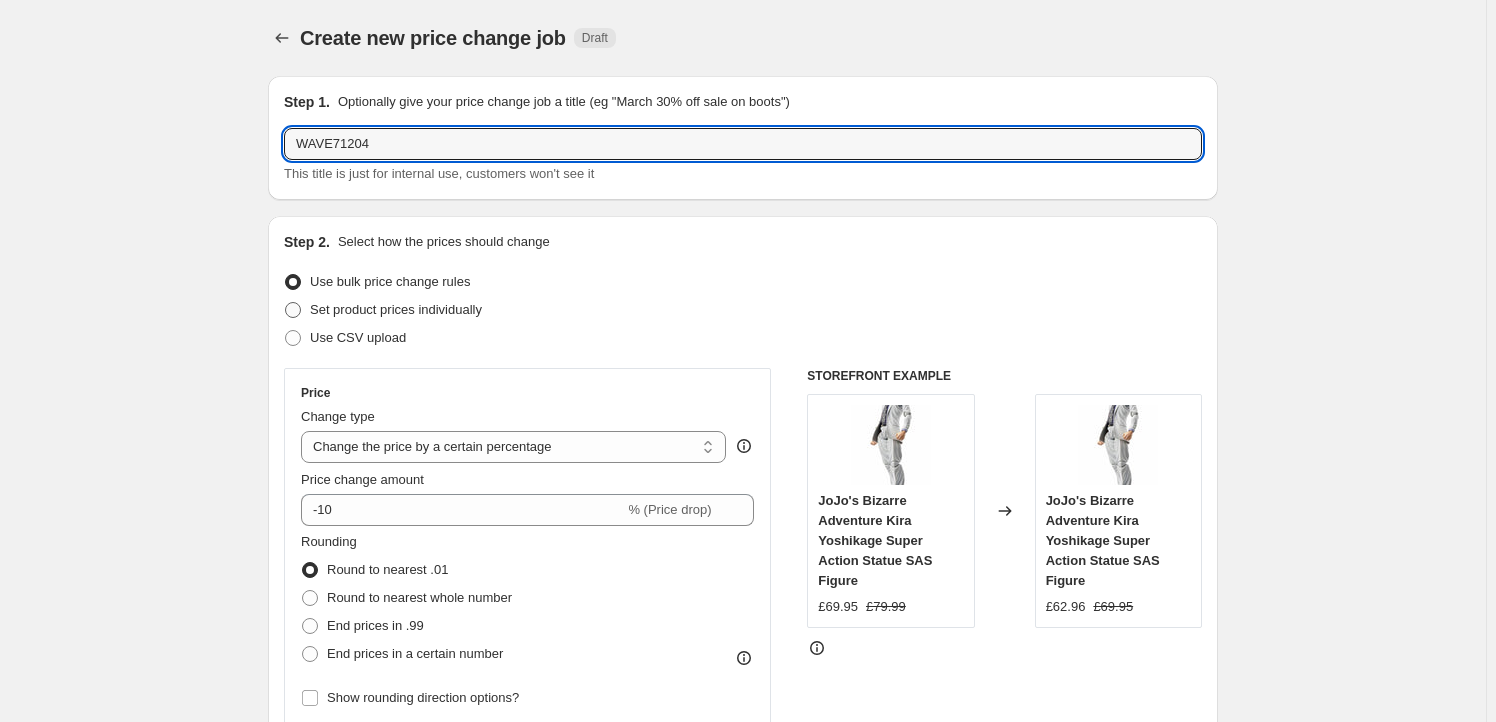 radio on "true" 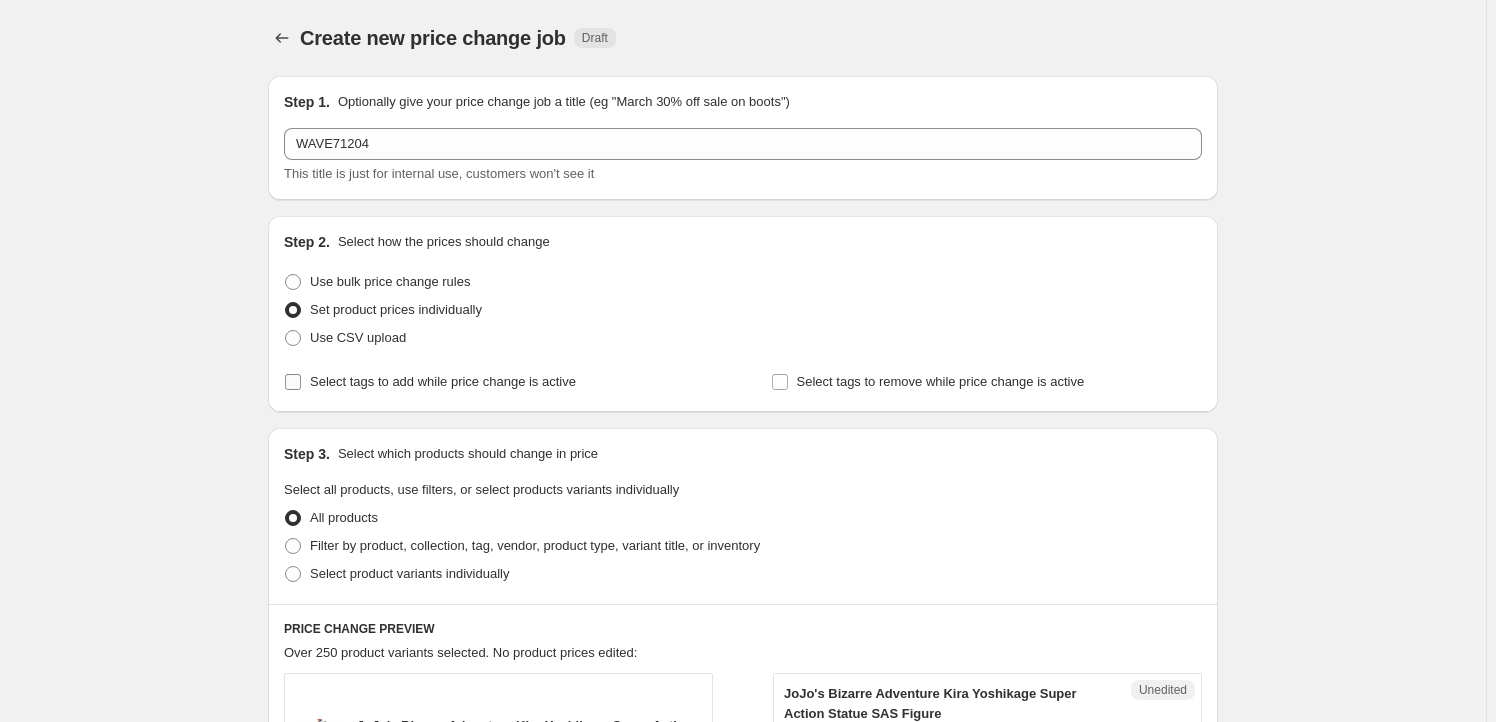 click on "Select tags to add while price change is active" at bounding box center [443, 381] 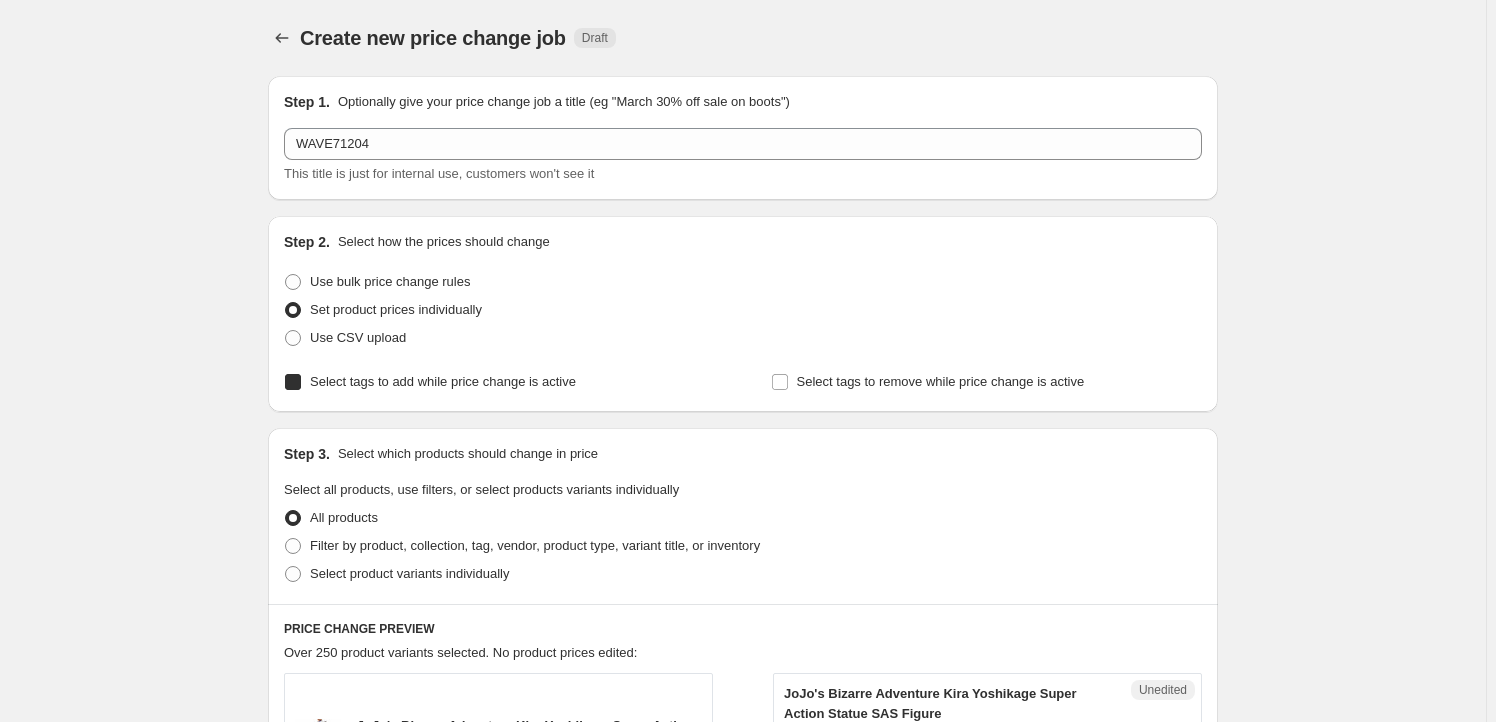 checkbox on "true" 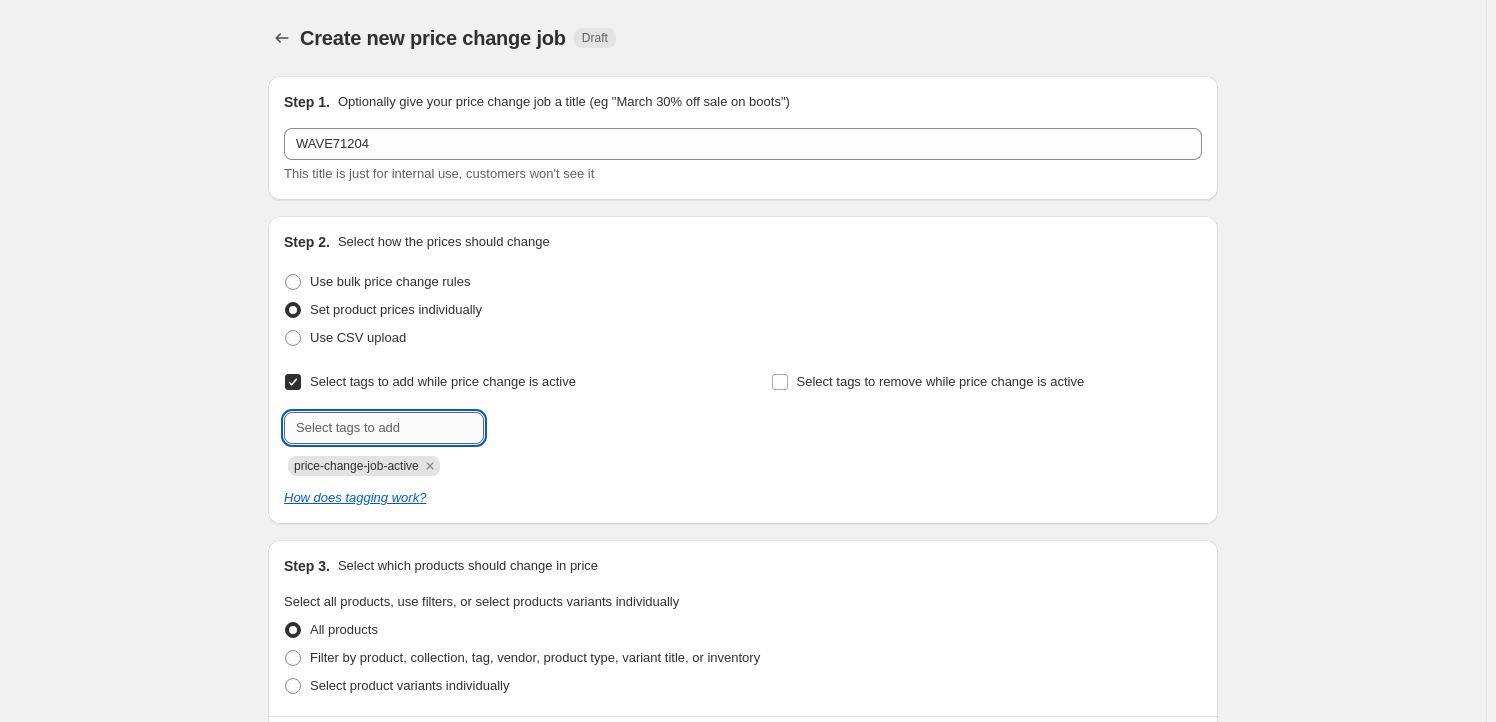 click at bounding box center [384, 428] 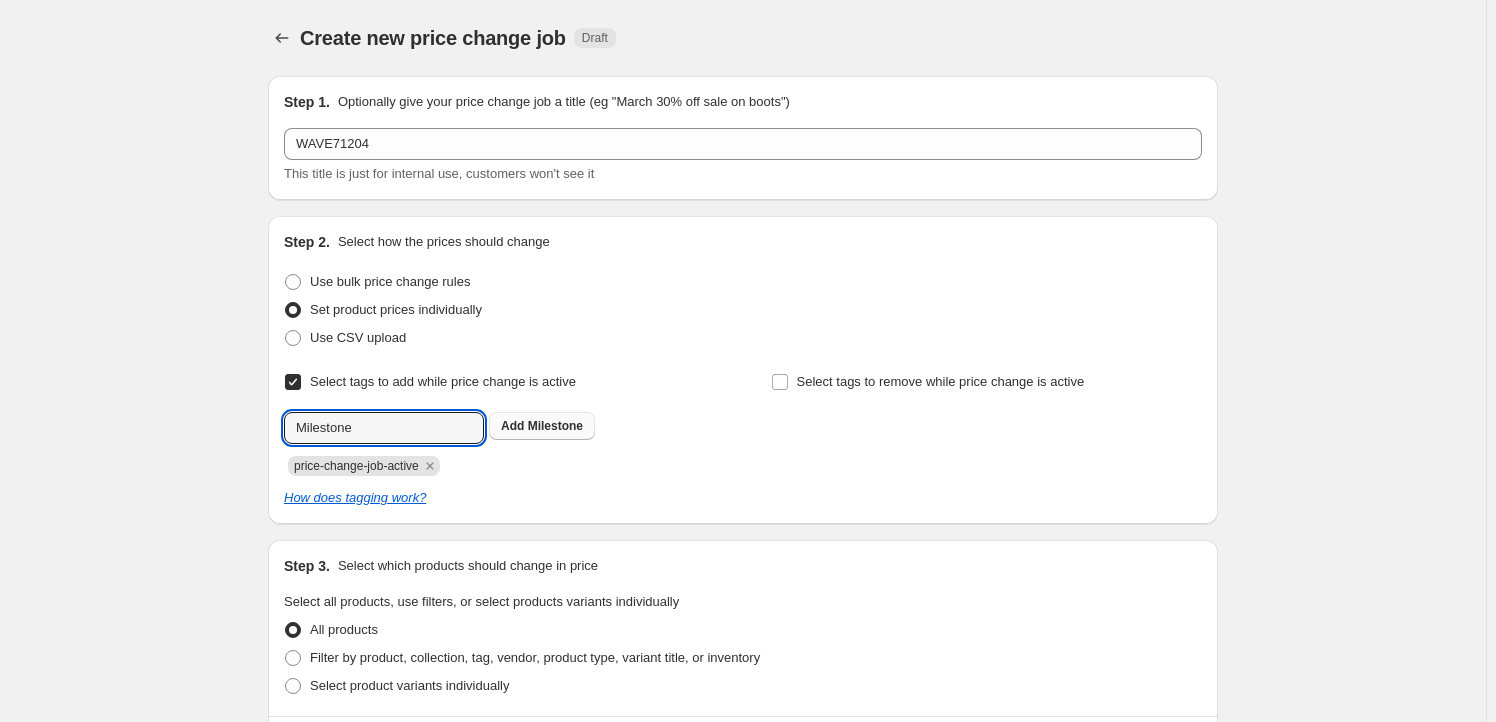 type on "Milestone" 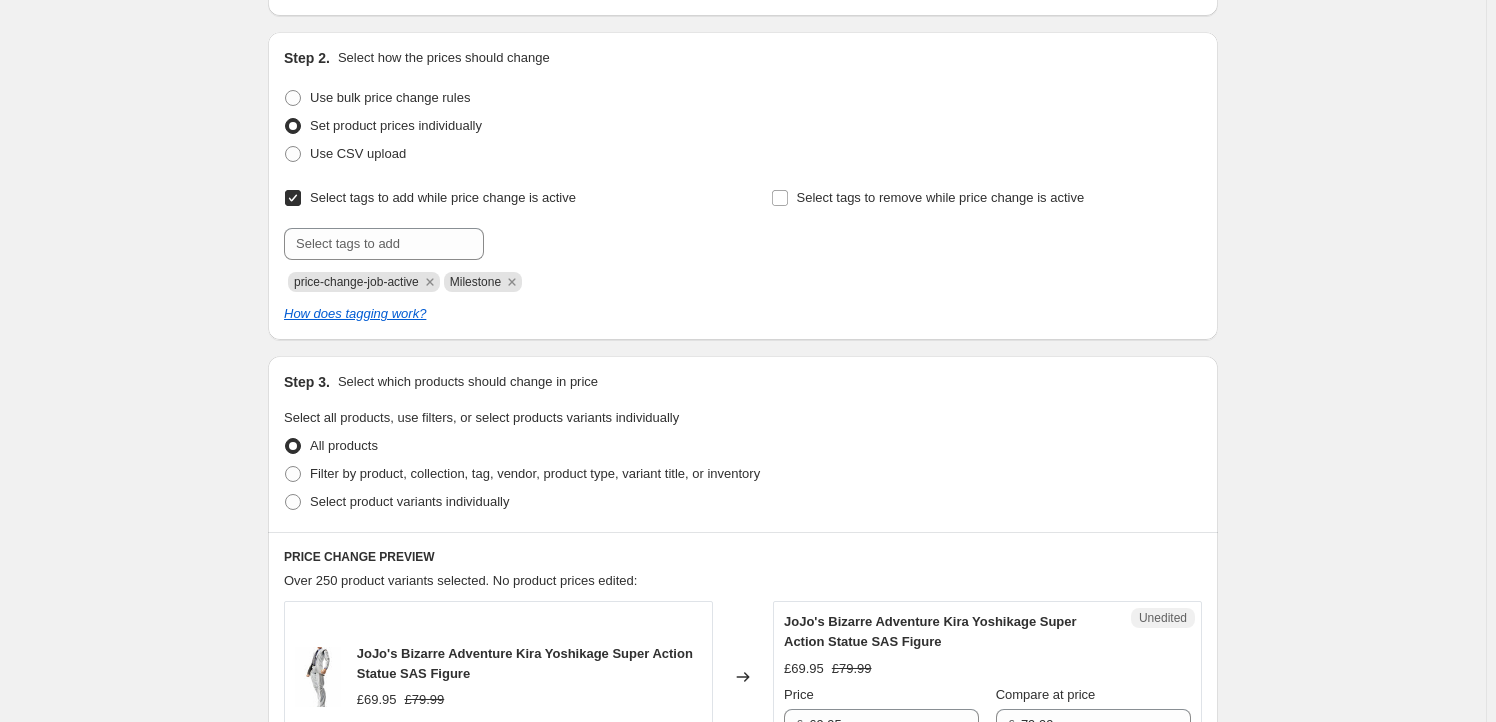 scroll, scrollTop: 363, scrollLeft: 0, axis: vertical 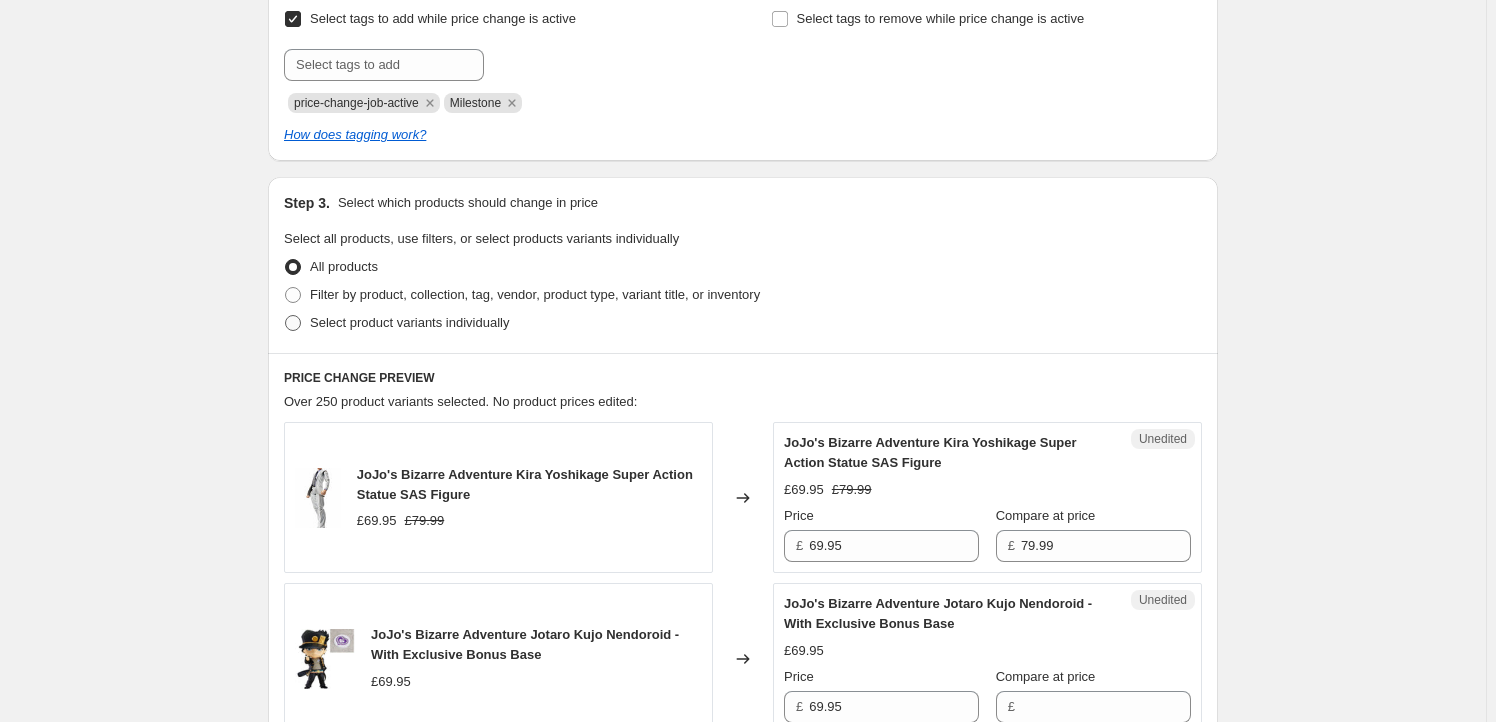 click on "Select product variants individually" at bounding box center (409, 322) 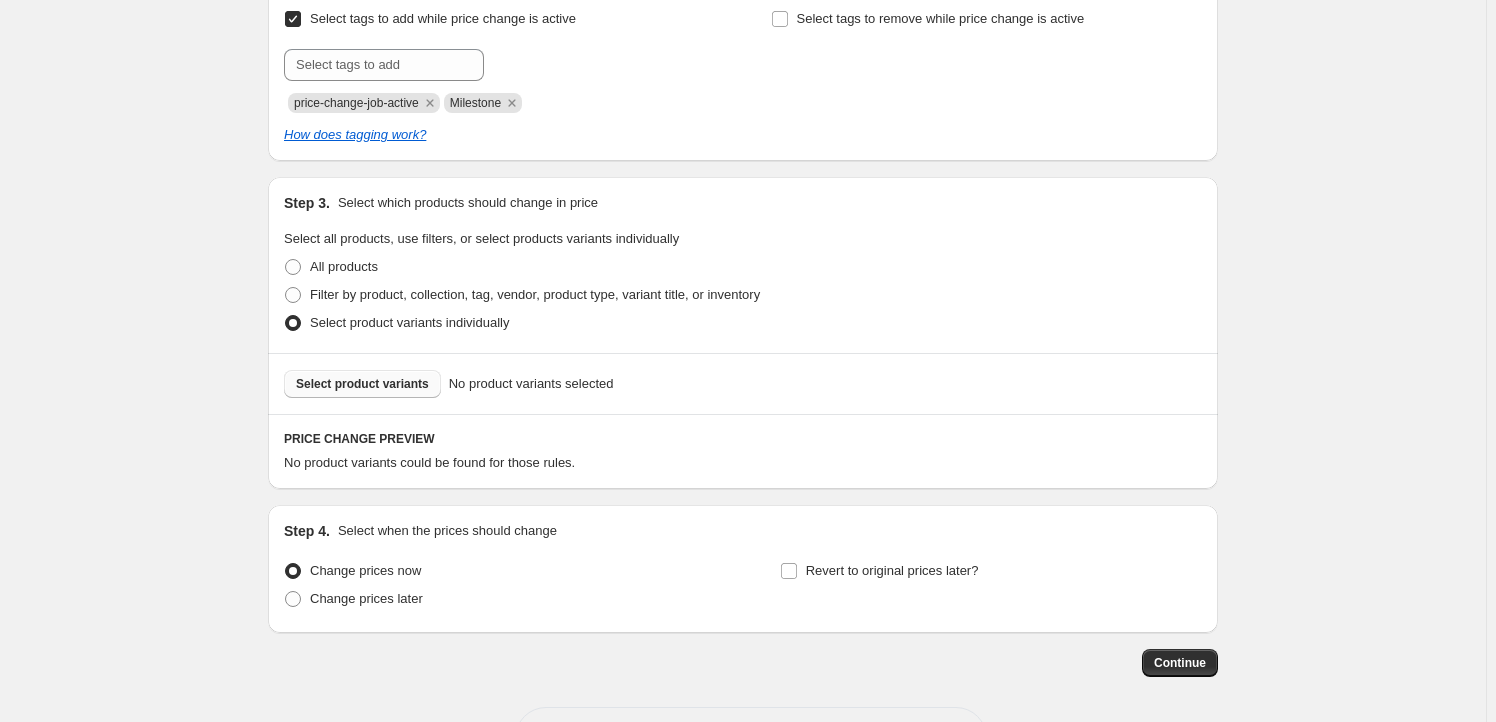 click on "Select product variants" at bounding box center [362, 384] 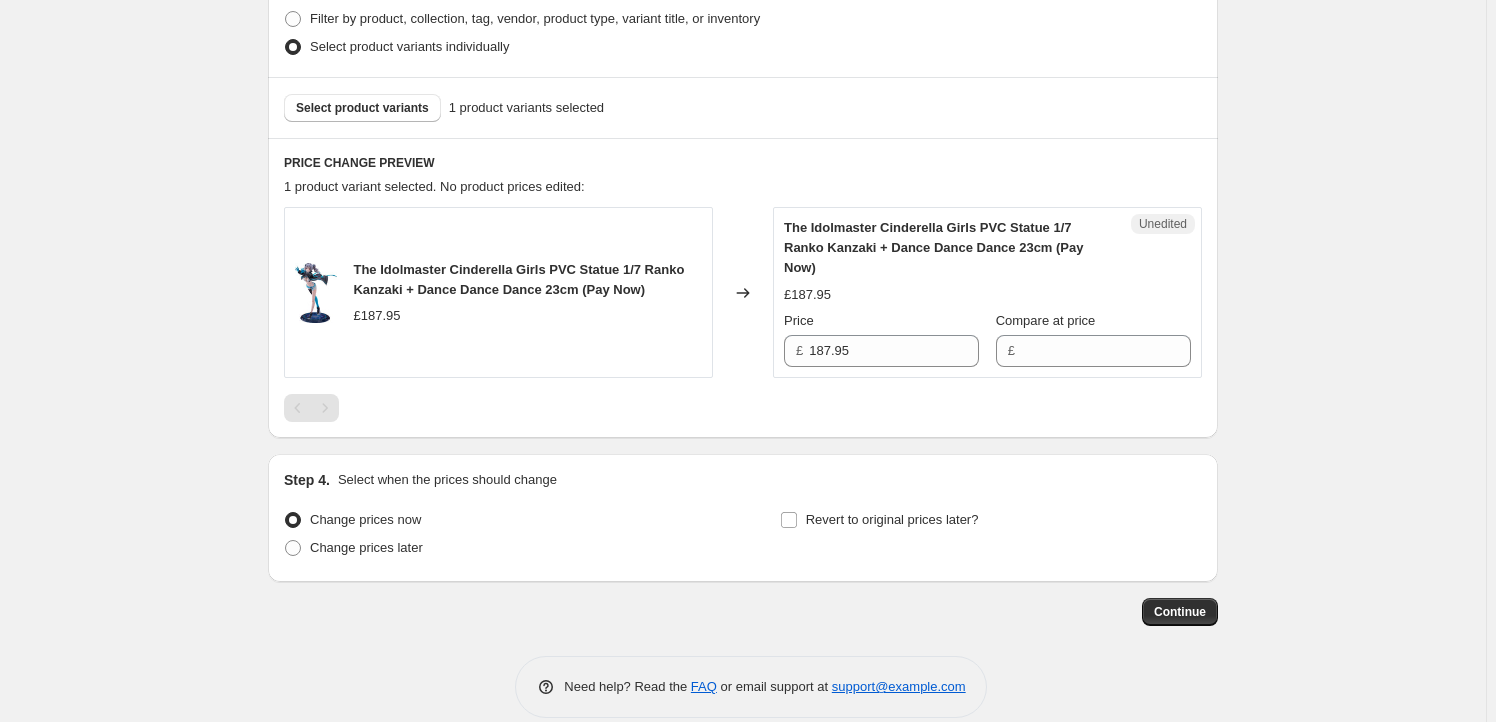scroll, scrollTop: 643, scrollLeft: 0, axis: vertical 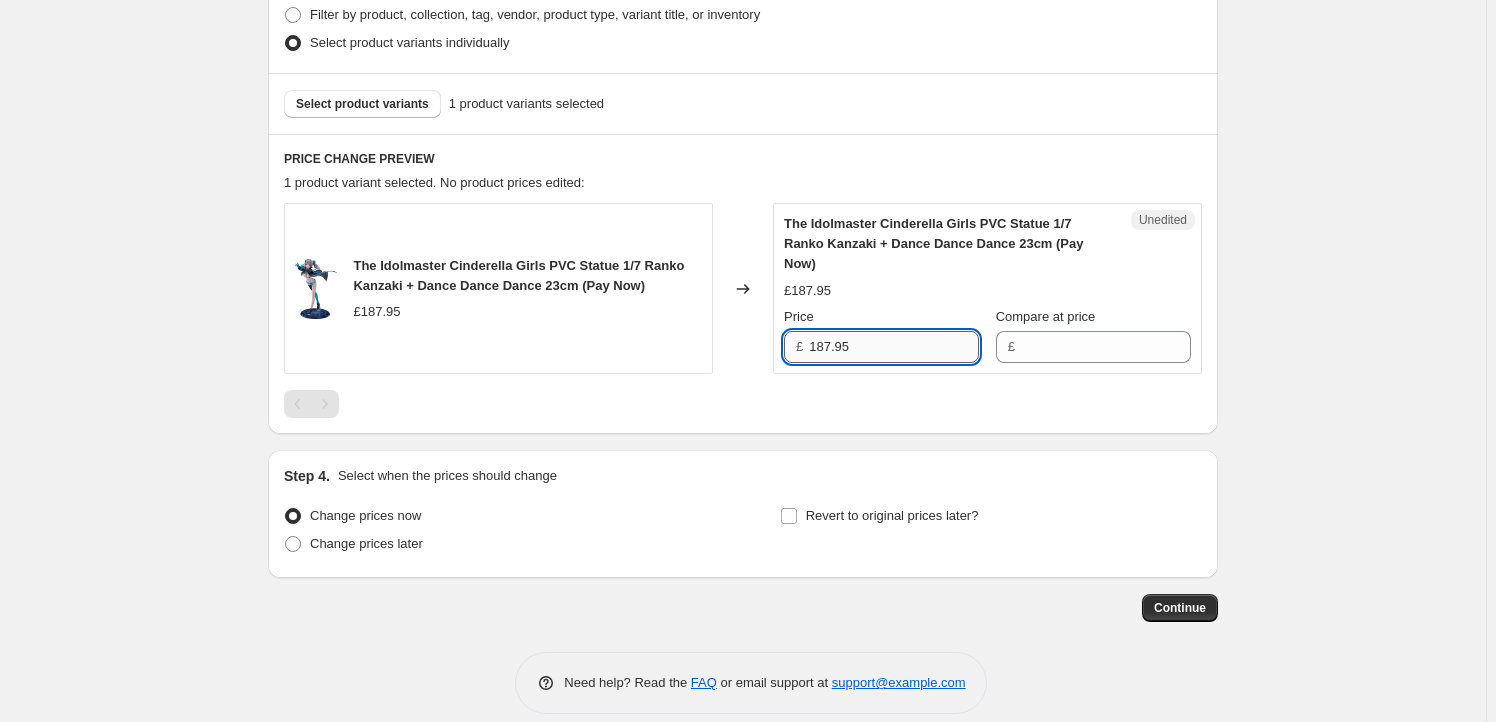 click on "187.95" at bounding box center (894, 347) 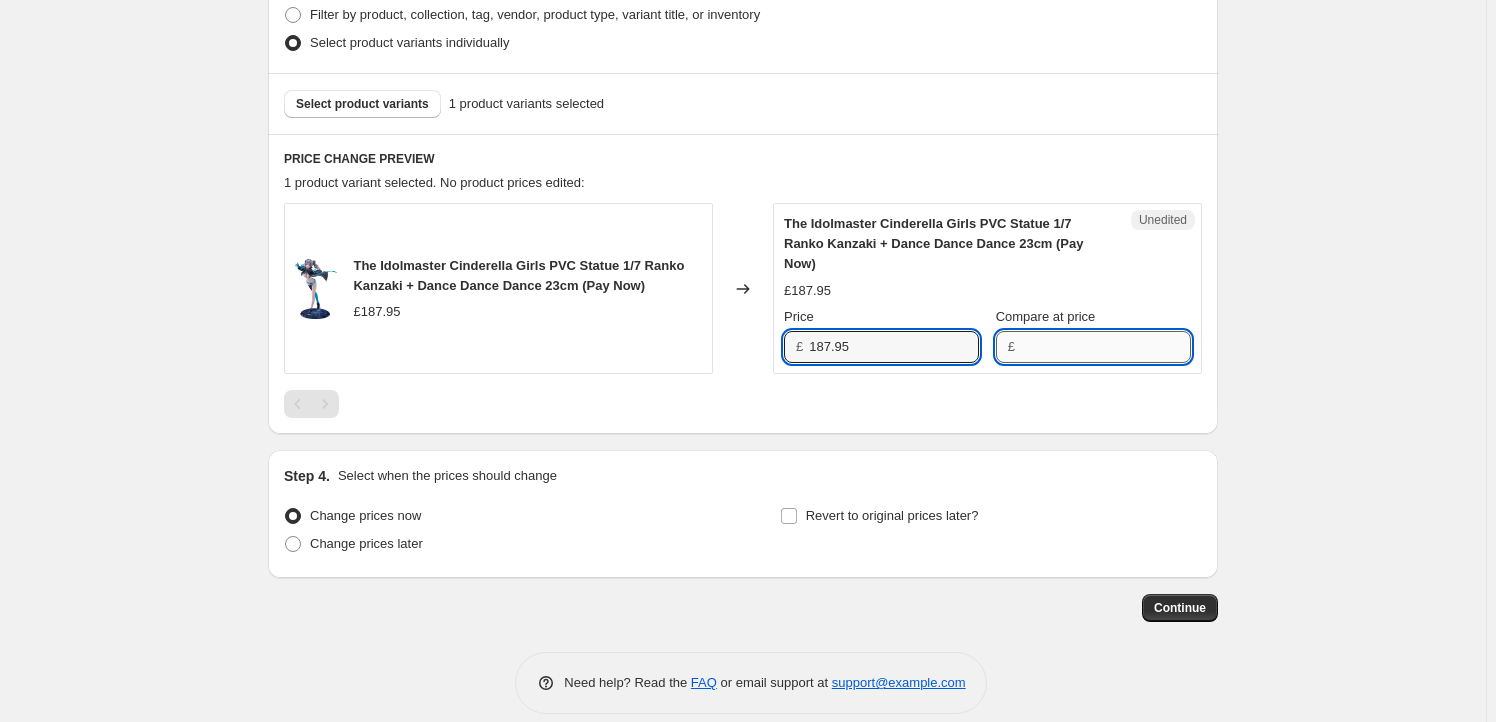 click on "Compare at price" at bounding box center [1106, 347] 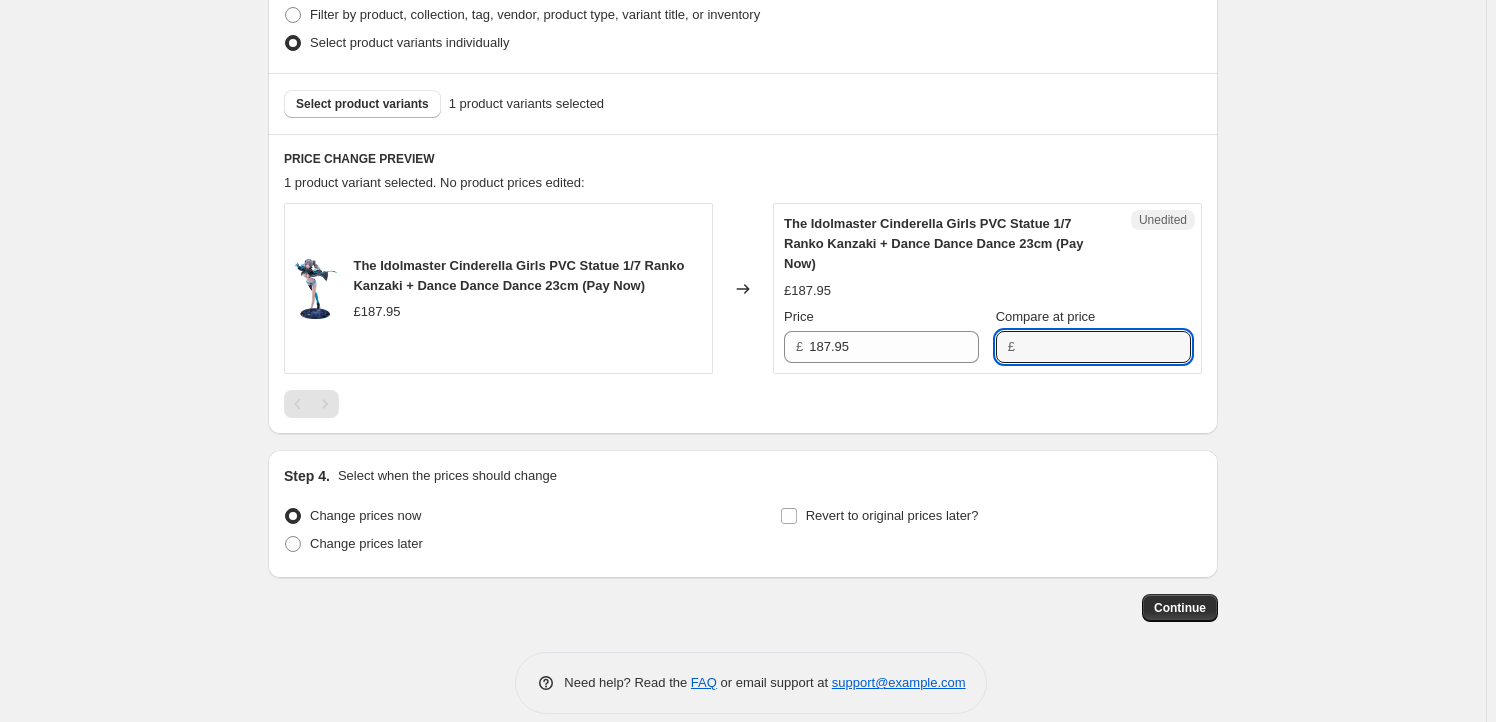 paste on "187.95" 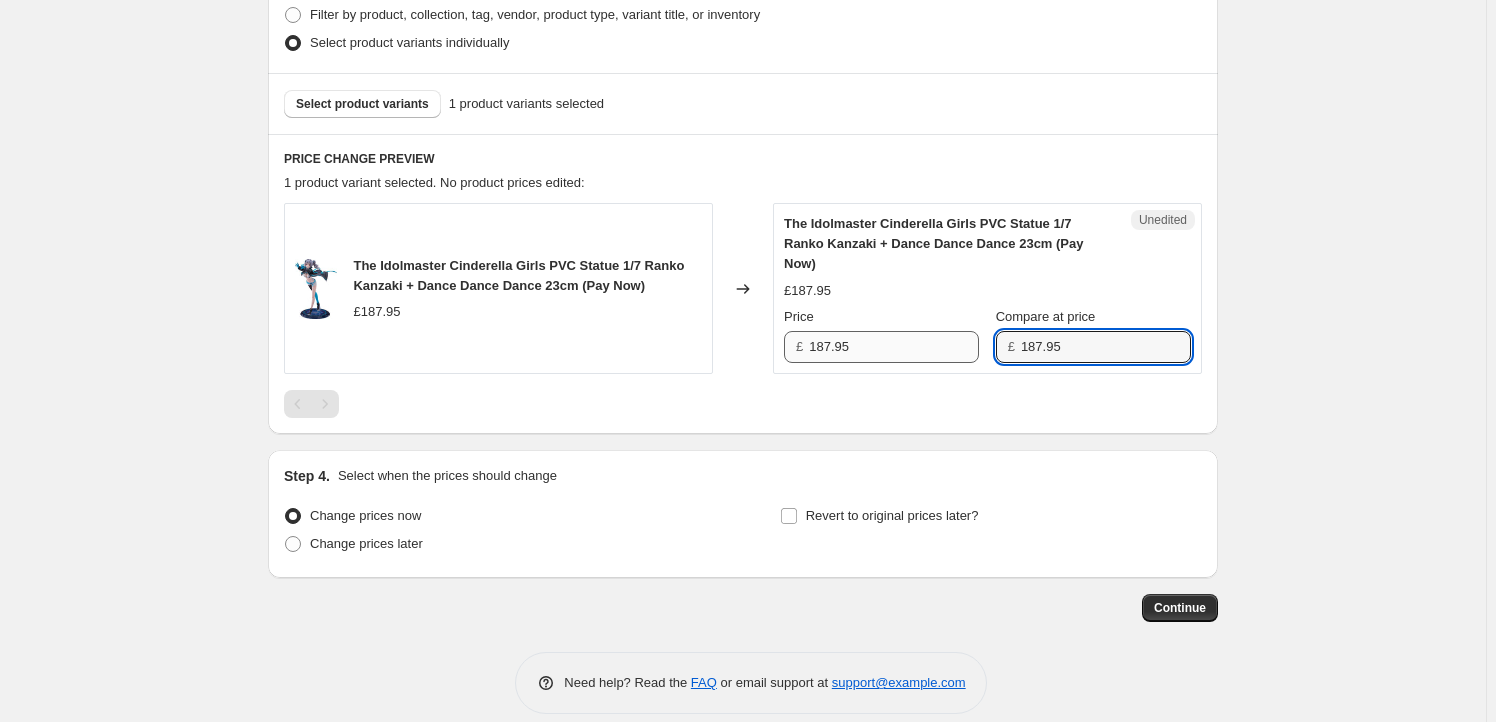 type on "187.95" 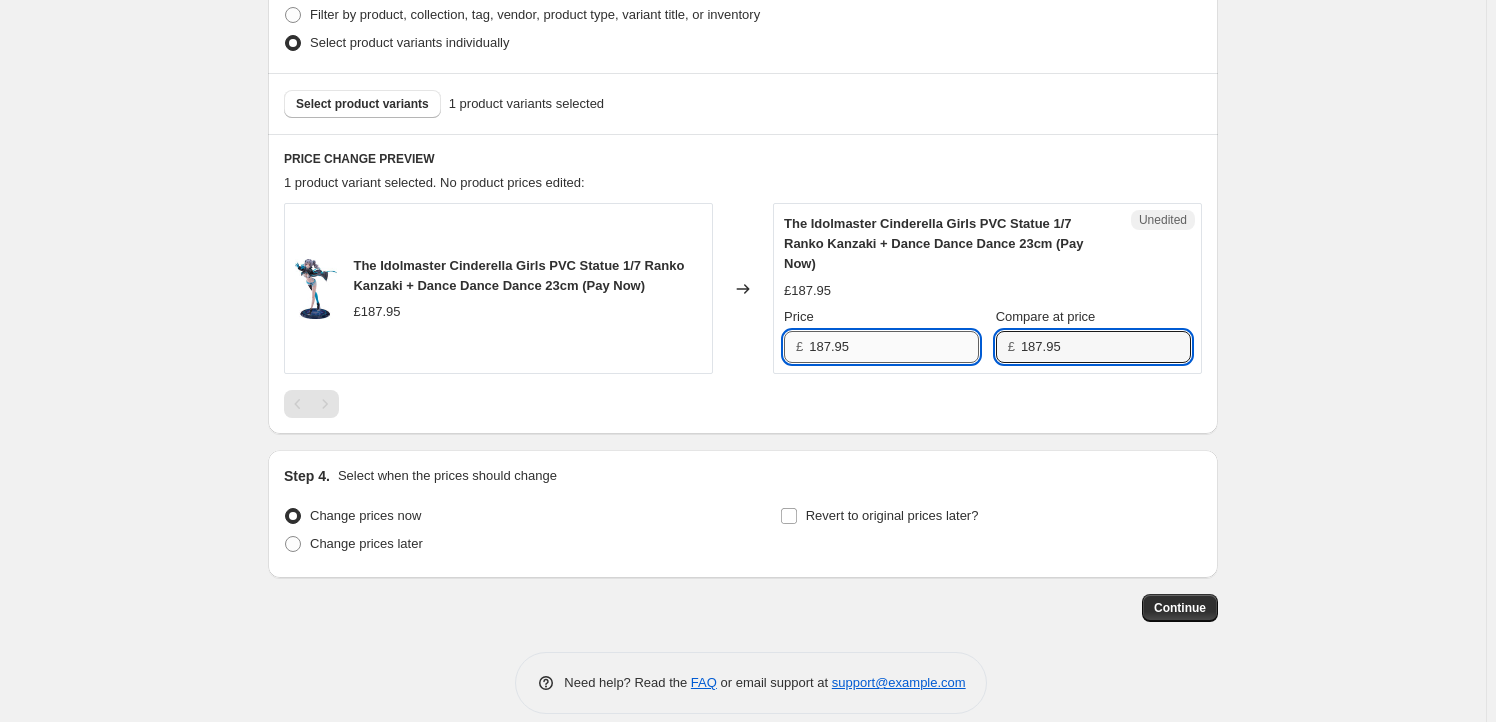 click on "187.95" at bounding box center [894, 347] 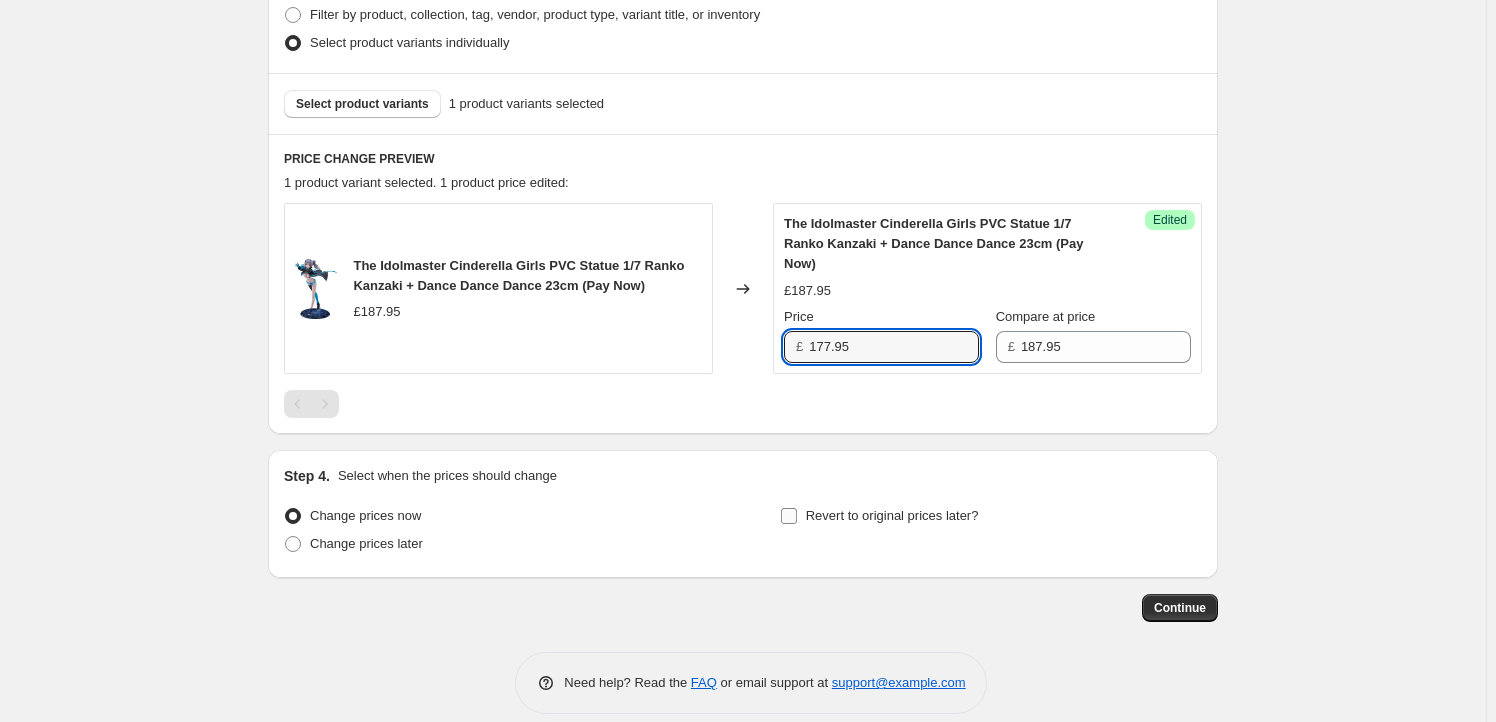 type on "177.95" 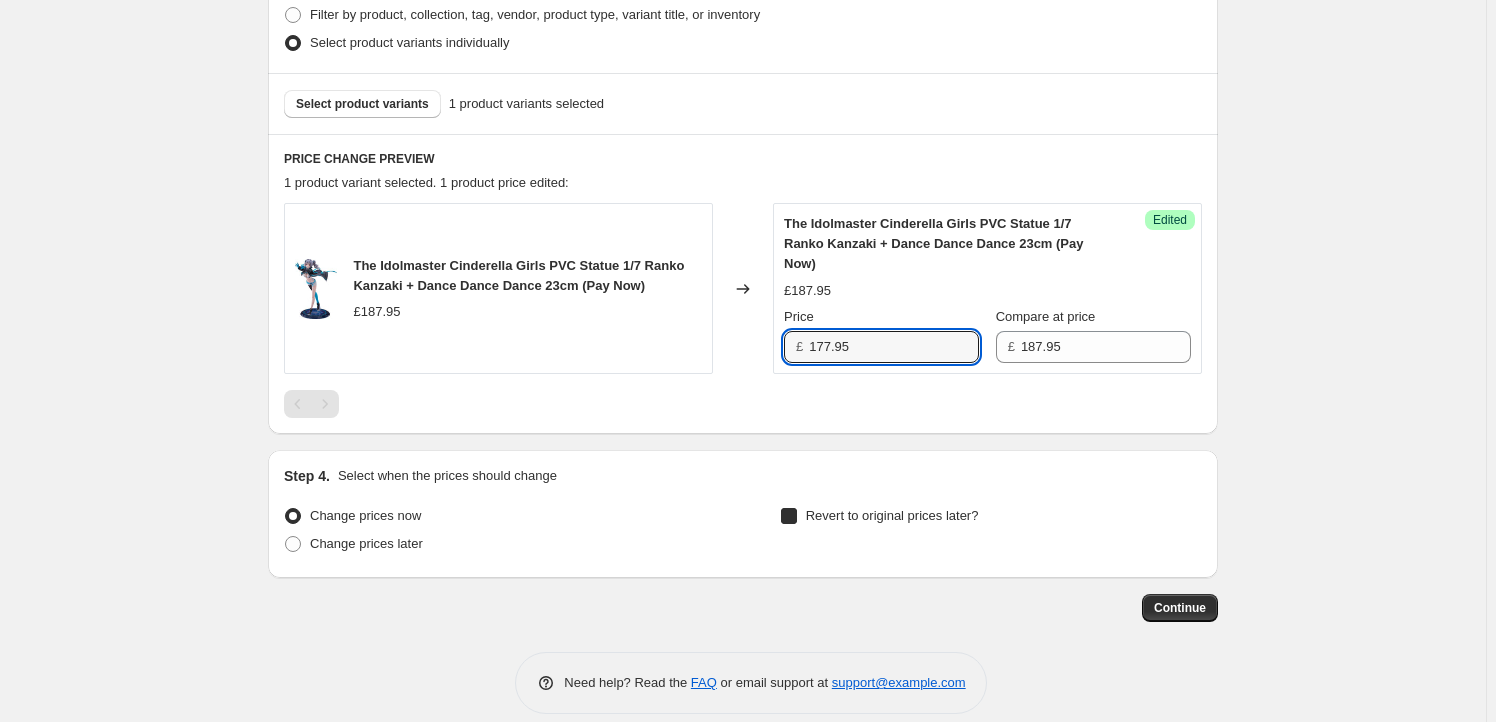 checkbox on "true" 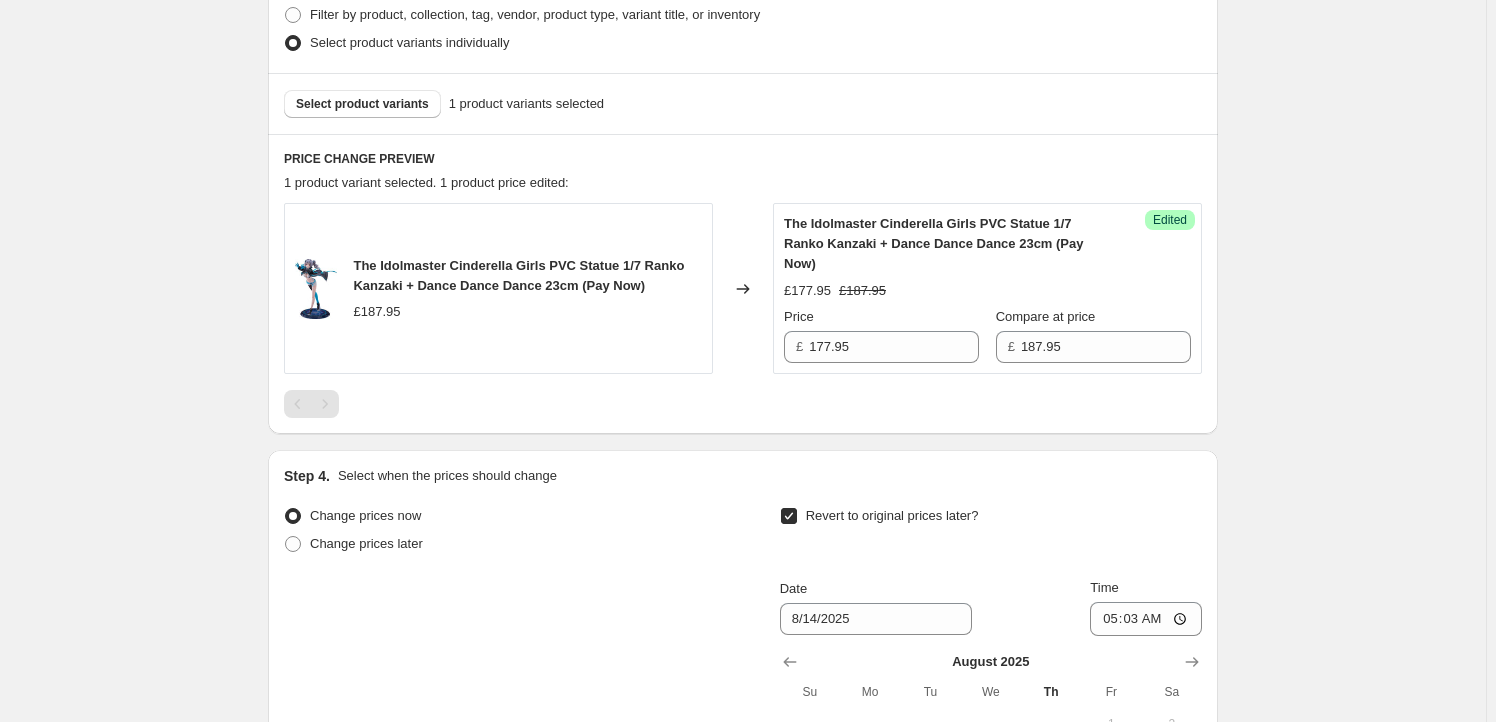 click on "Change prices now" at bounding box center (495, 516) 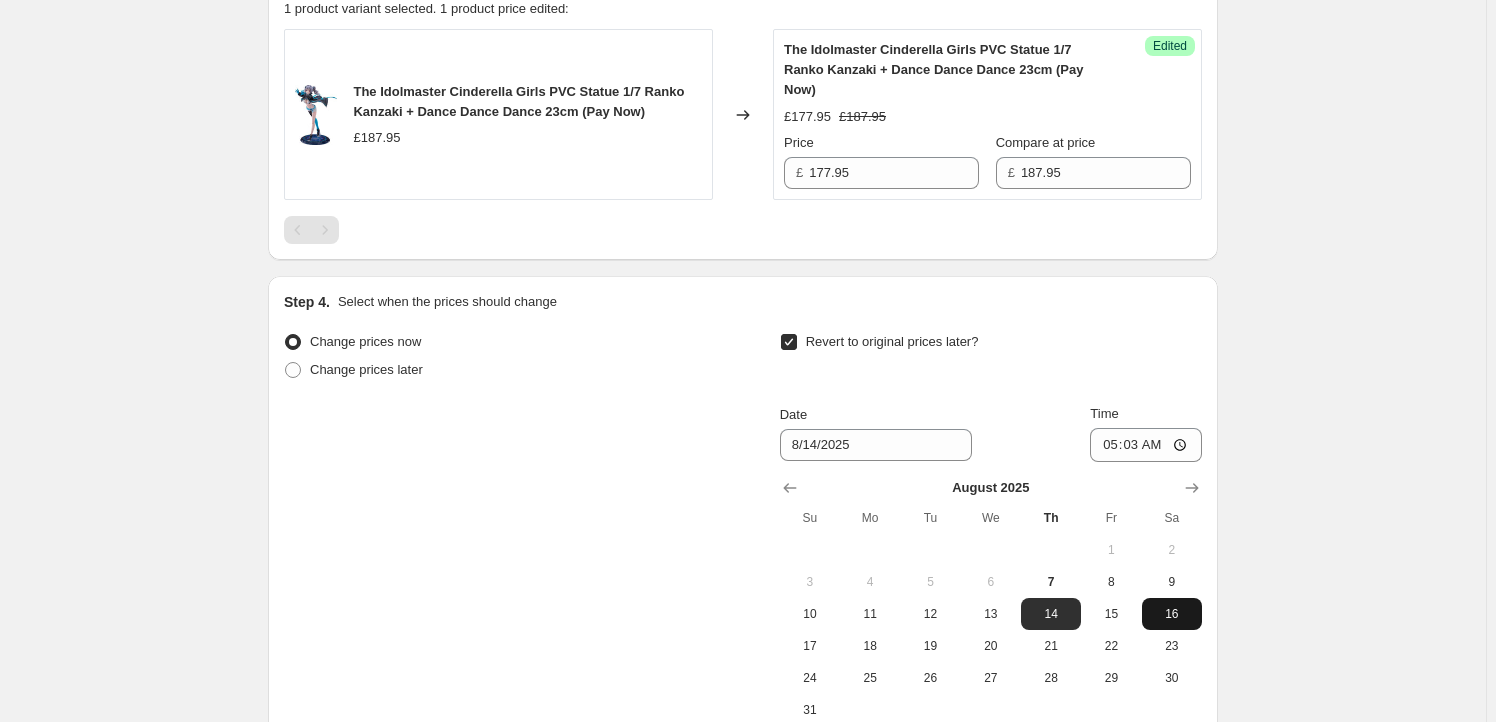 scroll, scrollTop: 885, scrollLeft: 0, axis: vertical 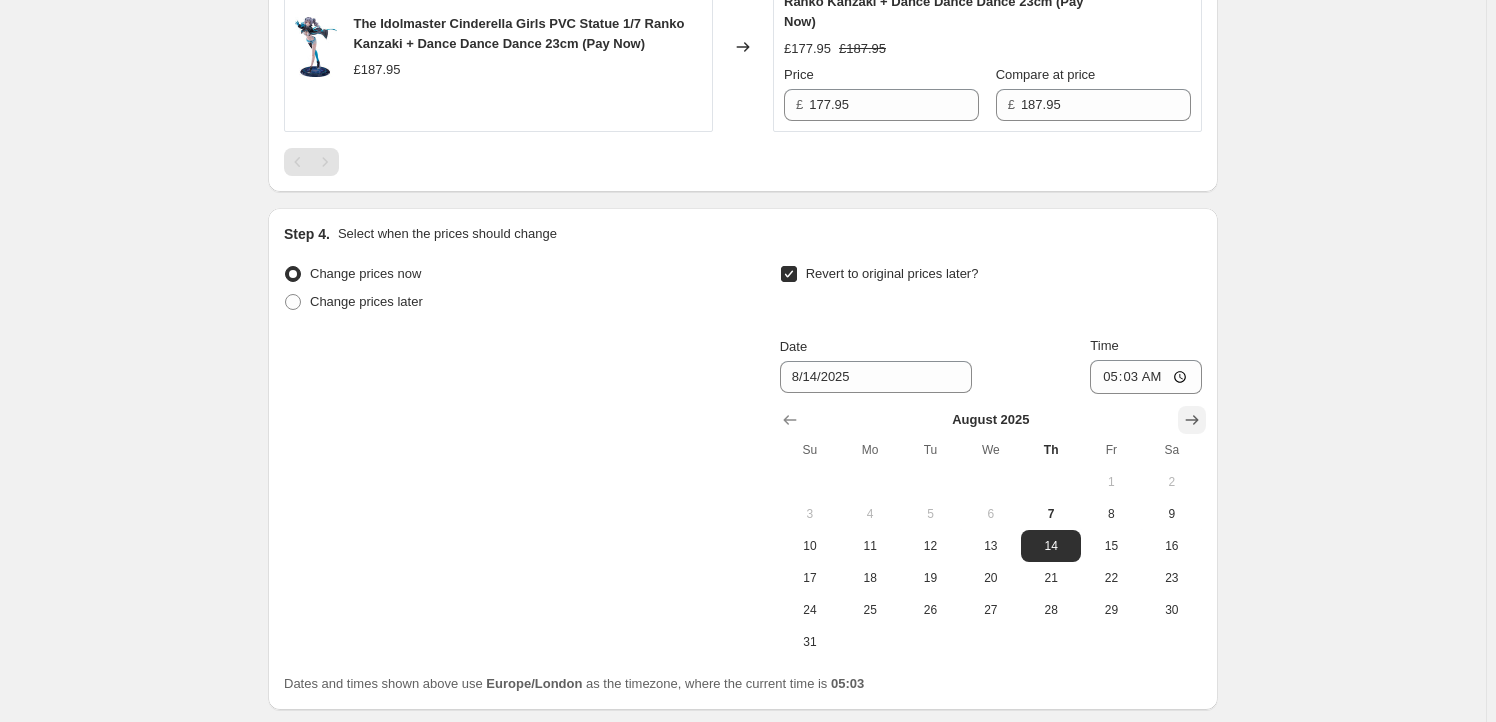 click 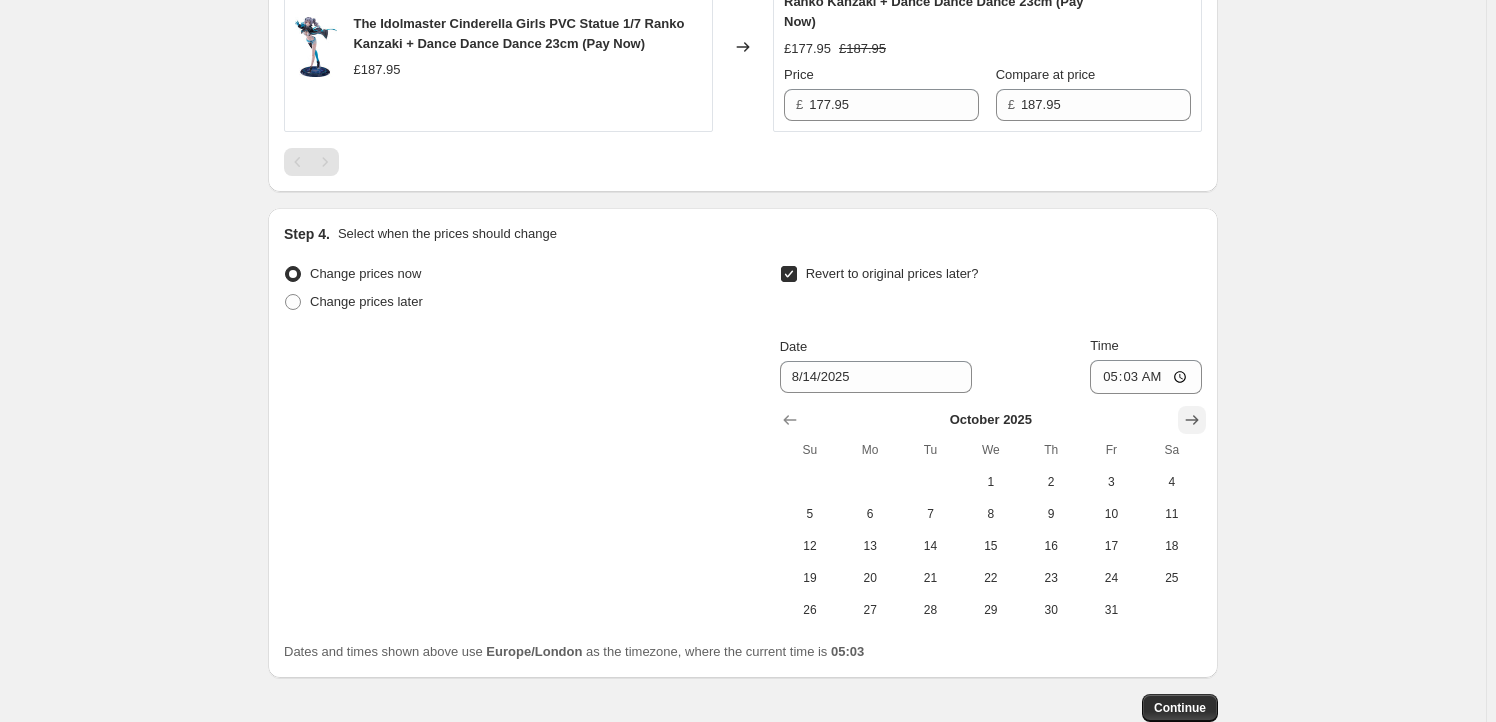 click 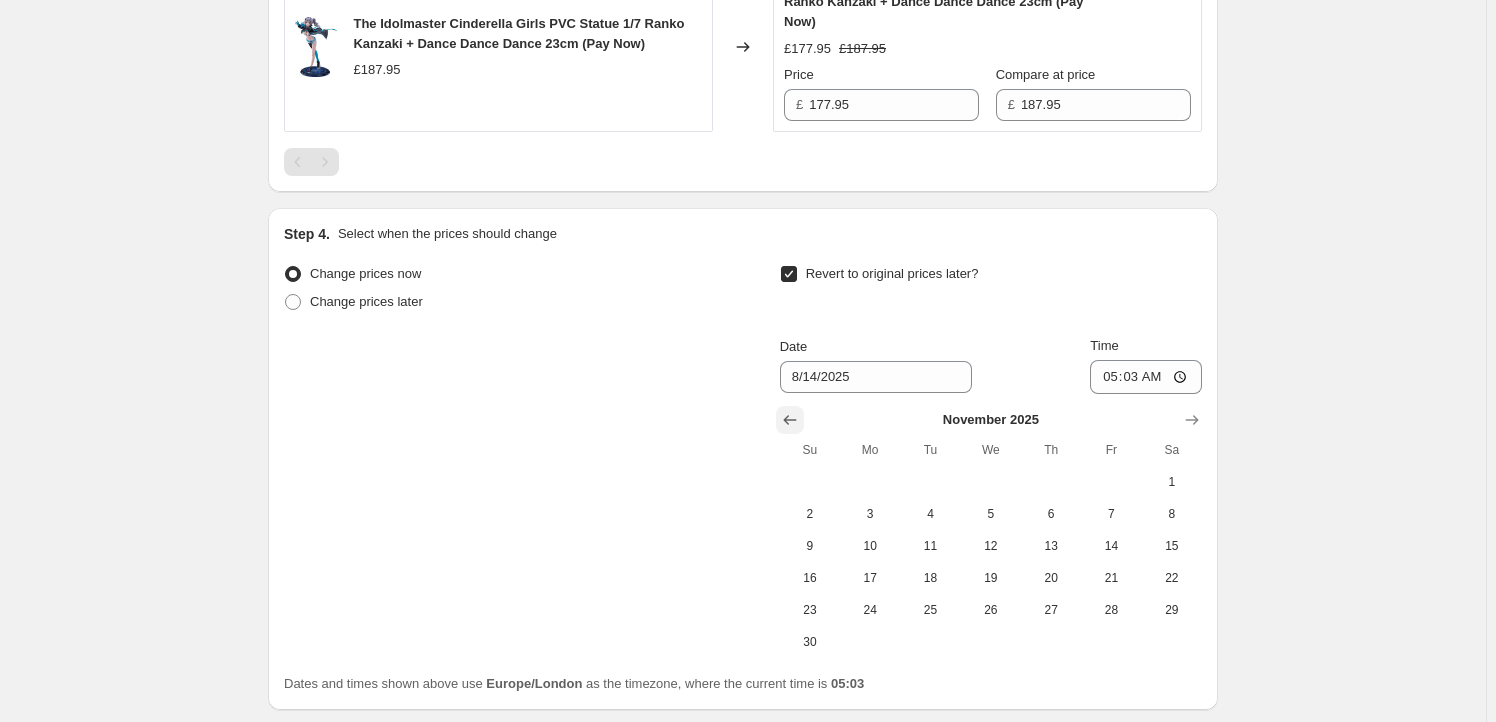 click 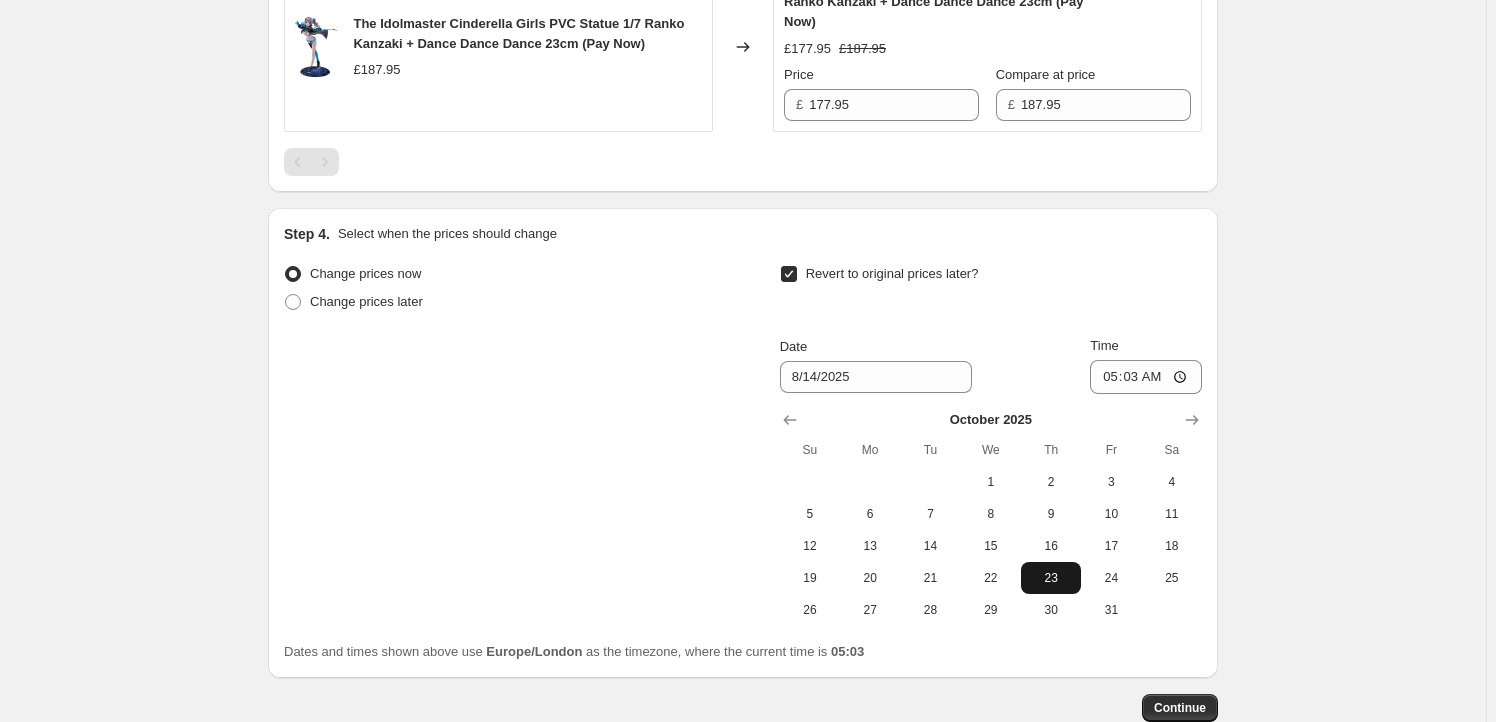 click on "23" at bounding box center (1051, 578) 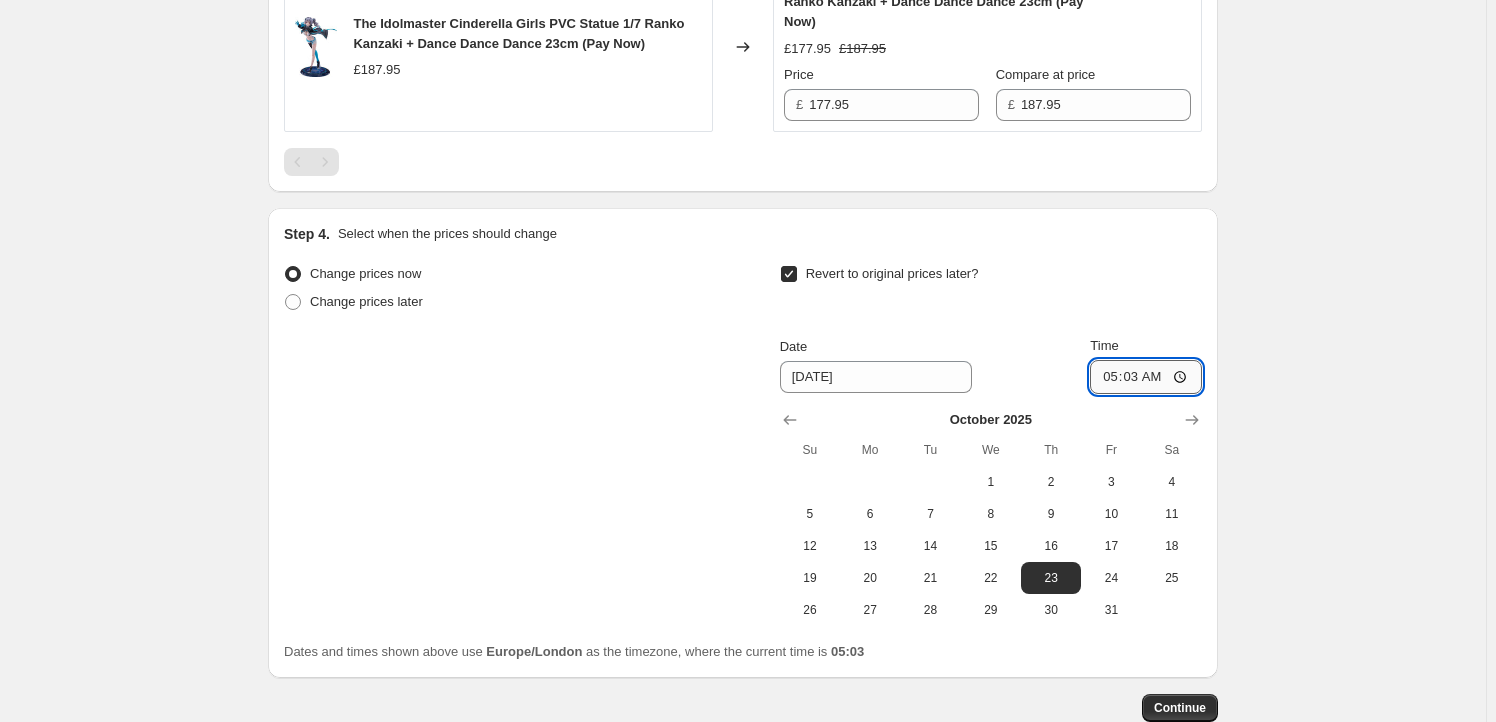 click on "05:03" at bounding box center (1146, 377) 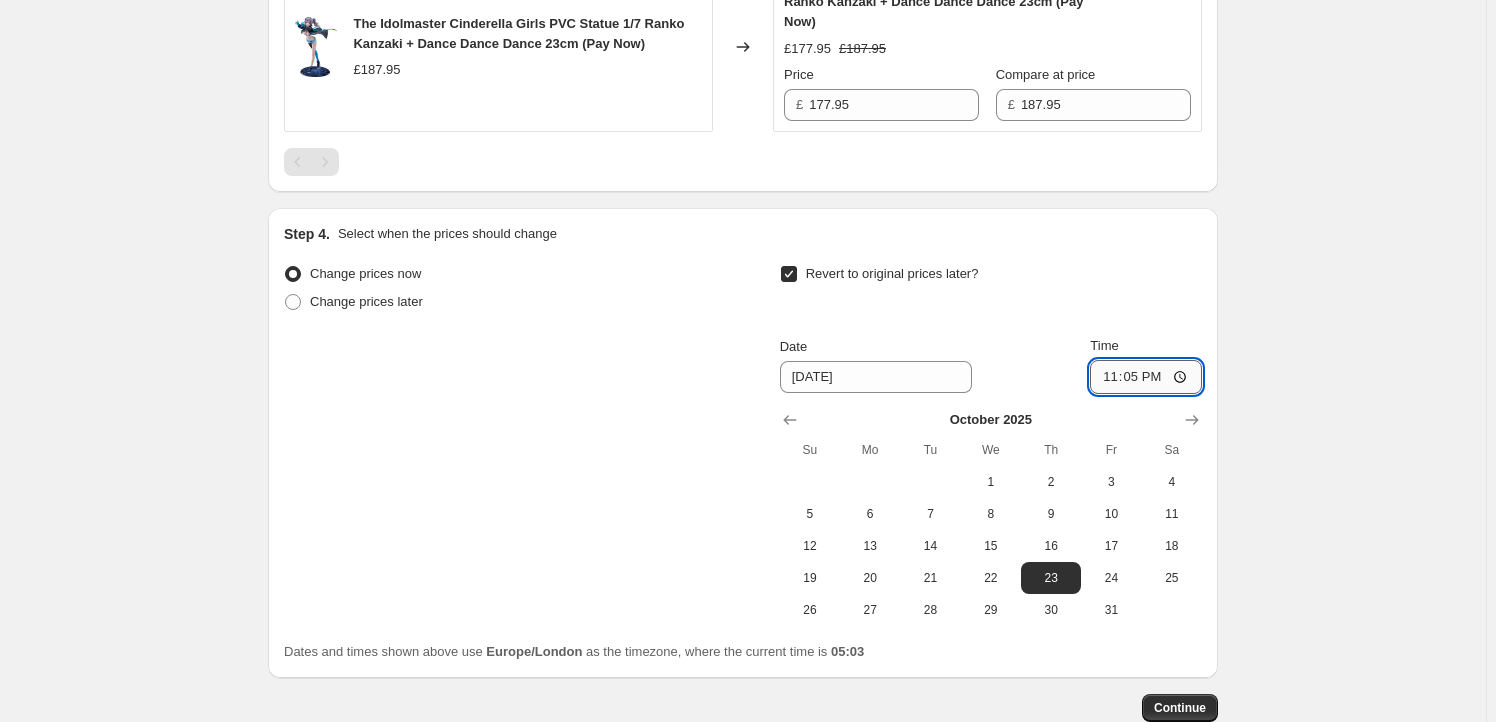 type on "23:59" 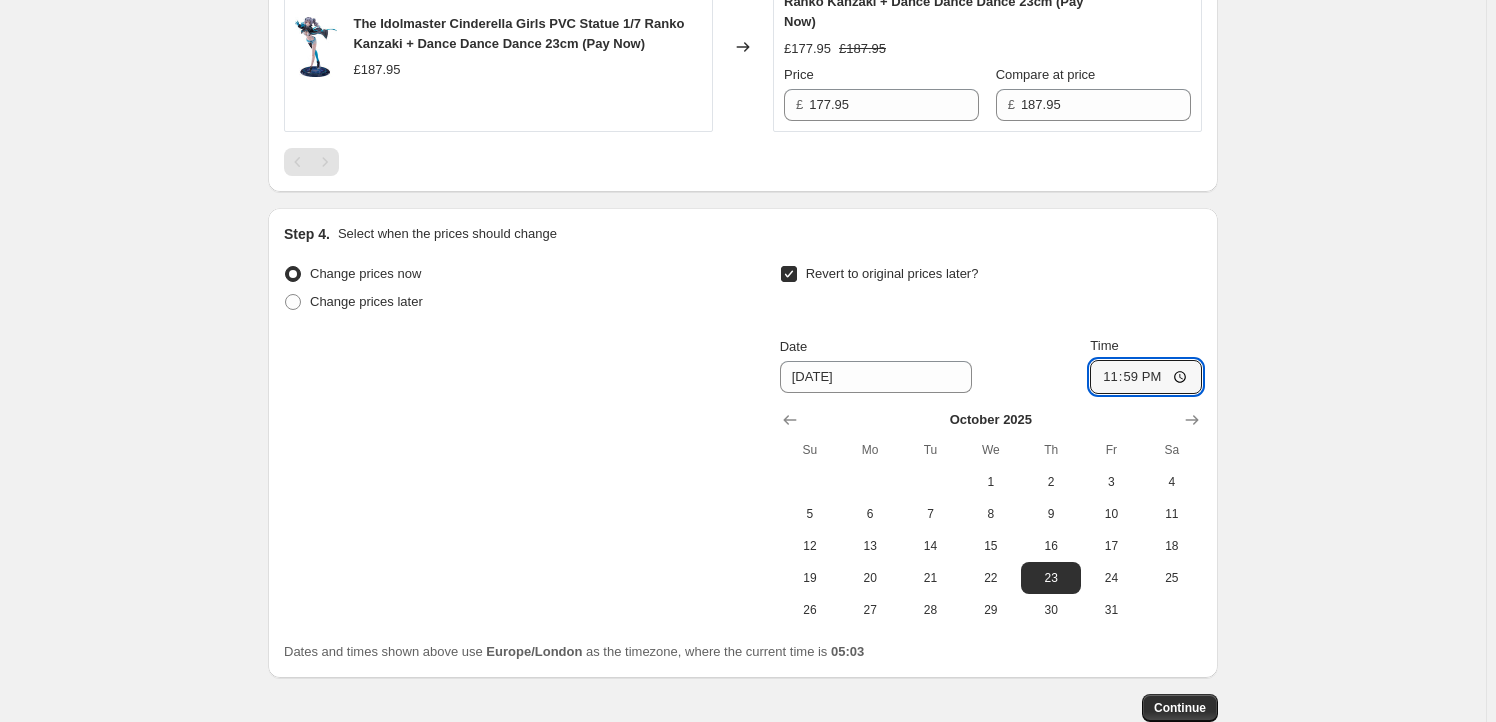 click on "Create new price change job. This page is ready Create new price change job Draft Step 1. Optionally give your price change job a title (eg "March 30% off sale on boots") WAVE71204 This title is just for internal use, customers won't see it Step 2. Select how the prices should change Use bulk price change rules Set product prices individually Use CSV upload Select tags to add while price change is active Submit price-change-job-active Milestone Select tags to remove while price change is active How does tagging work? Step 3. Select which products should change in price Select all products, use filters, or select products variants individually All products Filter by product, collection, tag, vendor, product type, variant title, or inventory Select product variants individually Select product variants 1   product variants selected PRICE CHANGE PREVIEW 1 product variant selected. 1 product price edited: The Idolmaster Cinderella Girls PVC Statue 1/7 Ranko Kanzaki + Dance Dance Dance 23cm (Pay Now) £187.95 Price" at bounding box center [743, -21] 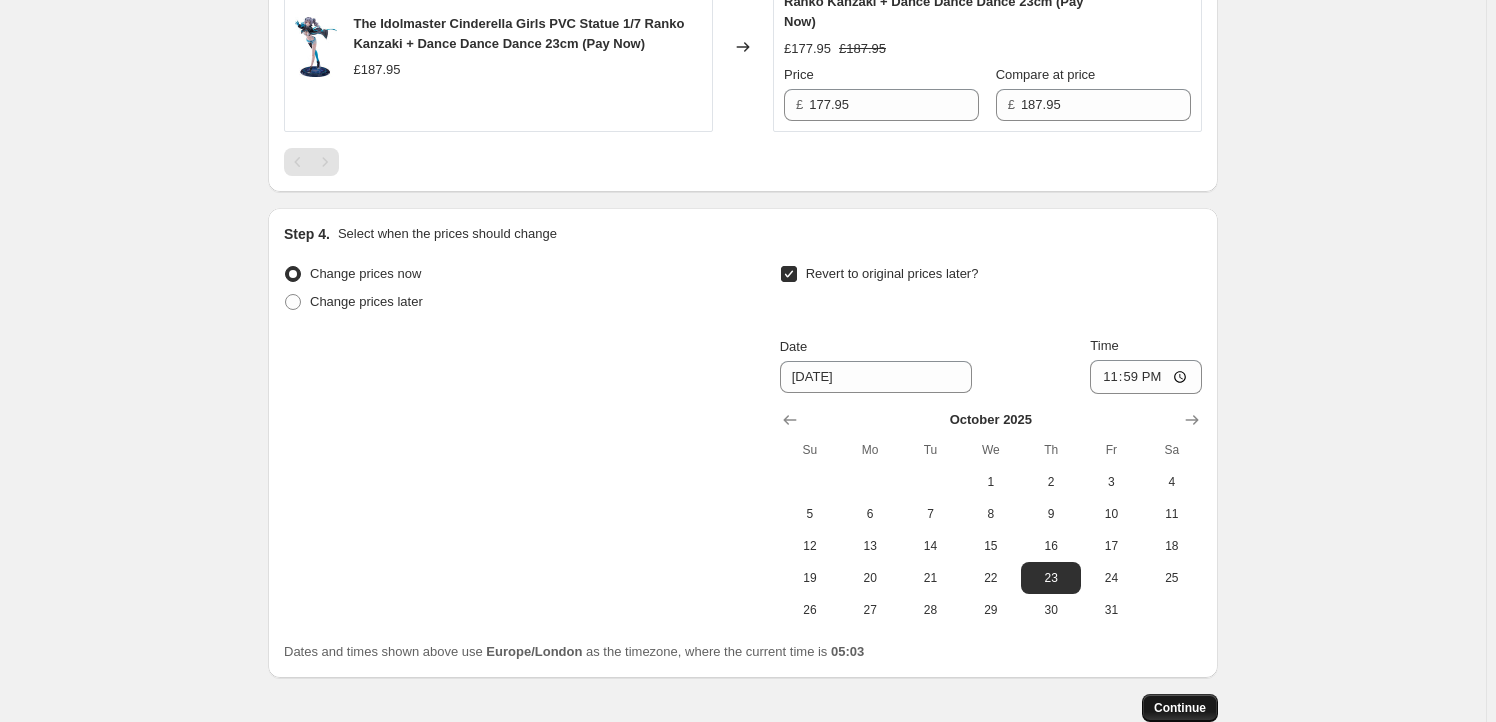 click on "Continue" at bounding box center (1180, 708) 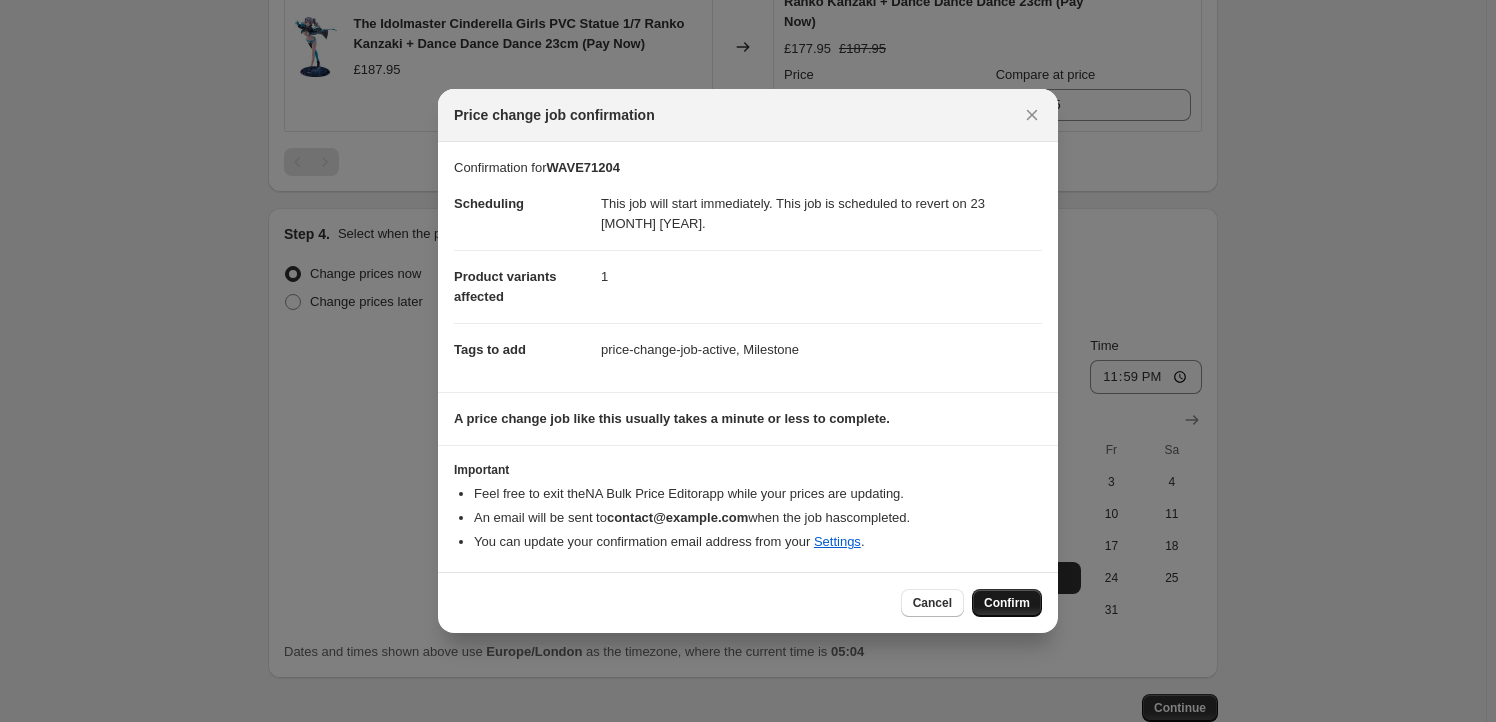click on "Confirm" at bounding box center [1007, 603] 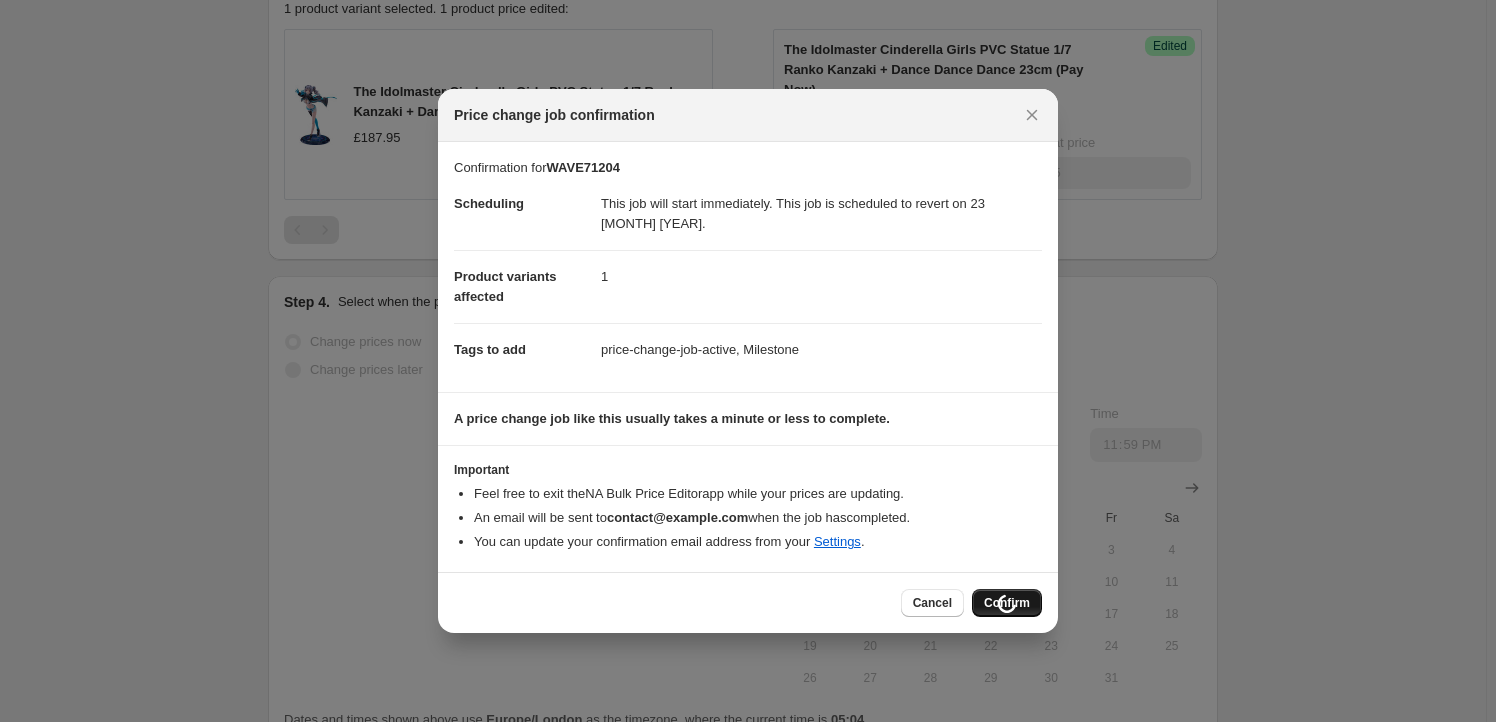 scroll, scrollTop: 953, scrollLeft: 0, axis: vertical 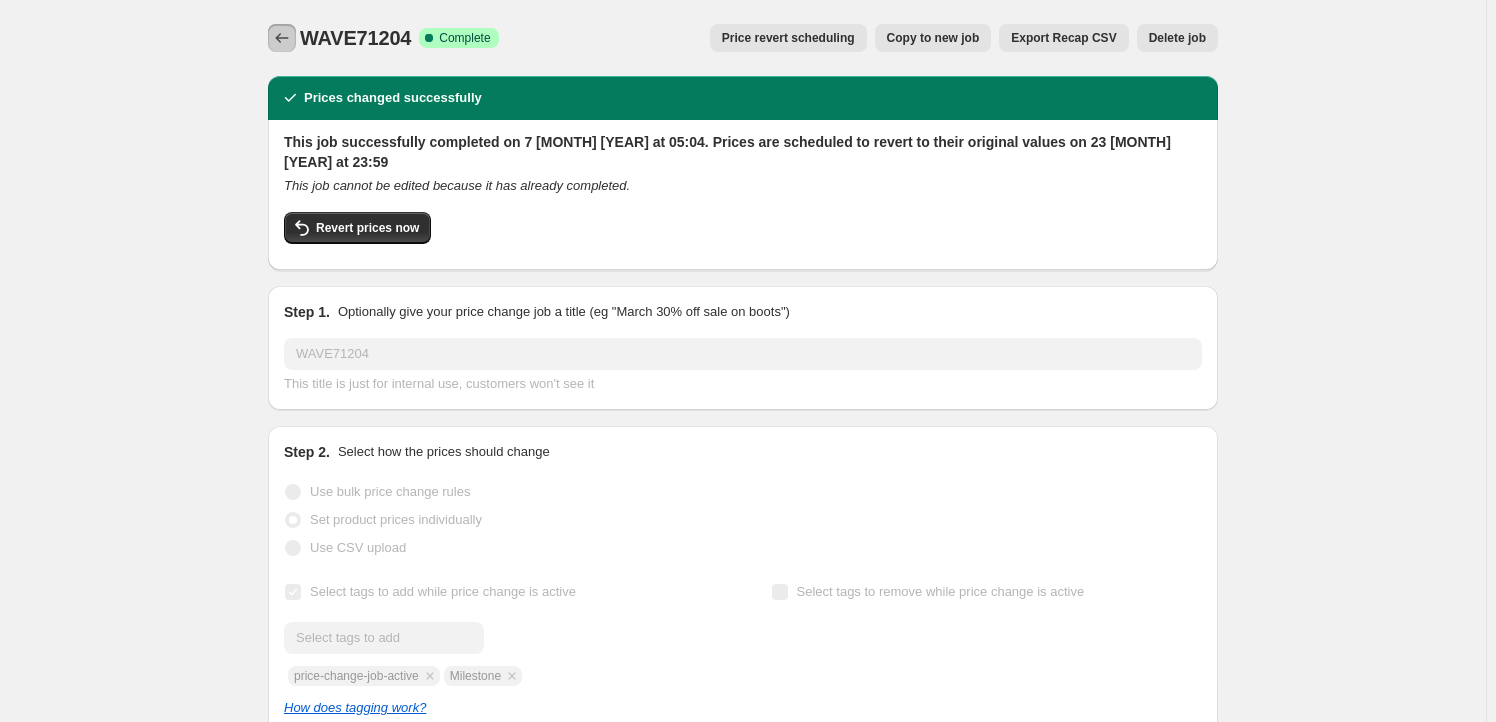 click at bounding box center [282, 38] 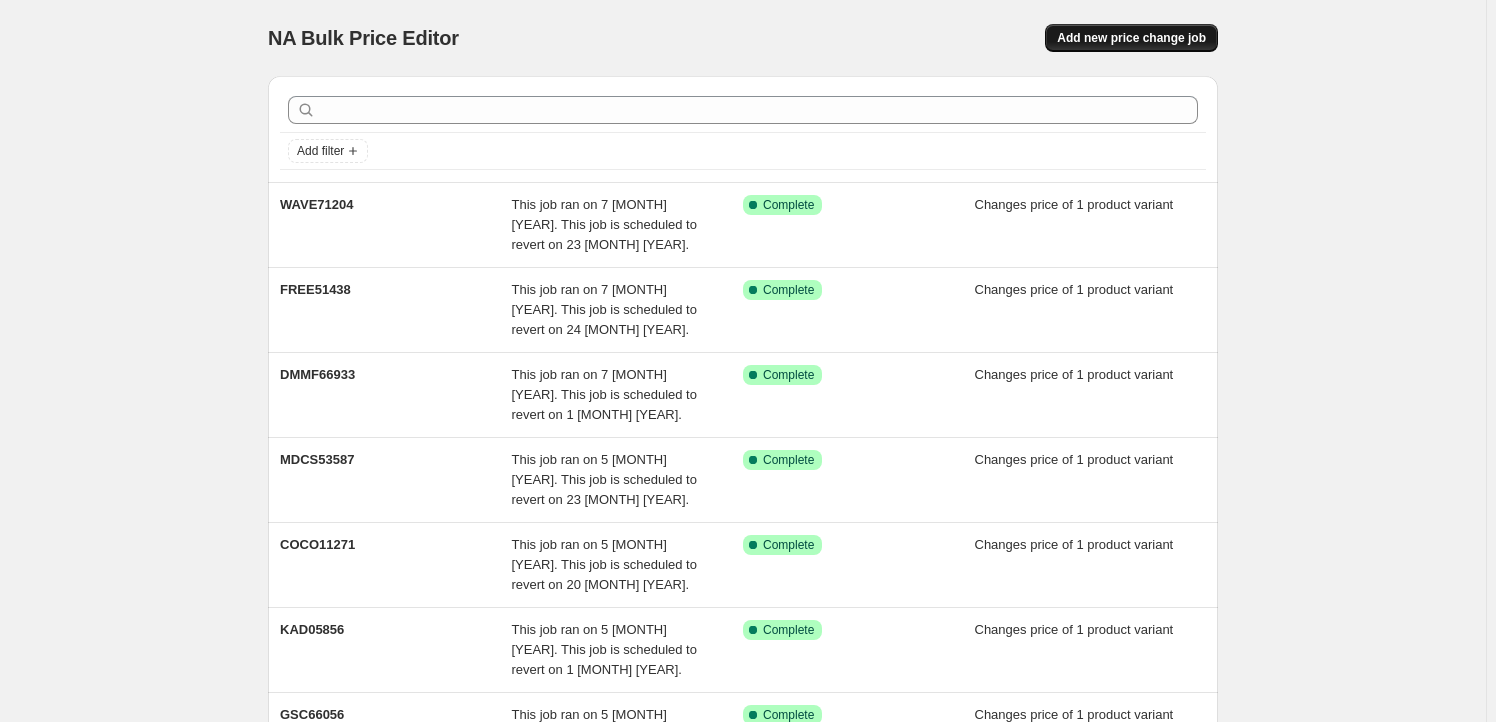 click on "Add new price change job" at bounding box center [1131, 38] 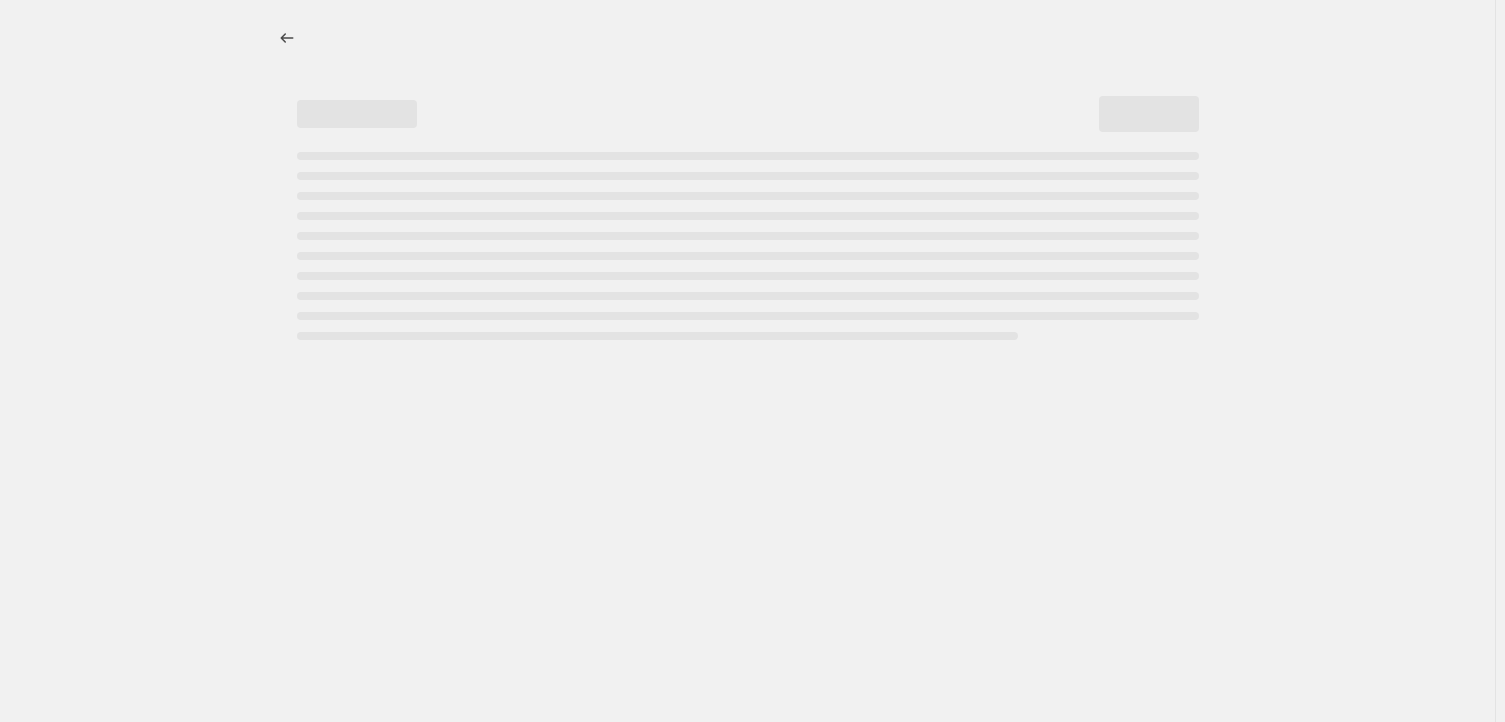 select on "percentage" 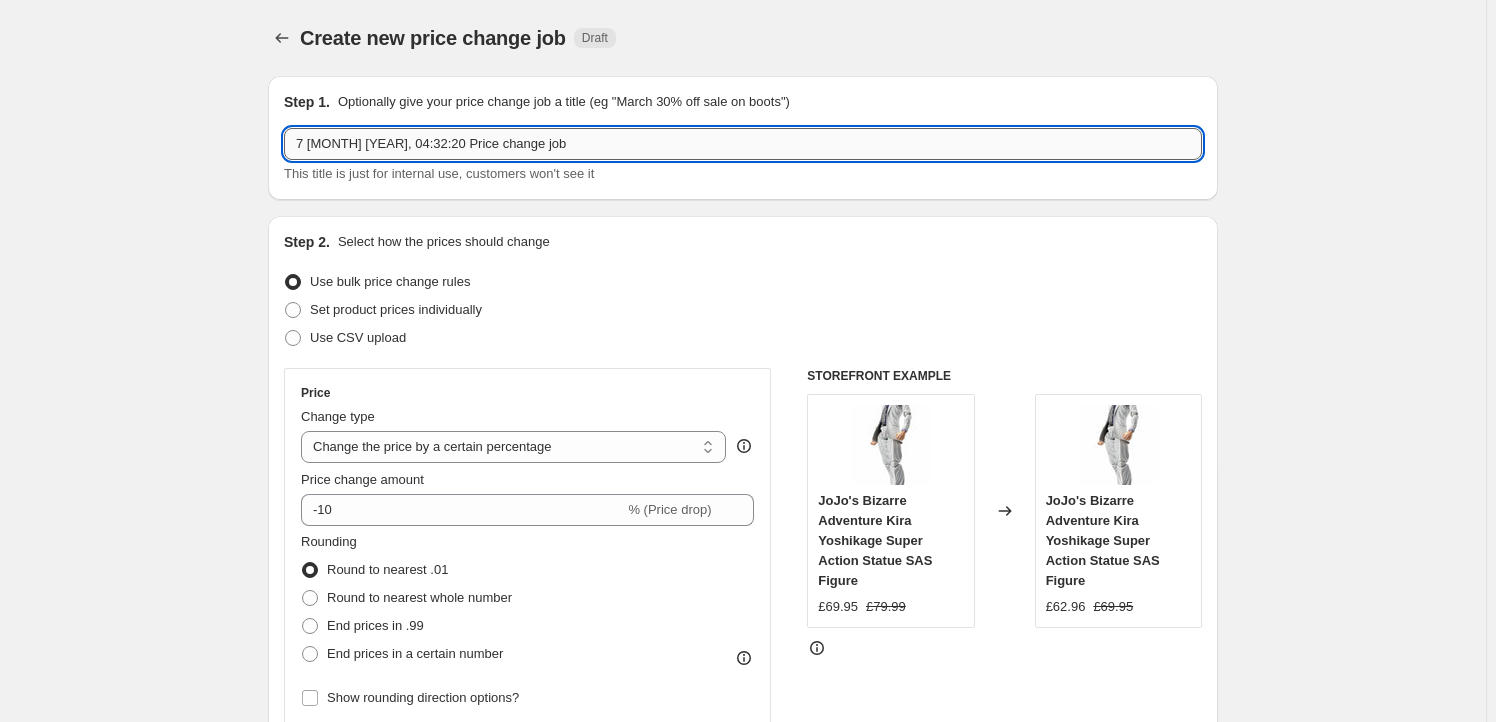 click on "7 [MONTH] [YEAR], 04:32:20 Price change job" at bounding box center (743, 144) 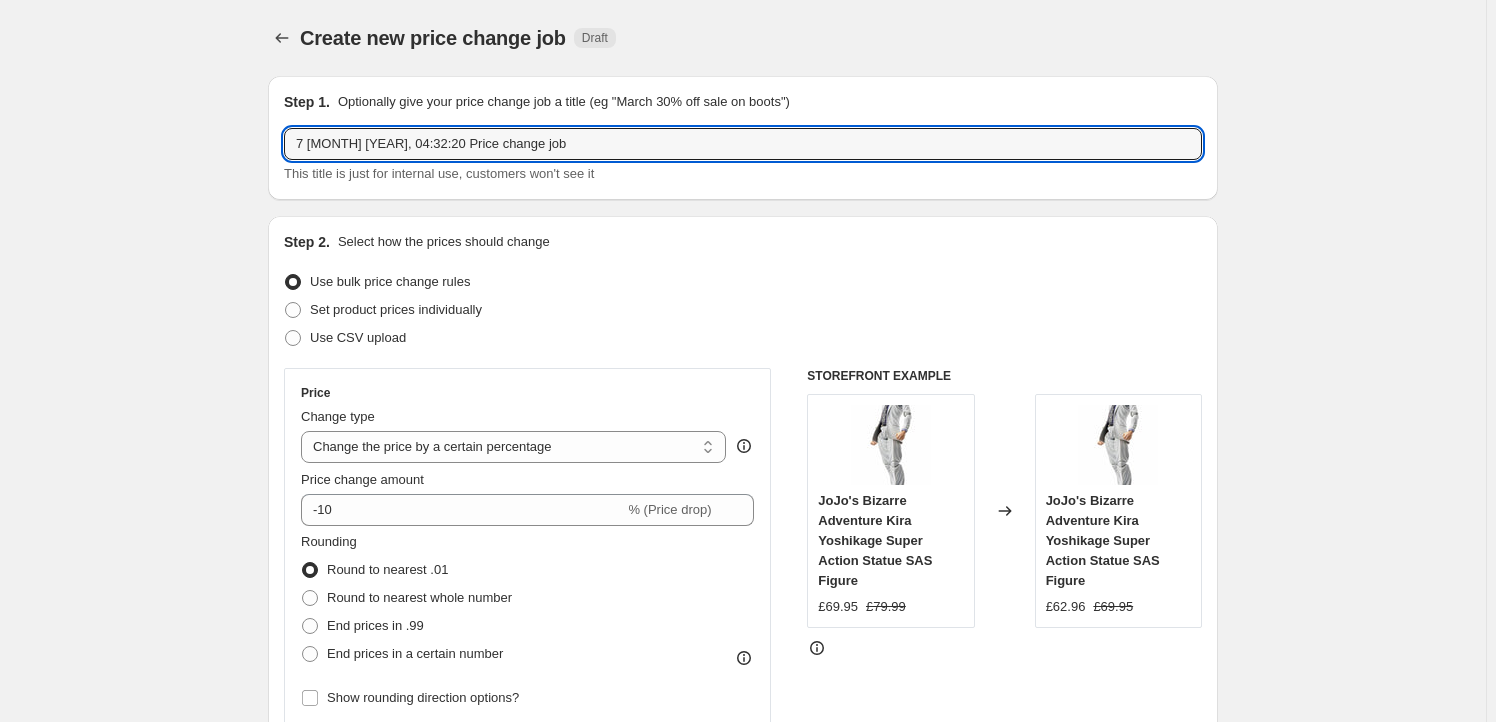paste on "APX93765" 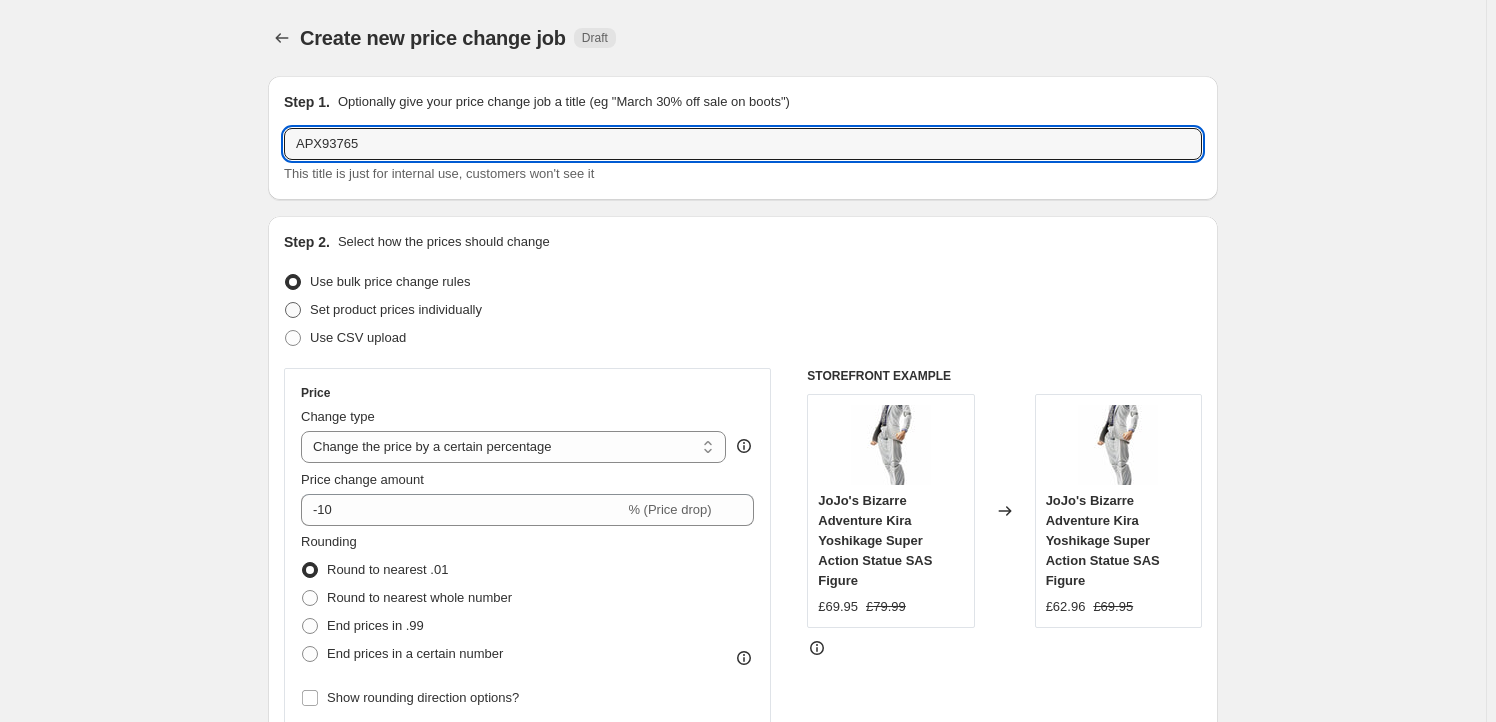 type on "APX93765" 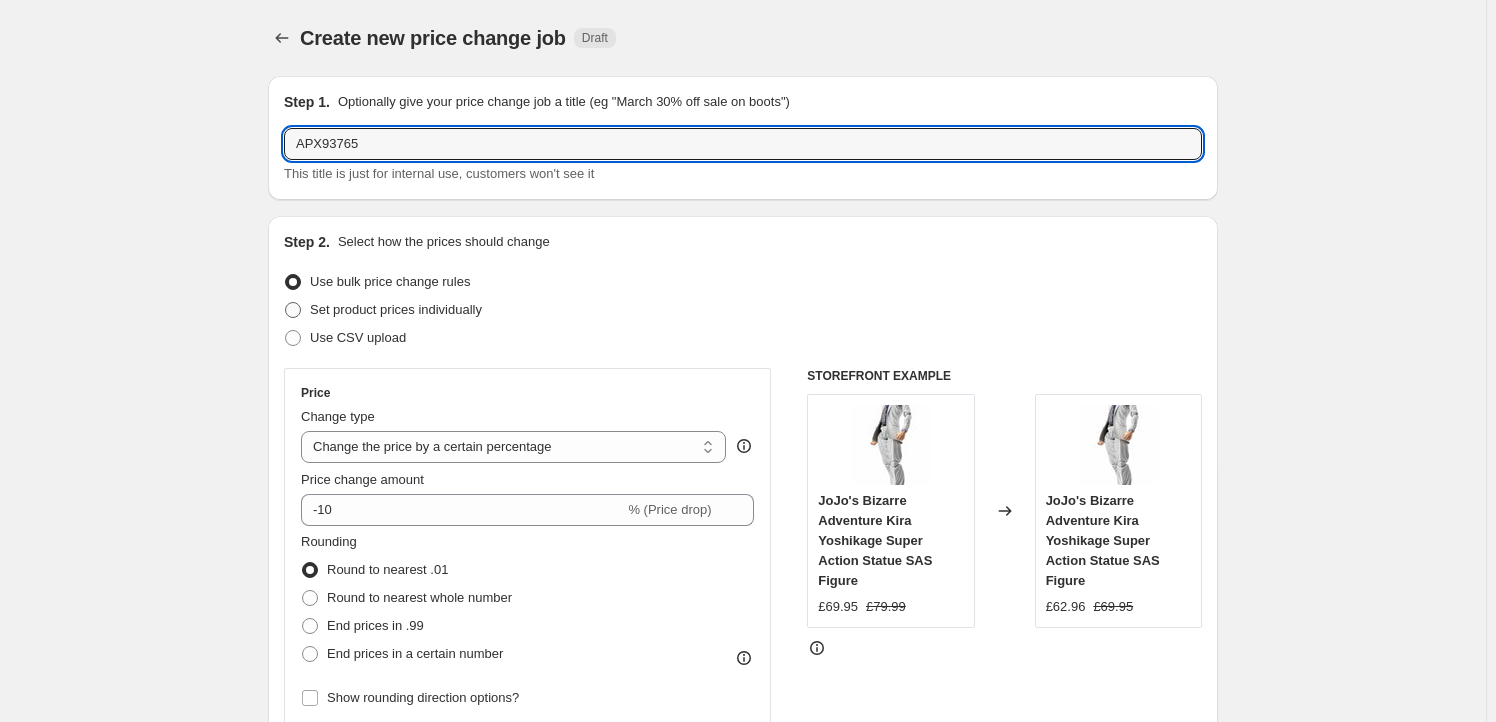 radio on "true" 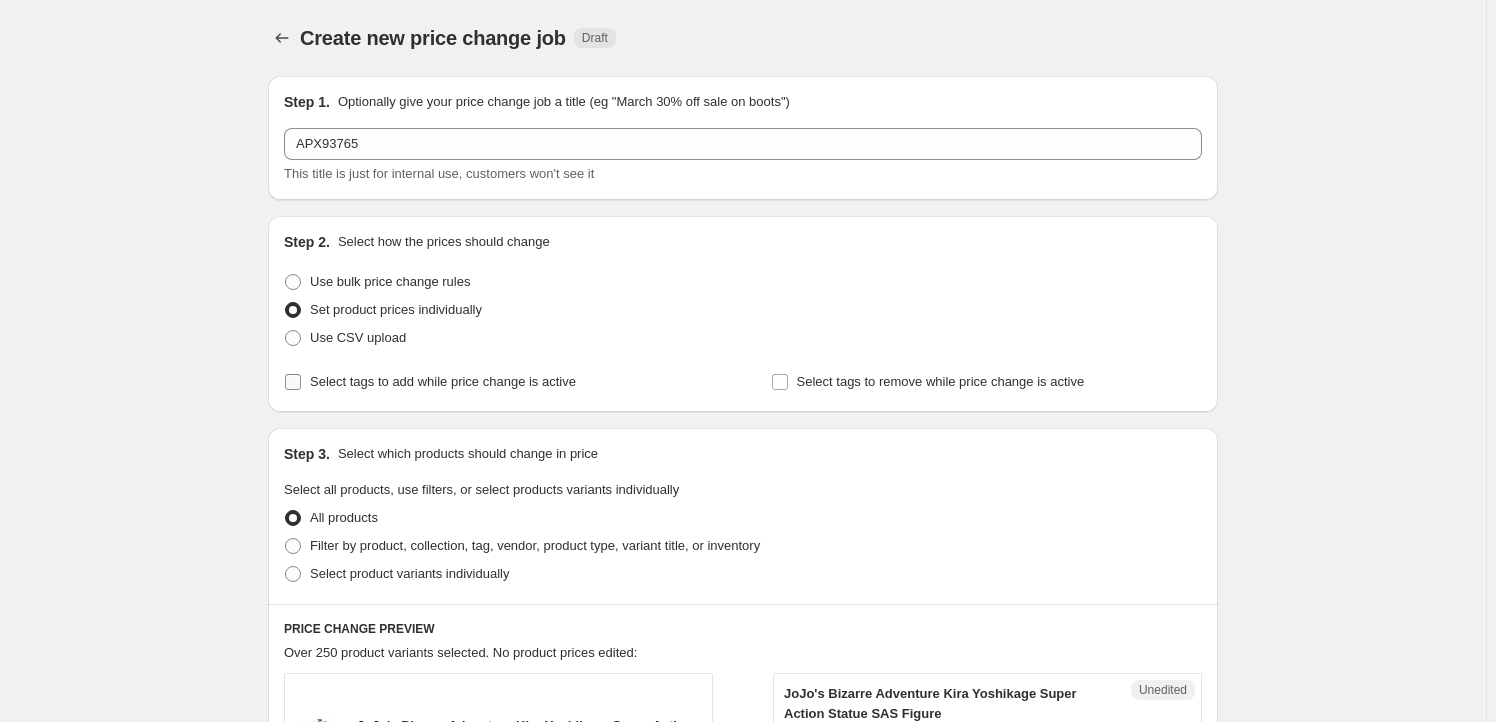 click on "Select tags to add while price change is active" at bounding box center (443, 381) 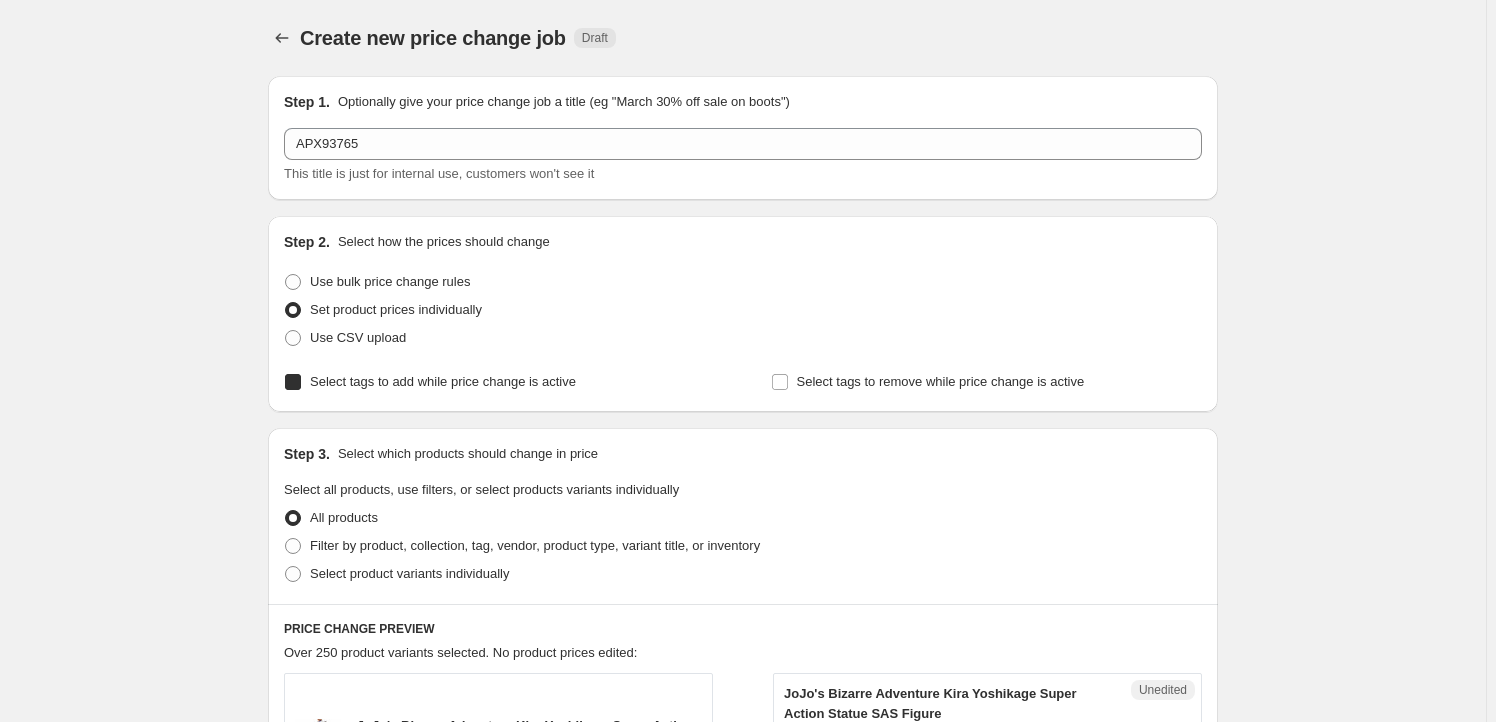 checkbox on "true" 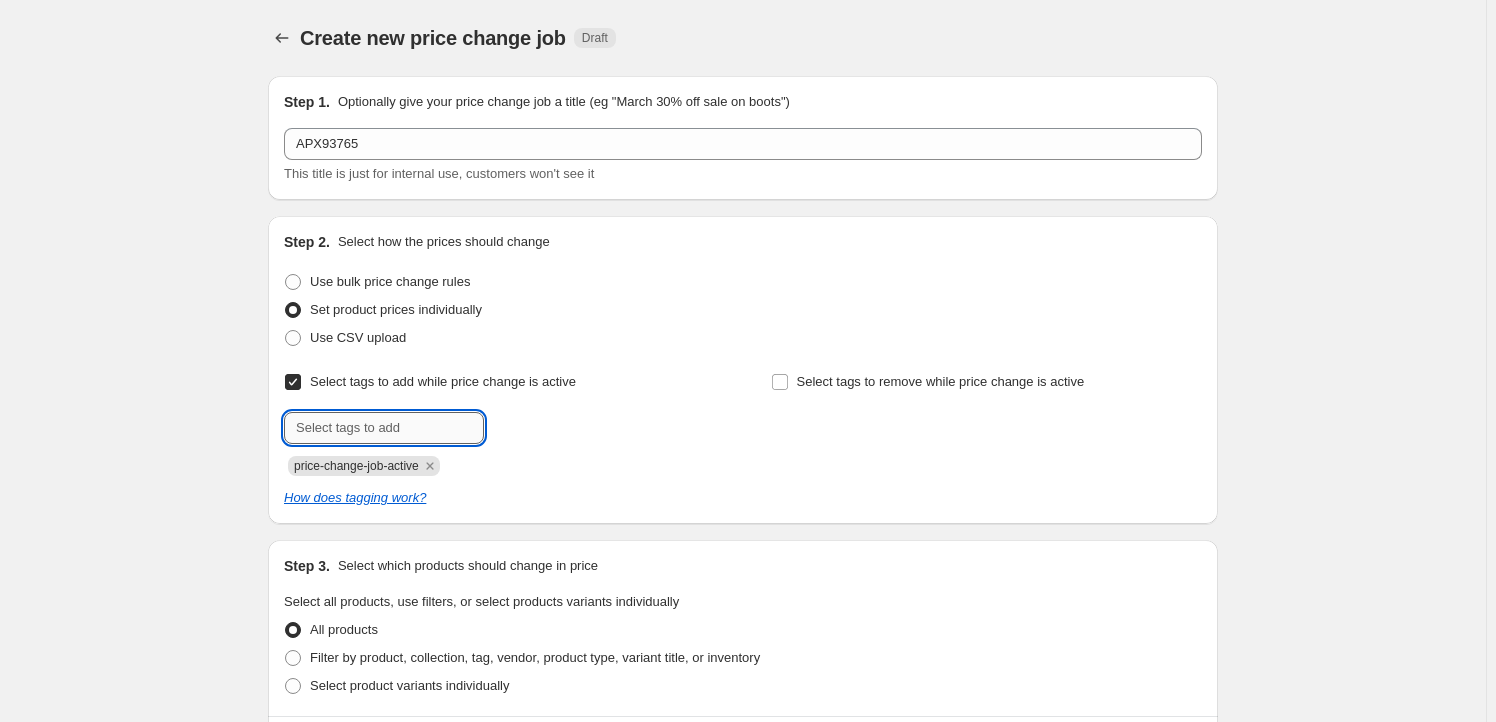 click at bounding box center [384, 428] 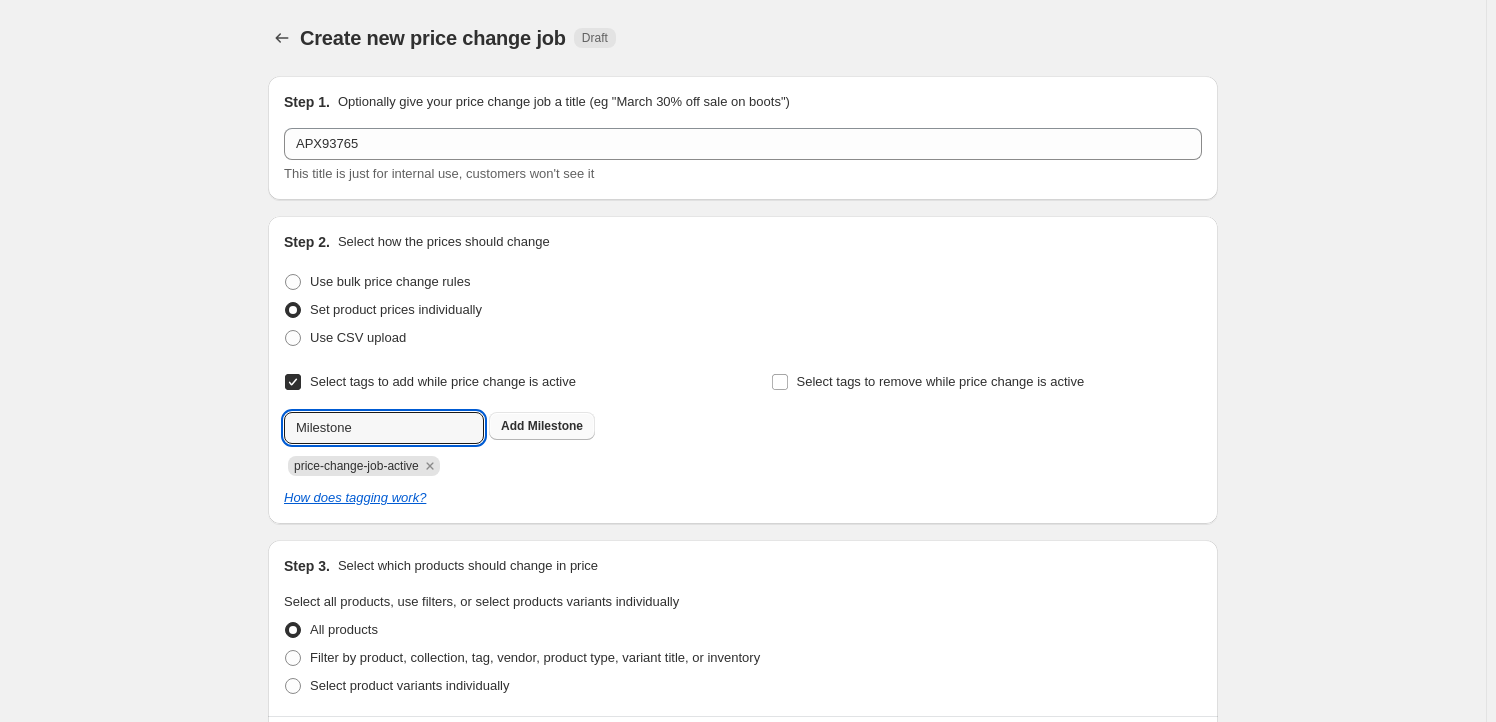 type on "Milestone" 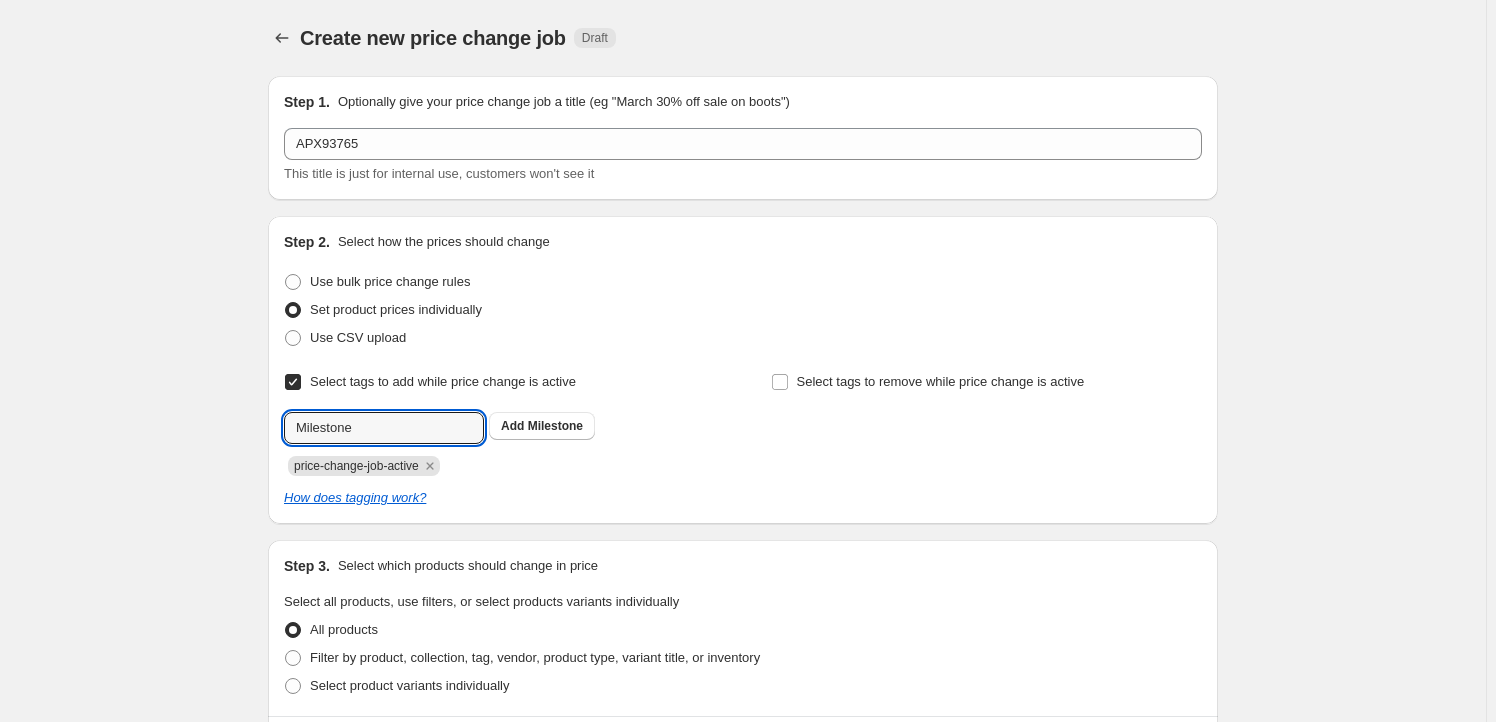 click on "Milestone" at bounding box center (555, 426) 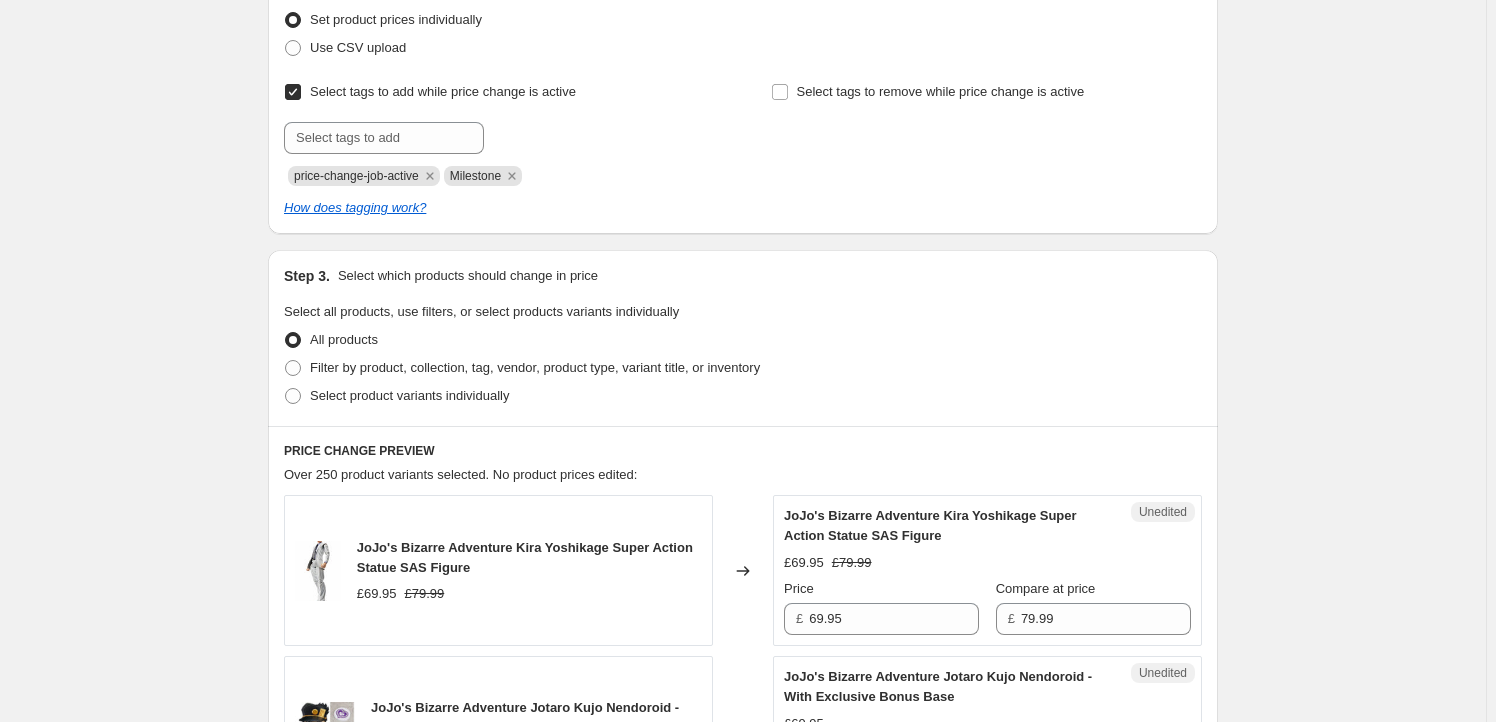 scroll, scrollTop: 303, scrollLeft: 0, axis: vertical 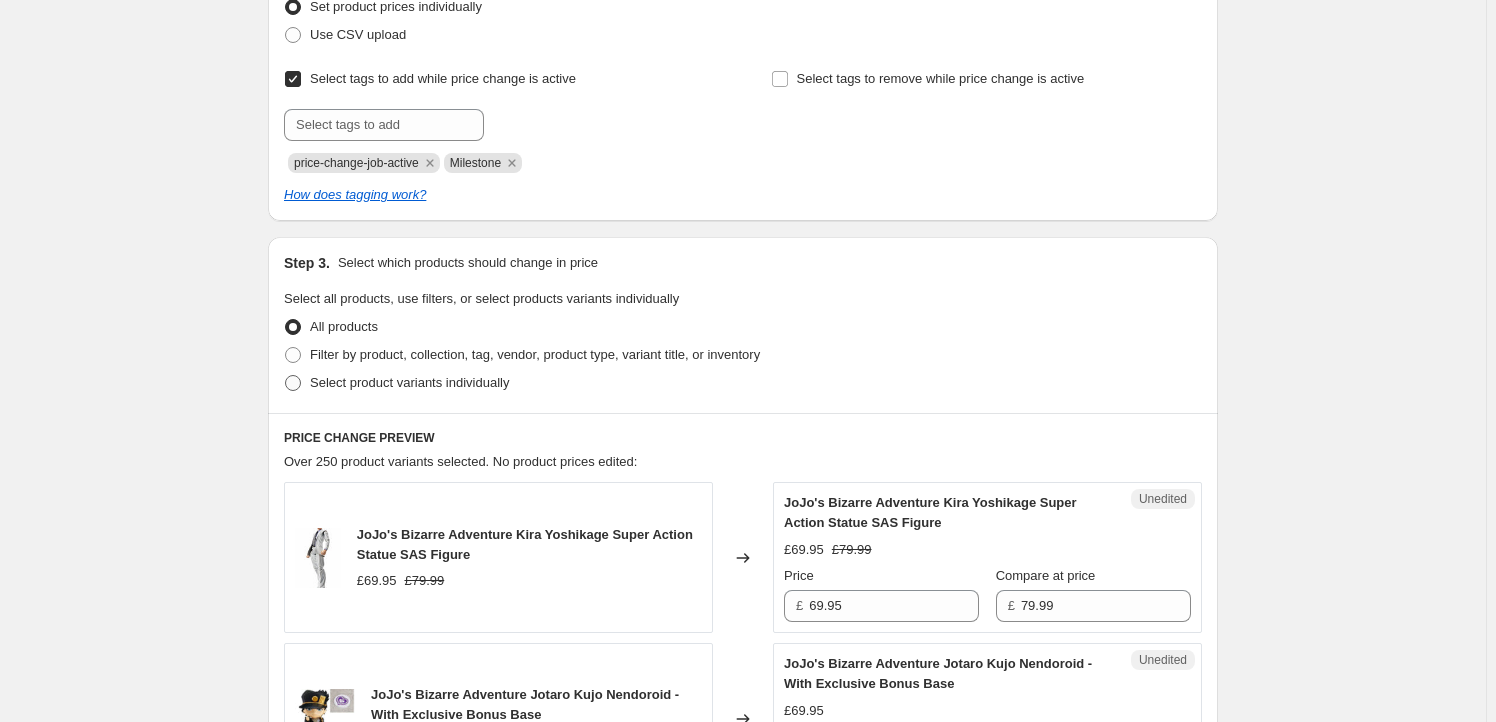 click on "Select product variants individually" at bounding box center [396, 383] 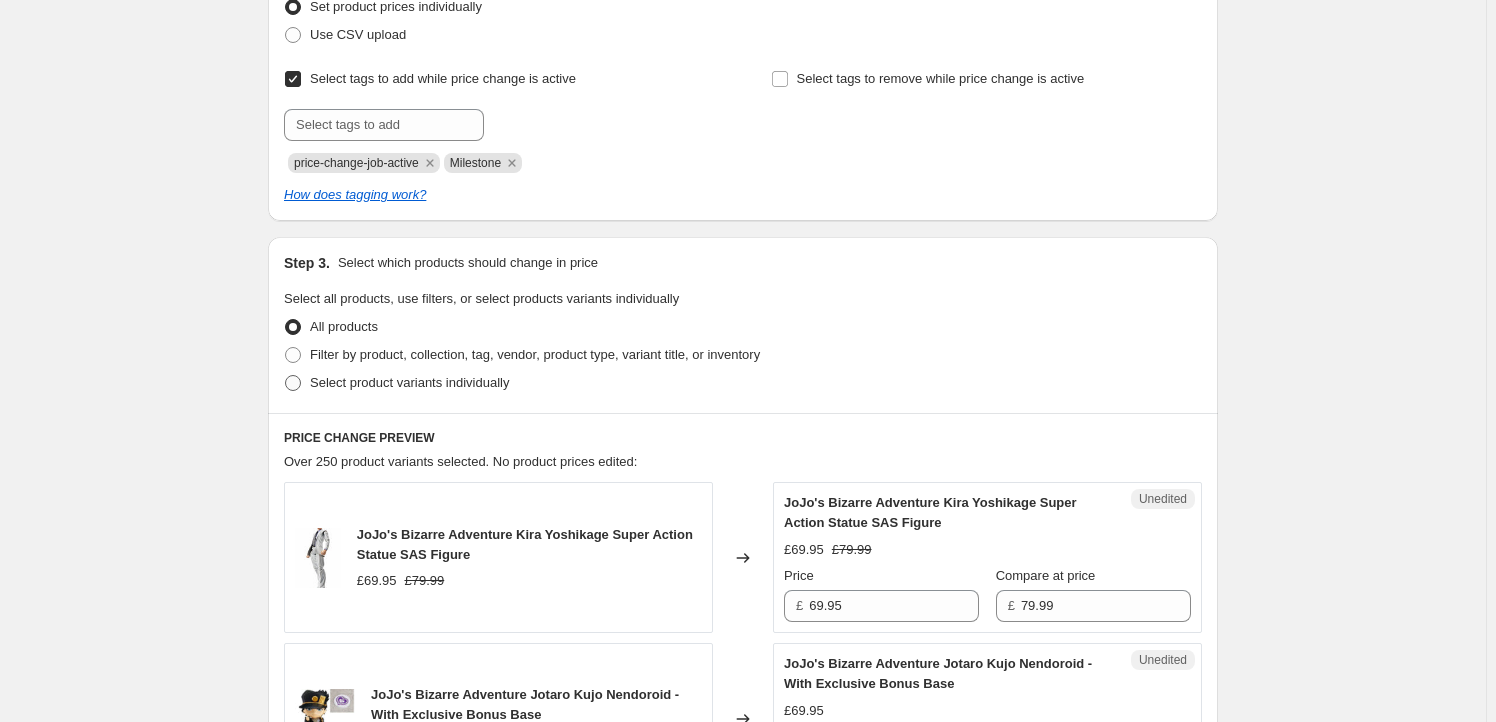 radio on "true" 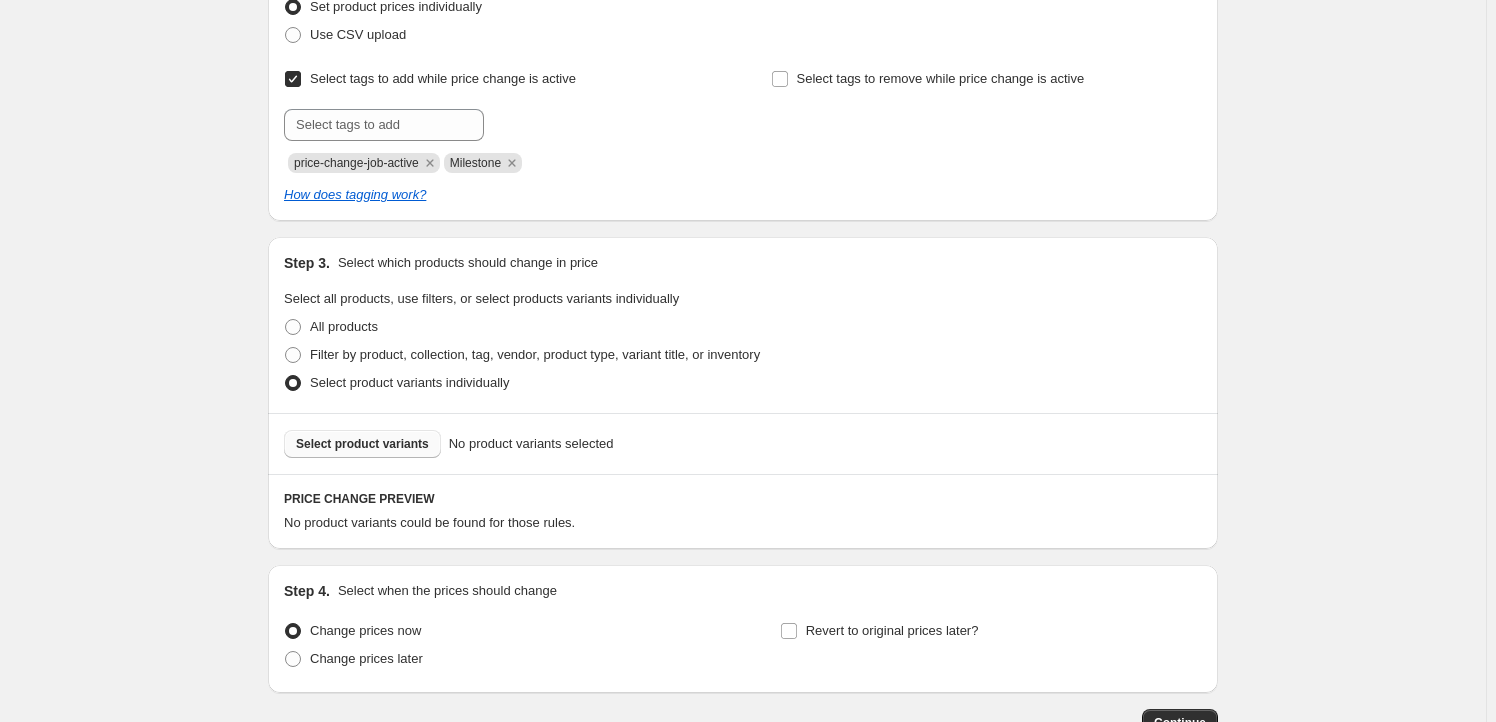 click on "Select product variants" at bounding box center [362, 444] 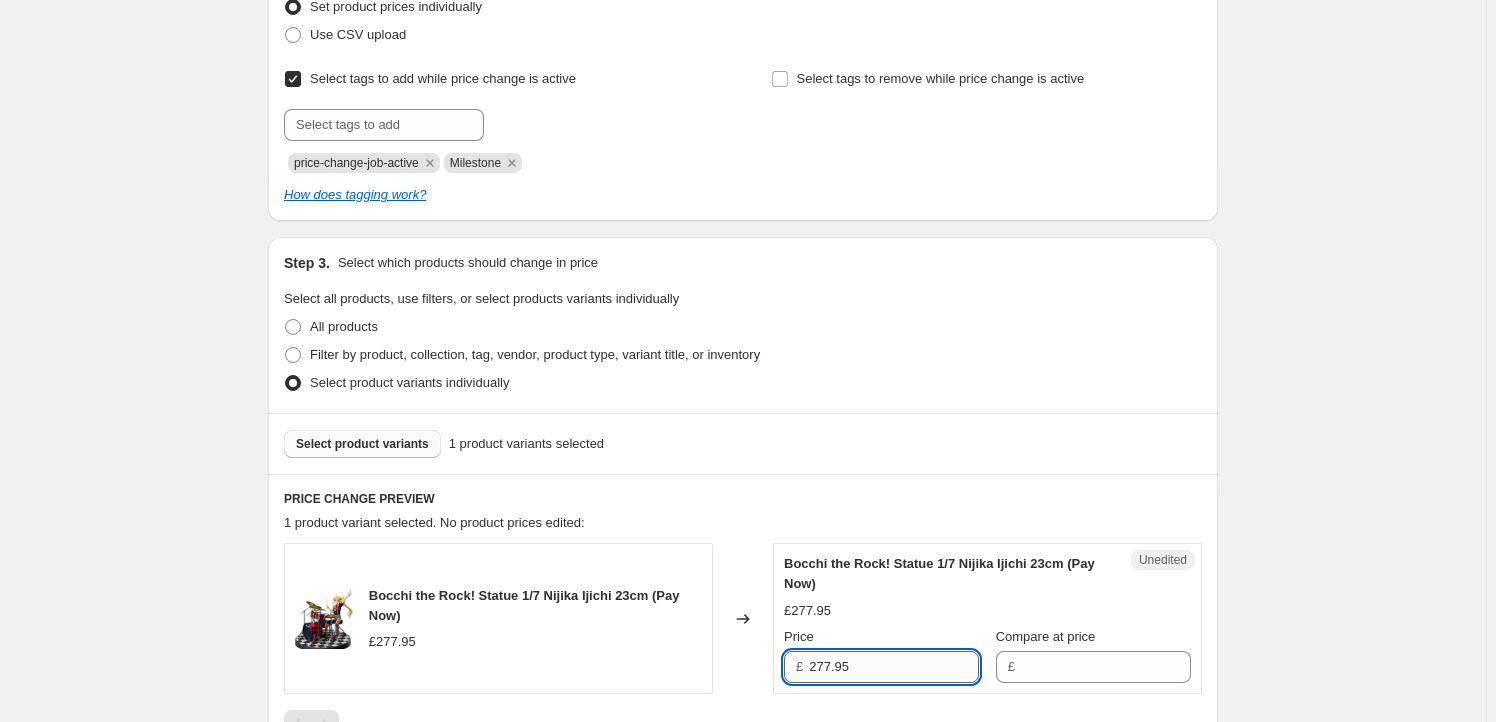 click on "277.95" at bounding box center (894, 667) 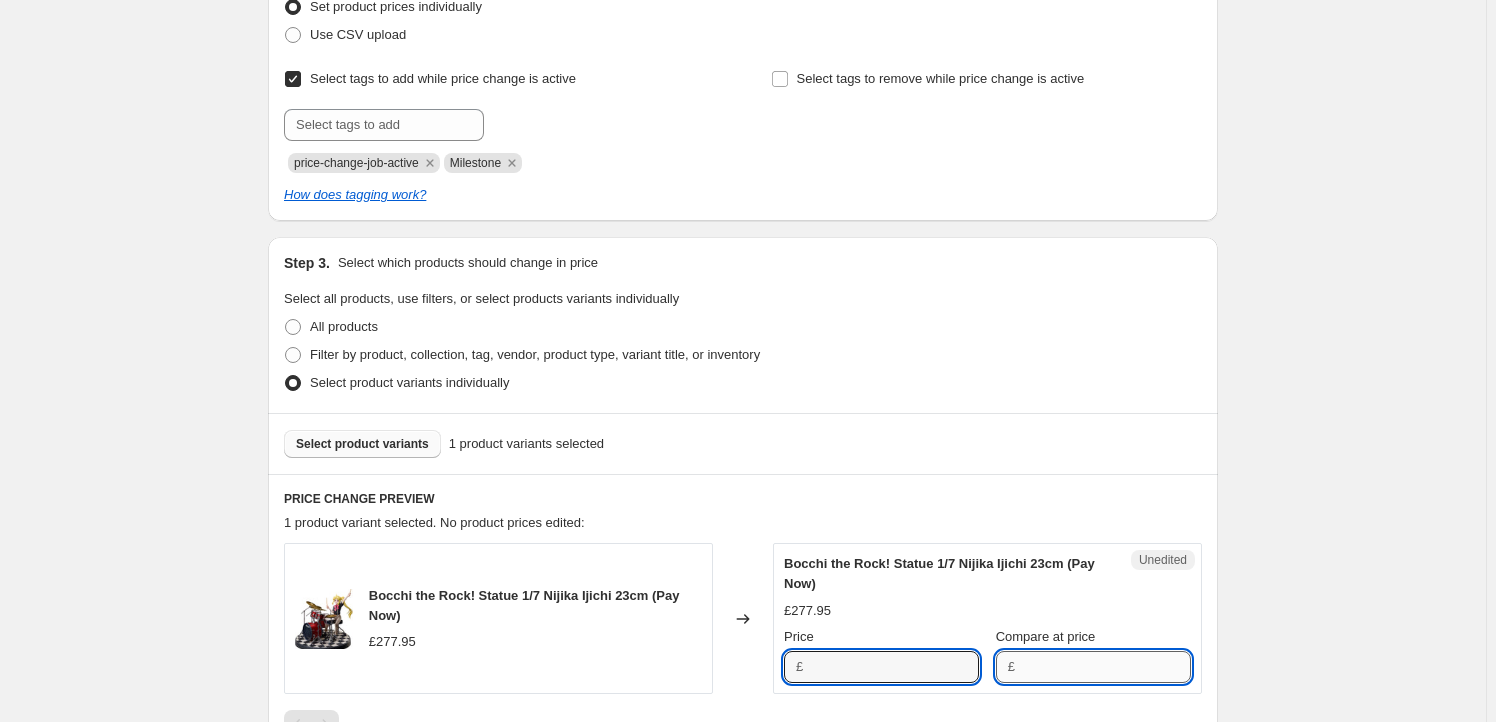 type on "277.95" 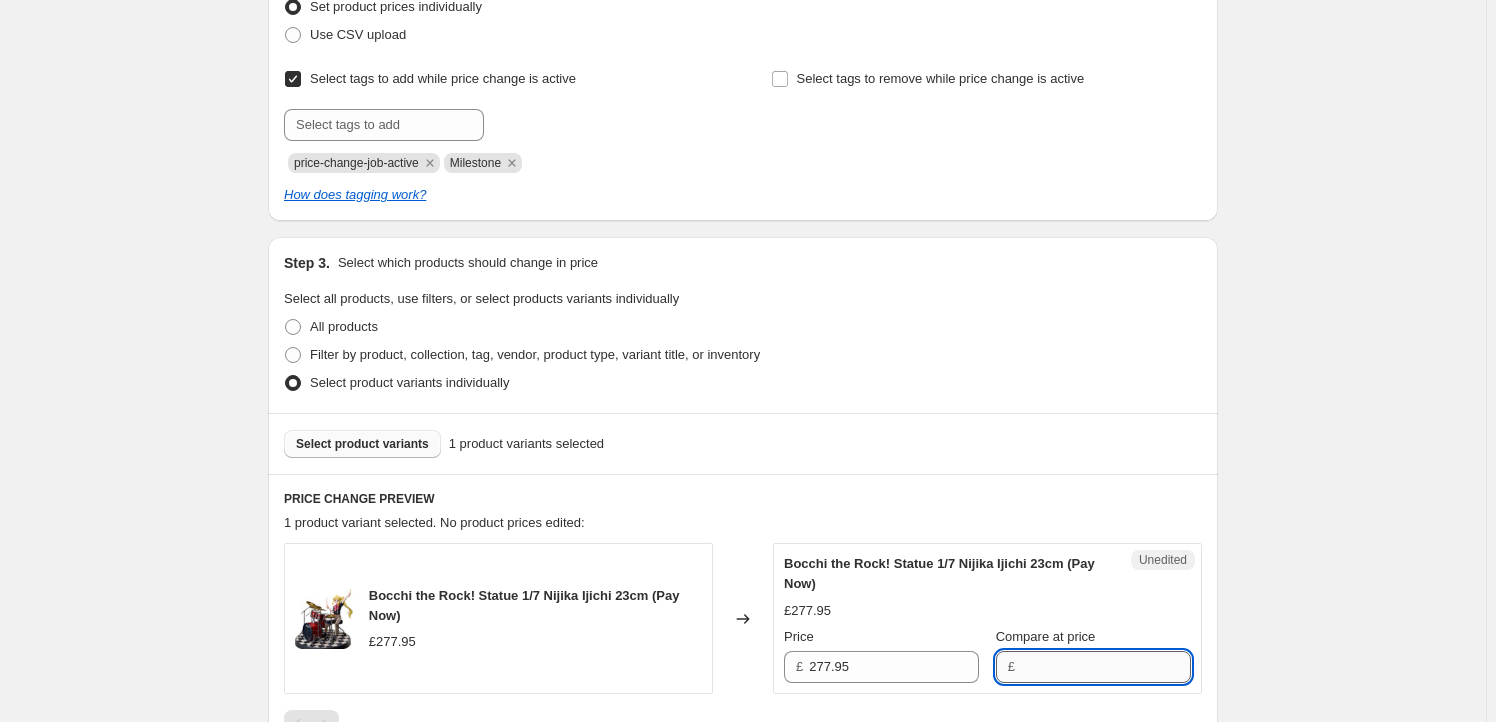 click on "Compare at price" at bounding box center [1106, 667] 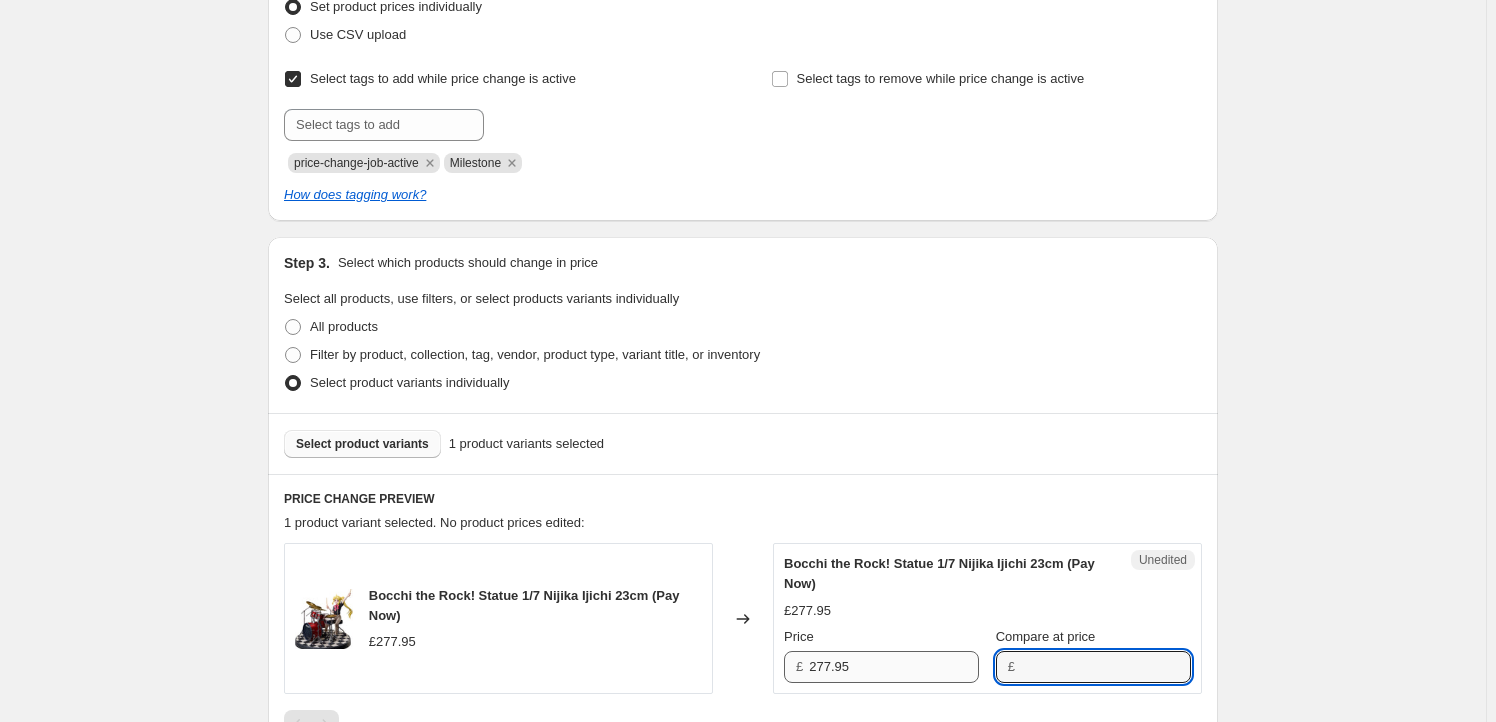 paste on "277.95" 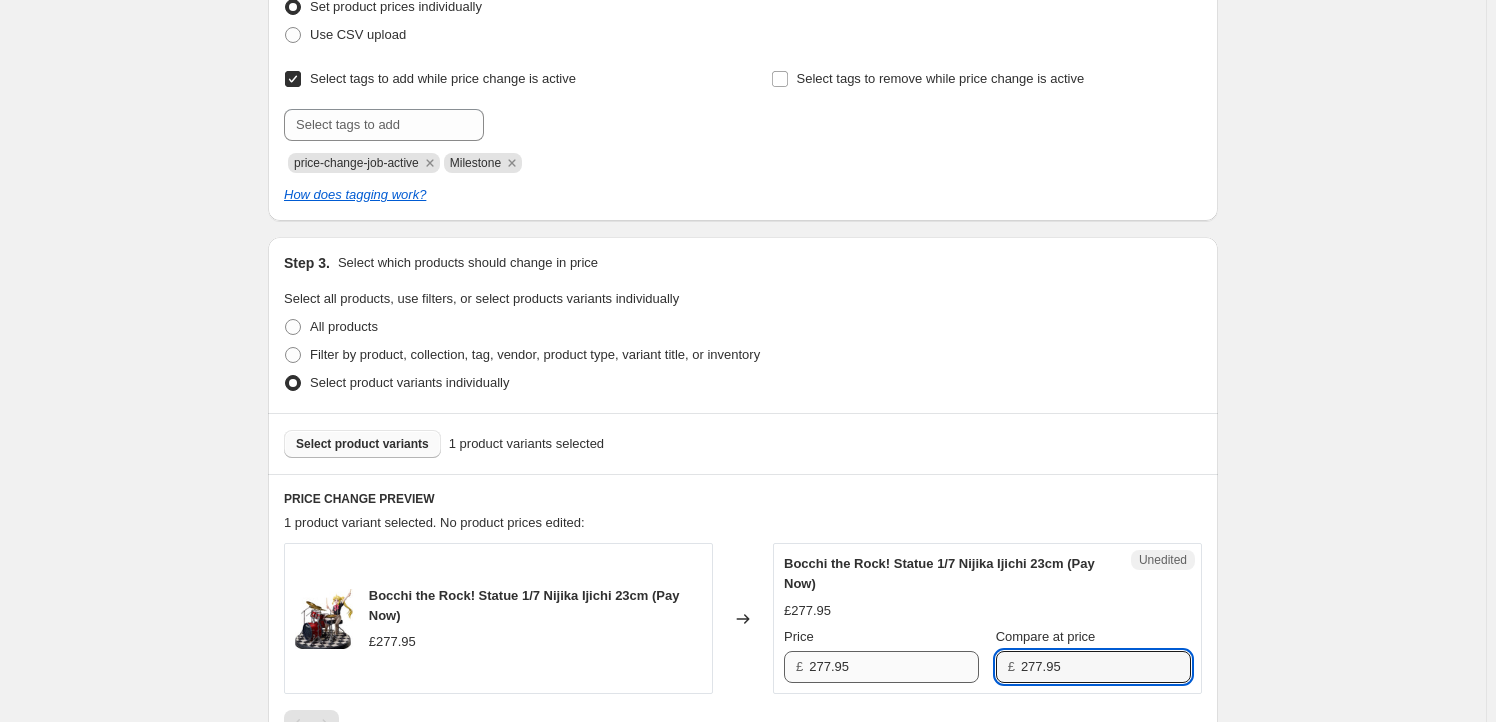 type on "277.95" 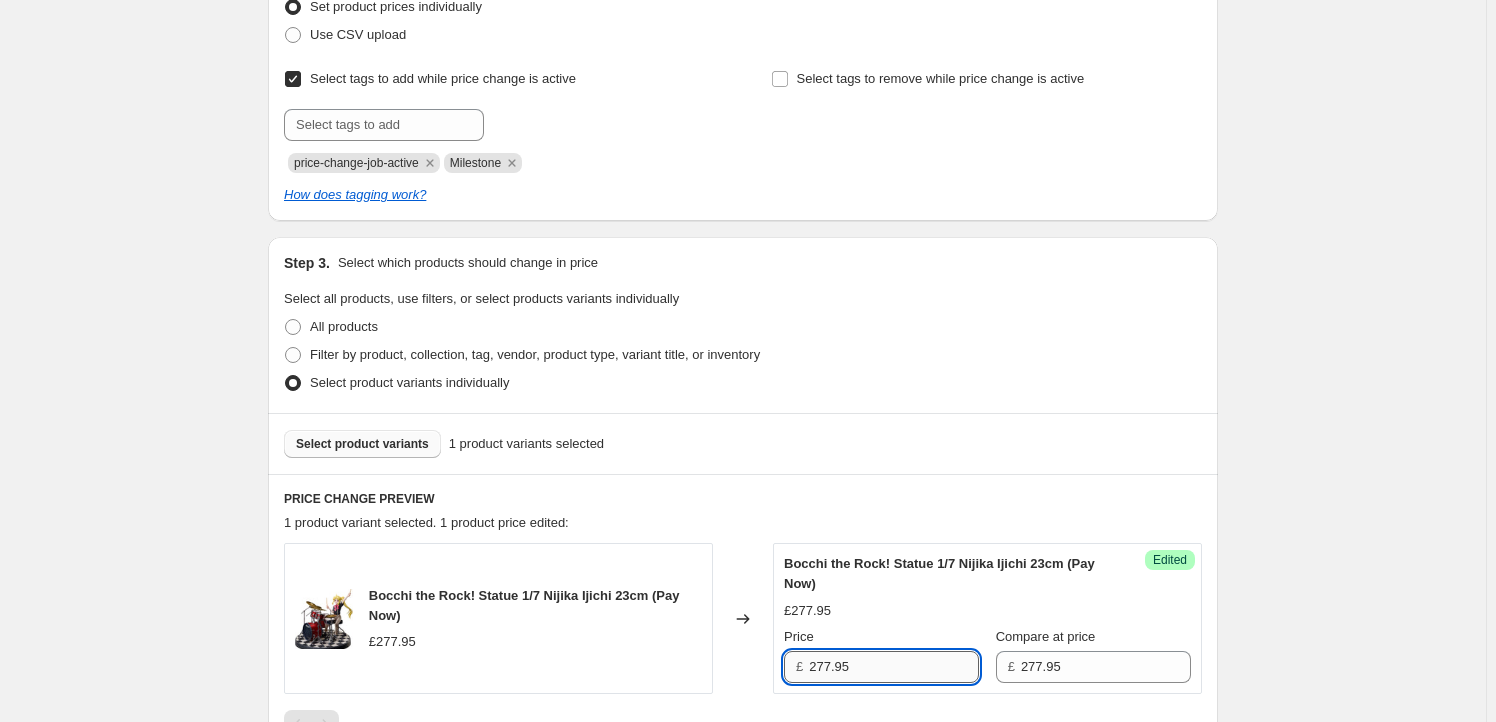 click on "277.95" at bounding box center (894, 667) 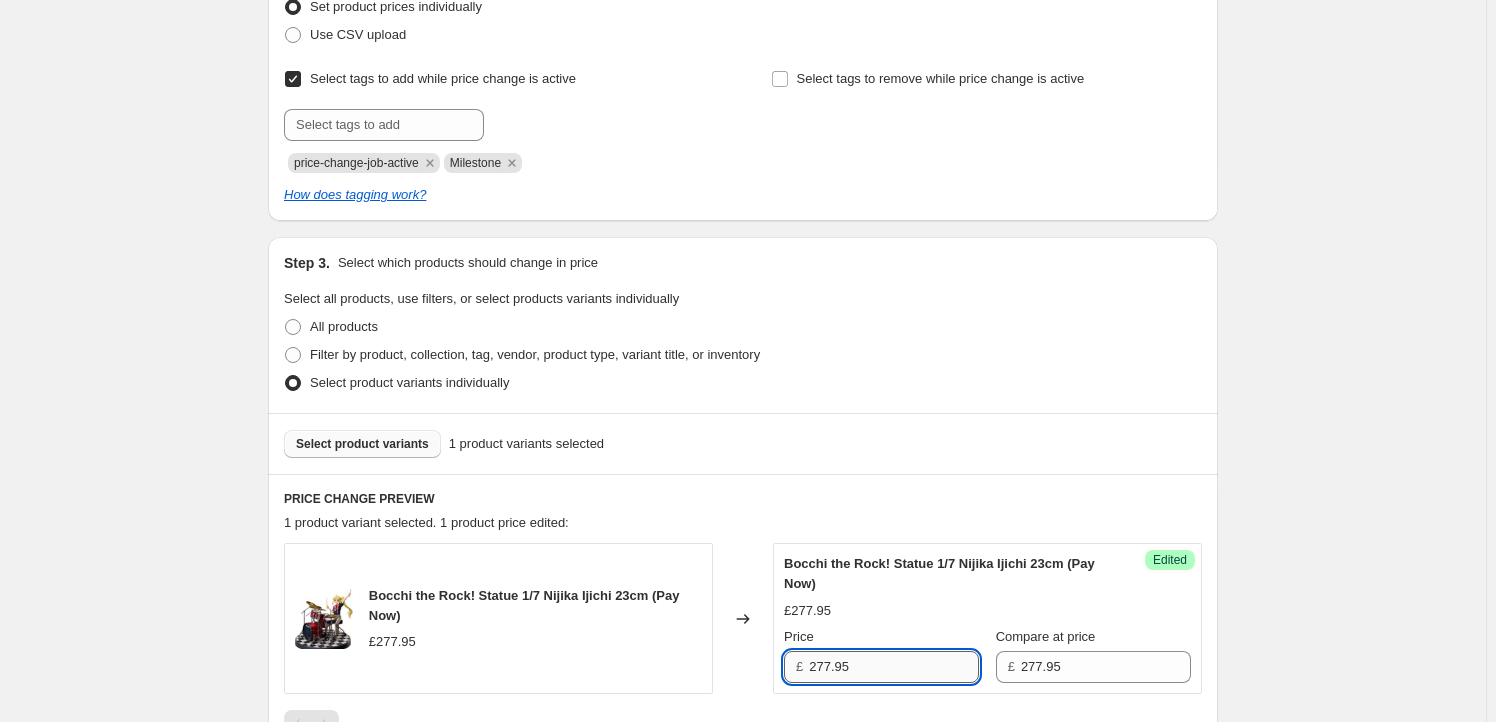 click on "277.95" at bounding box center (894, 667) 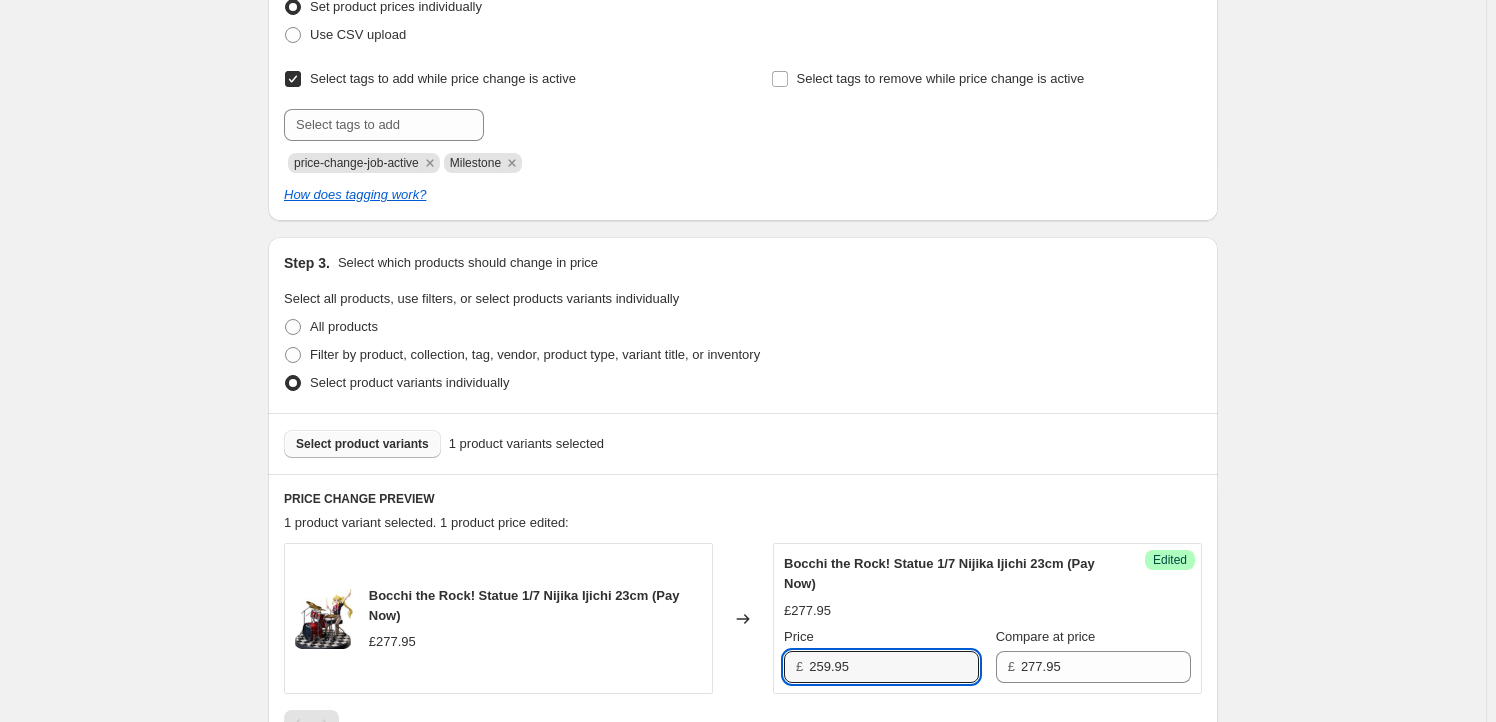scroll, scrollTop: 643, scrollLeft: 0, axis: vertical 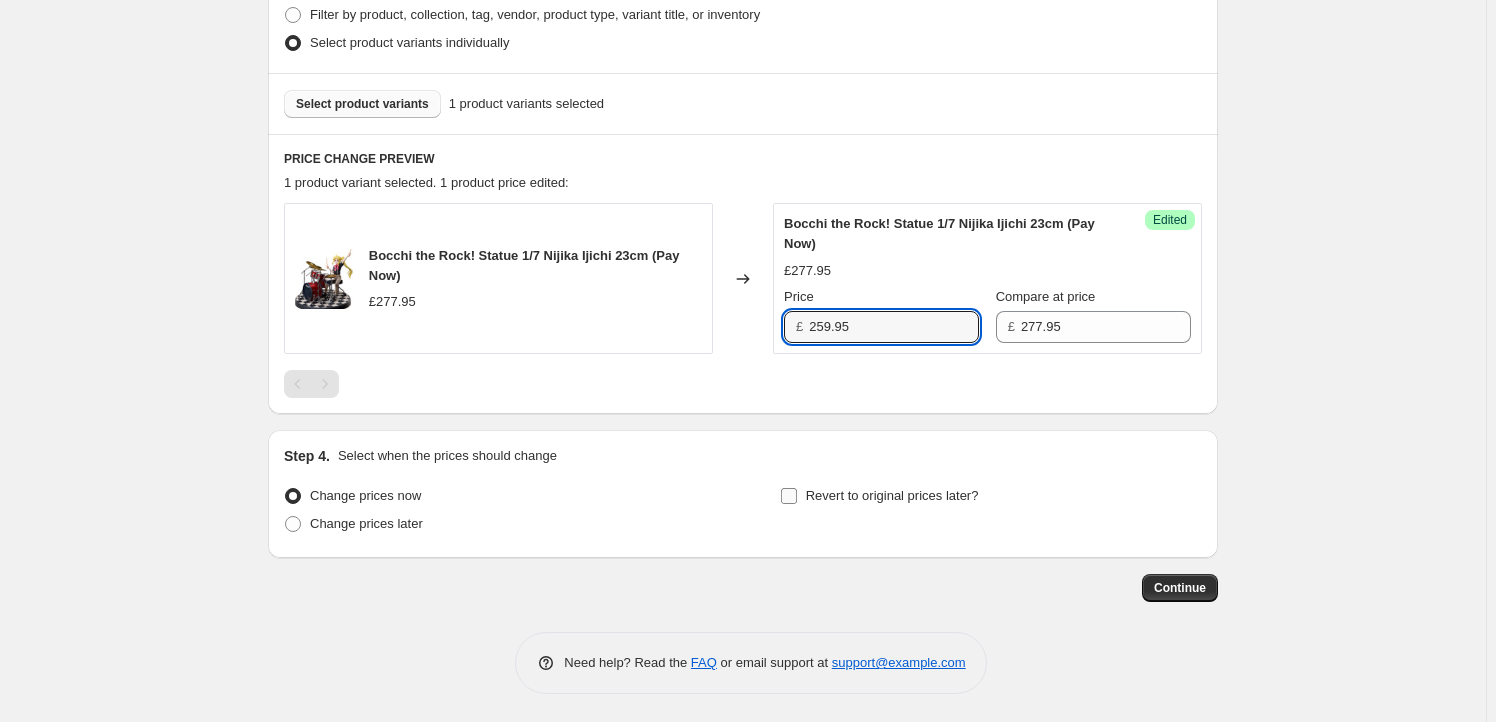 type on "259.95" 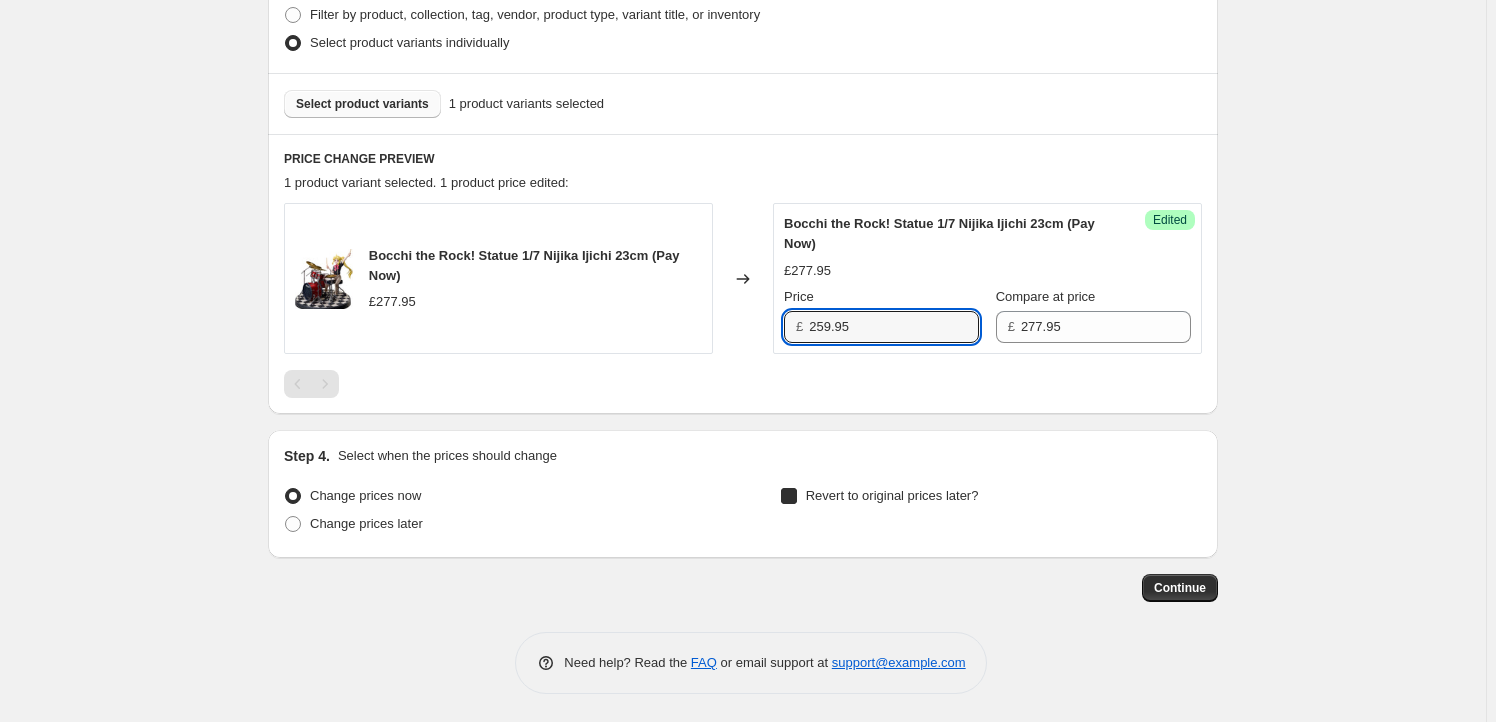 checkbox on "true" 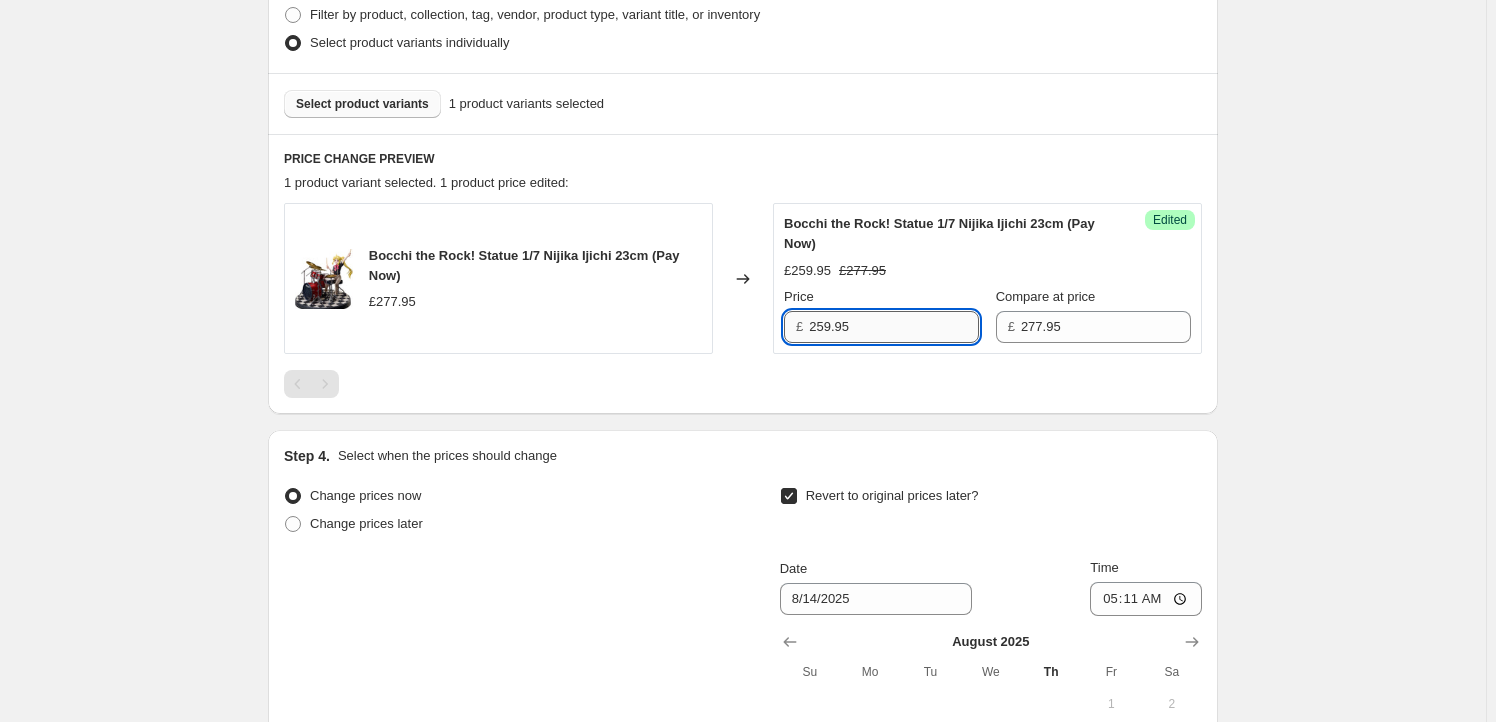 click on "259.95" at bounding box center [894, 327] 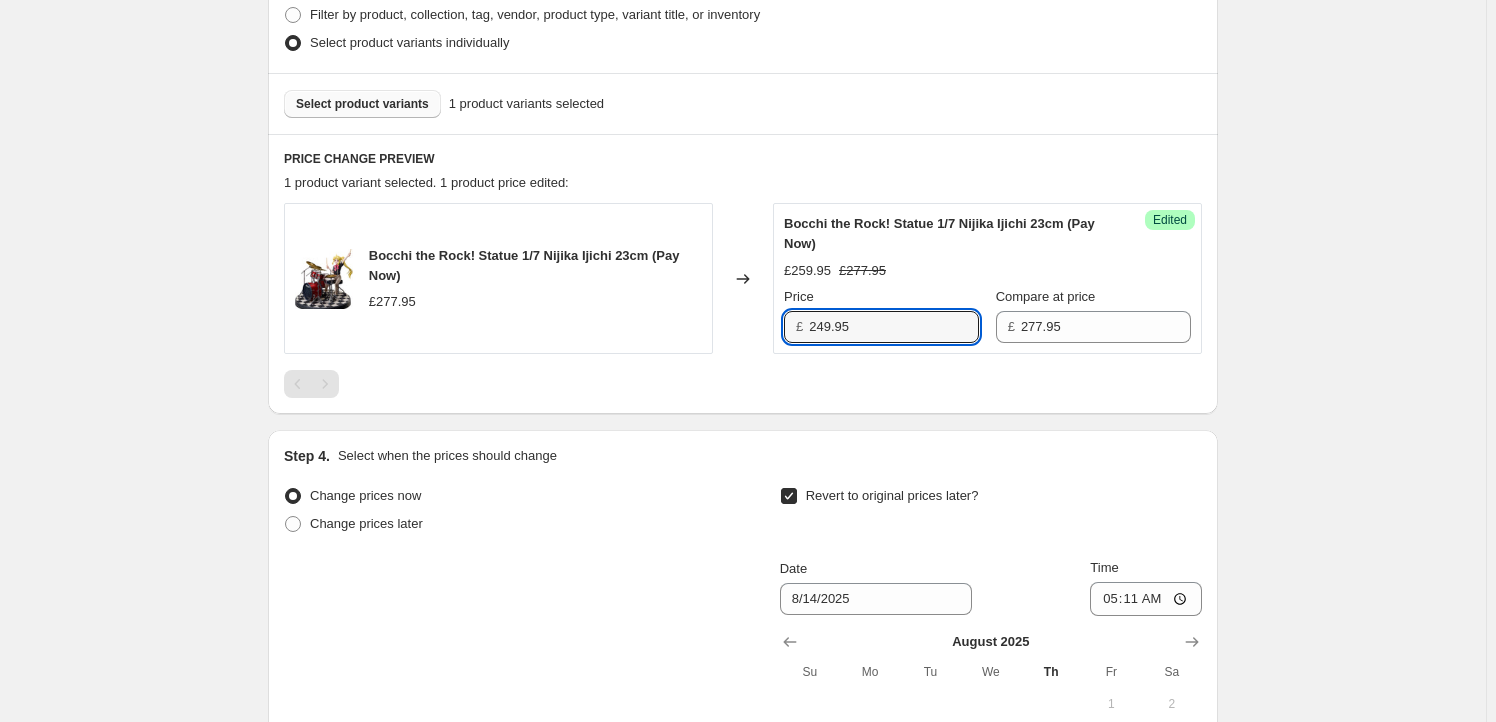 type on "249.95" 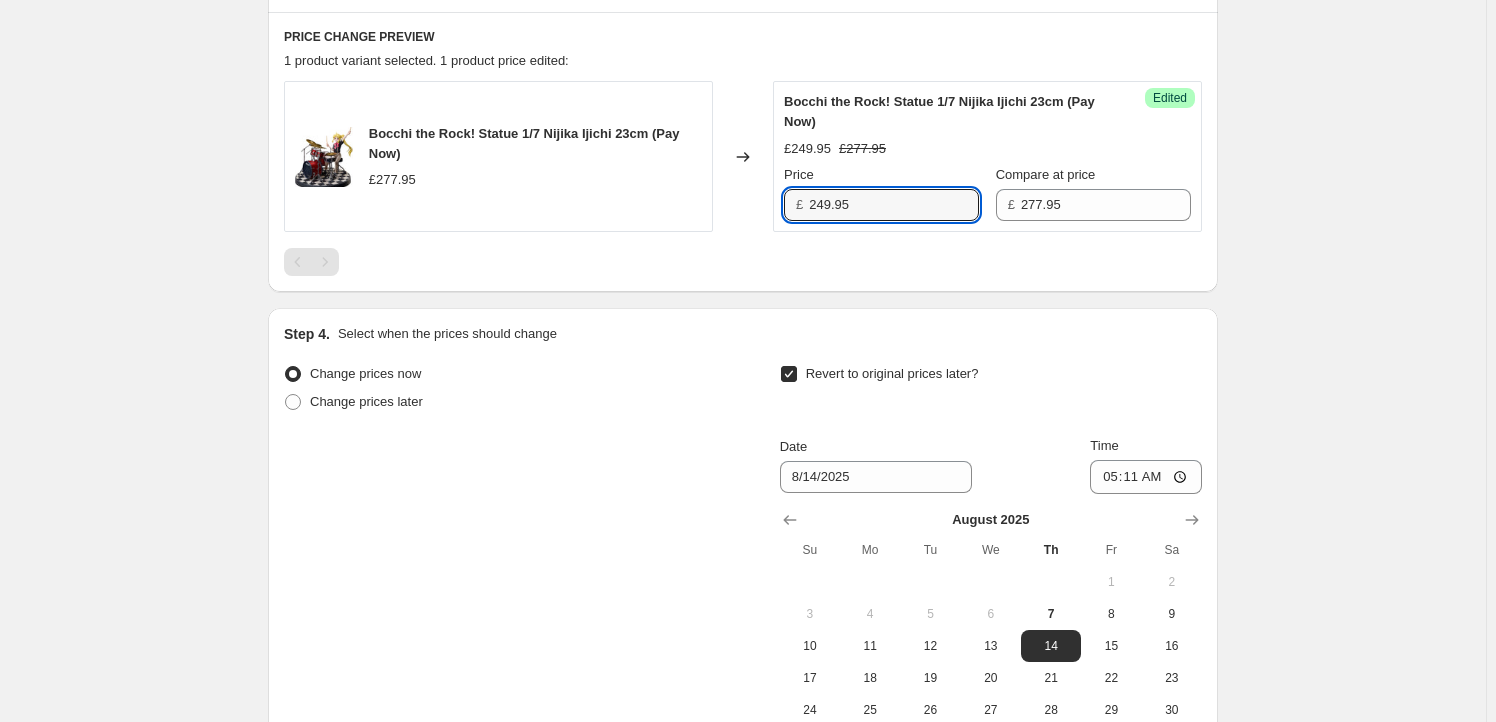 scroll, scrollTop: 1007, scrollLeft: 0, axis: vertical 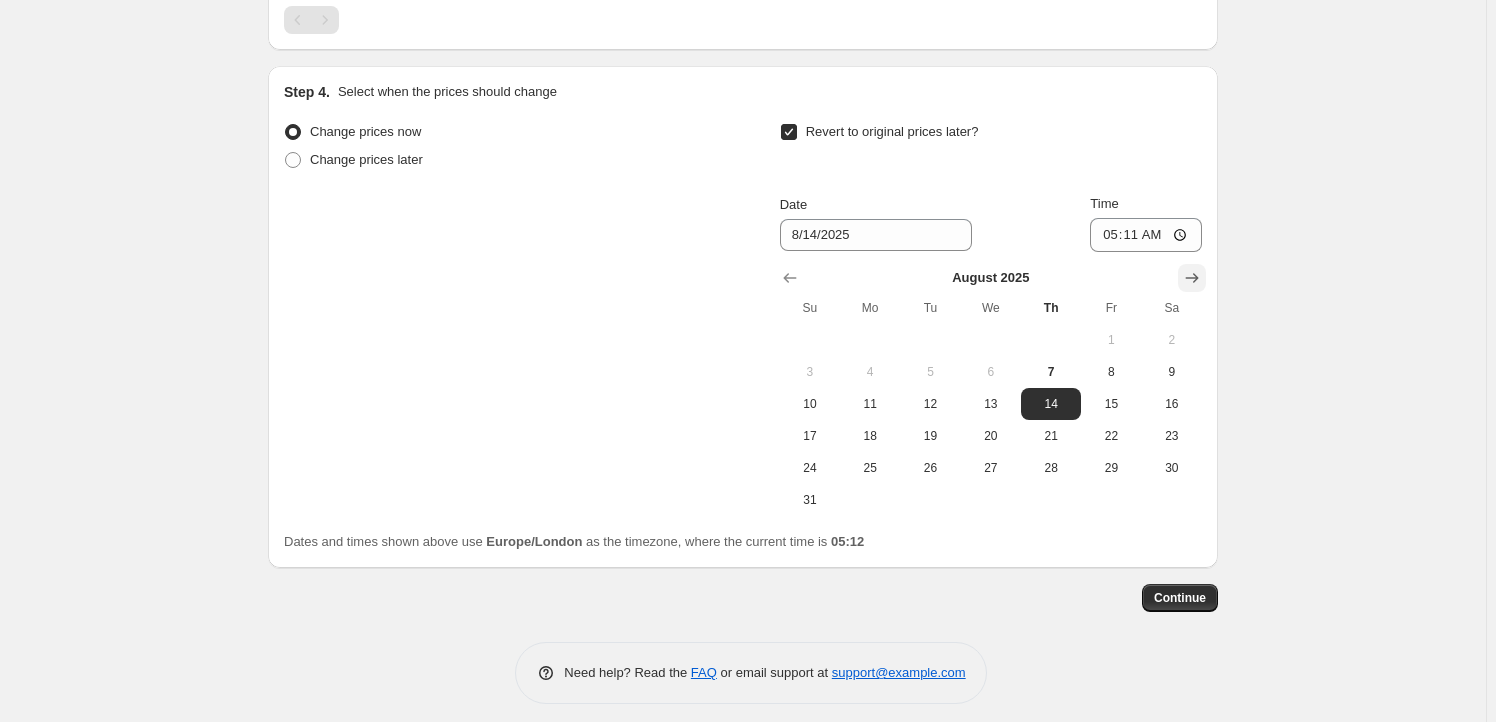 click 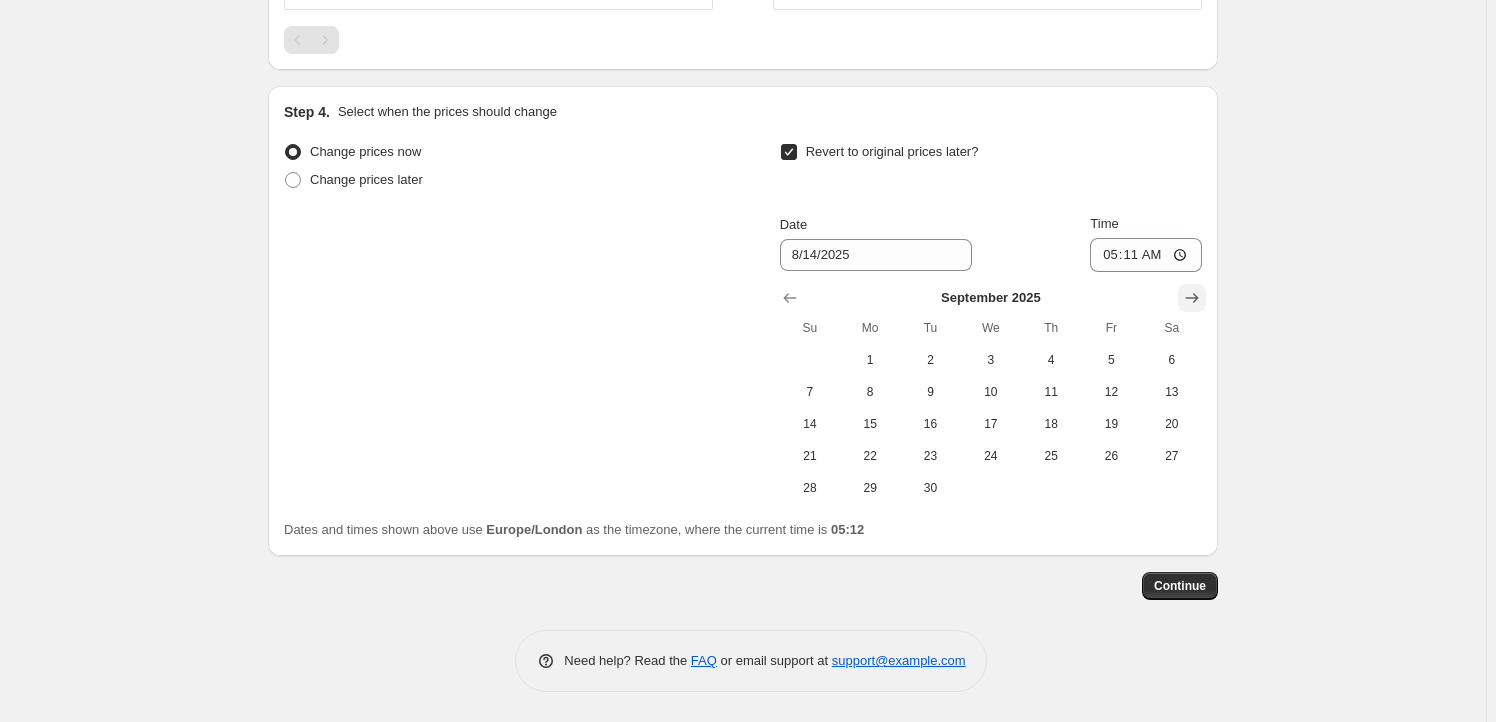 scroll, scrollTop: 985, scrollLeft: 0, axis: vertical 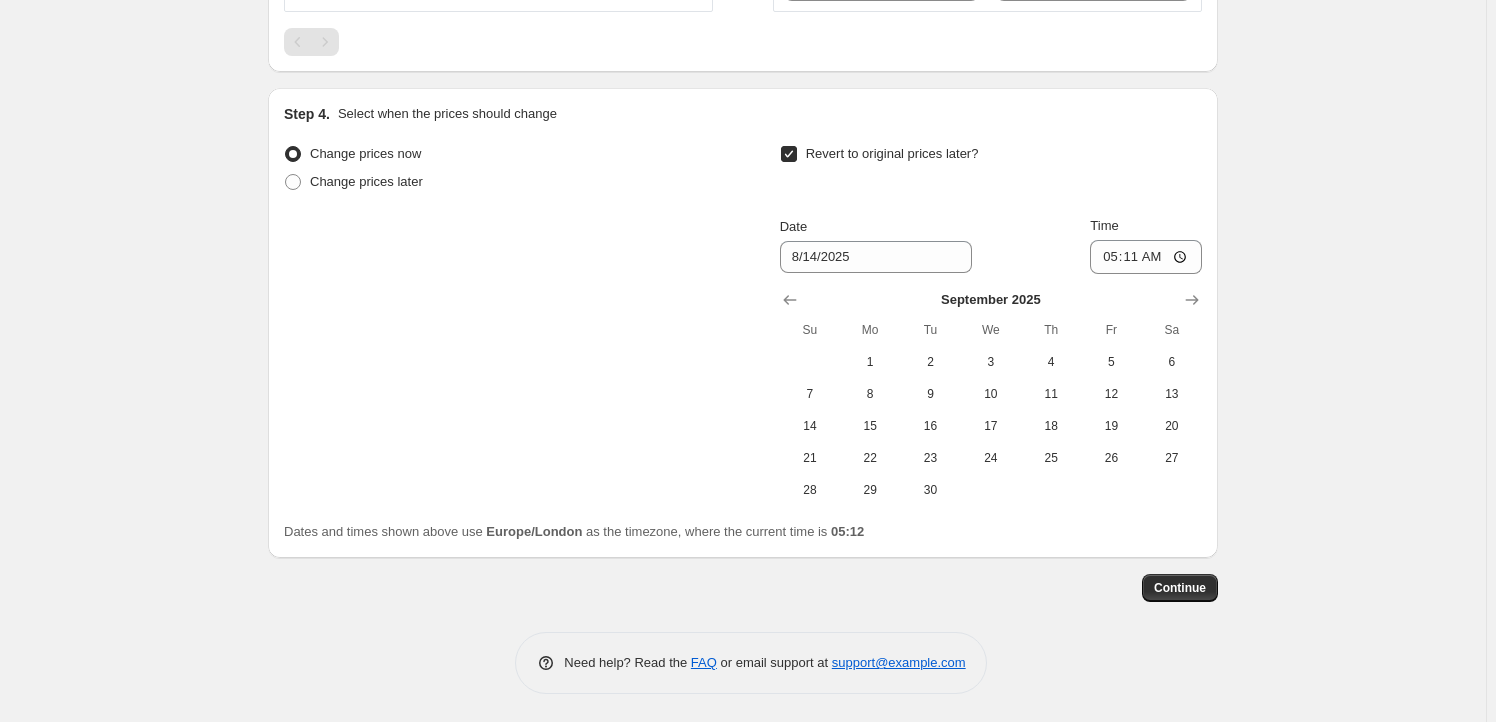 click on "[MONTH]   Su Mo Tu We Th Fr Sa 1 2 3 4 5 6 7 8 9 10 11 12 13 14 15 16 17 18 19 20 21 22 23 24 25 26 27 28 29 30" at bounding box center [983, 390] 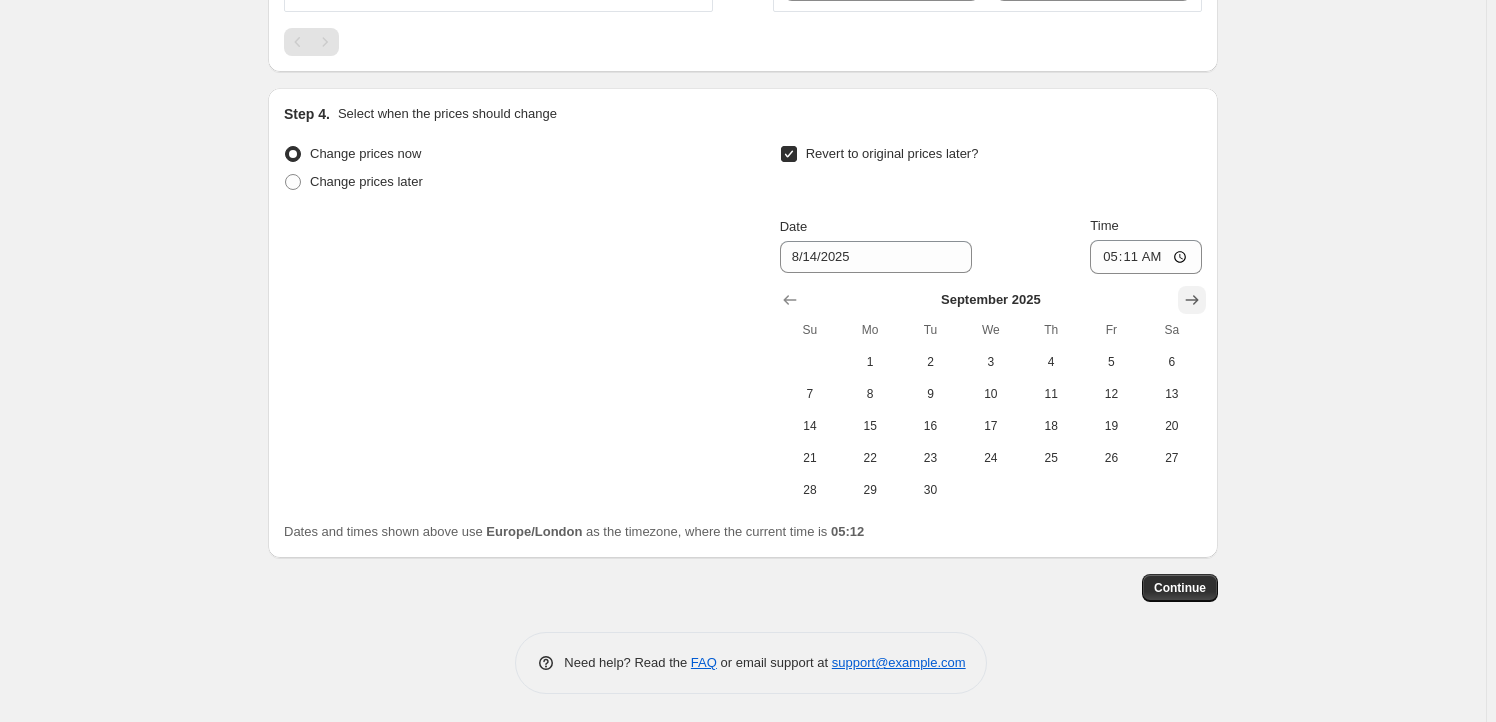 click 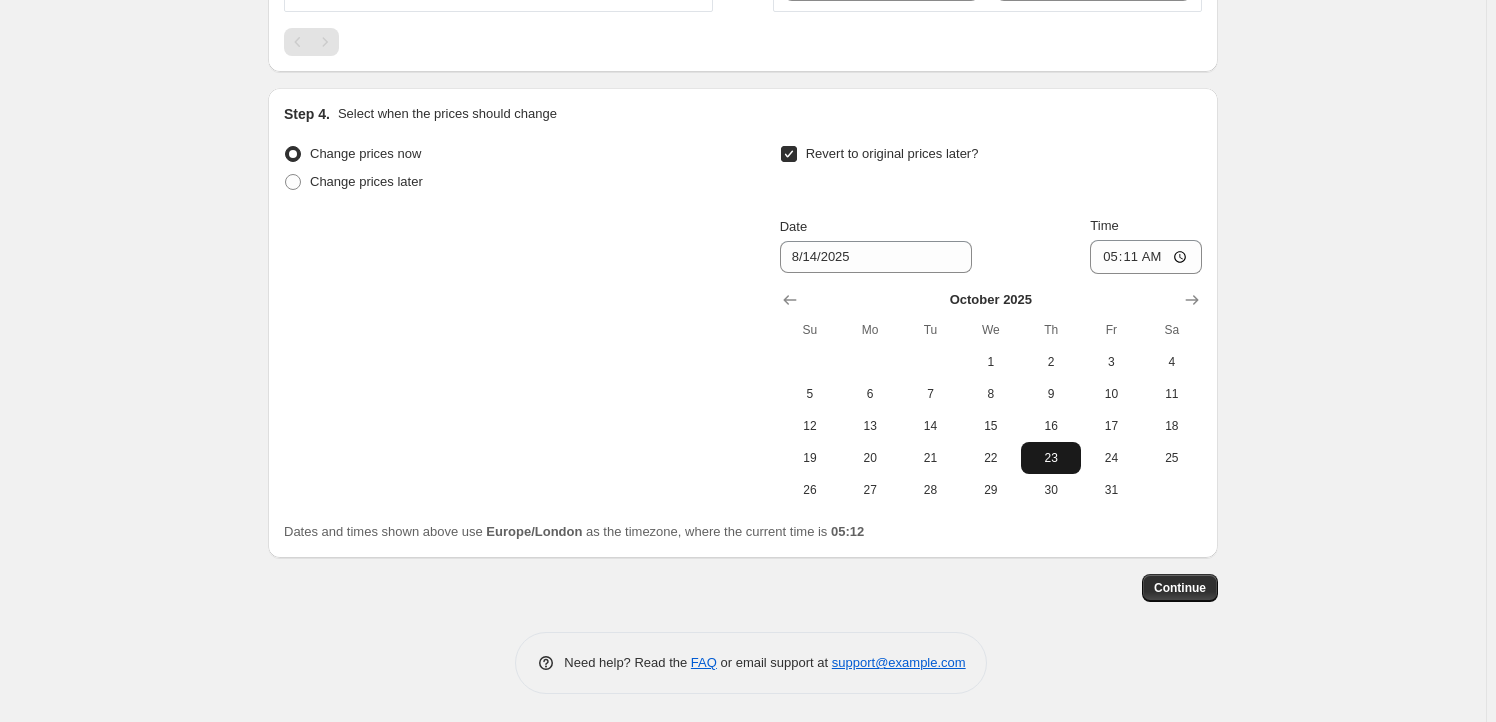 click on "23" at bounding box center (1051, 458) 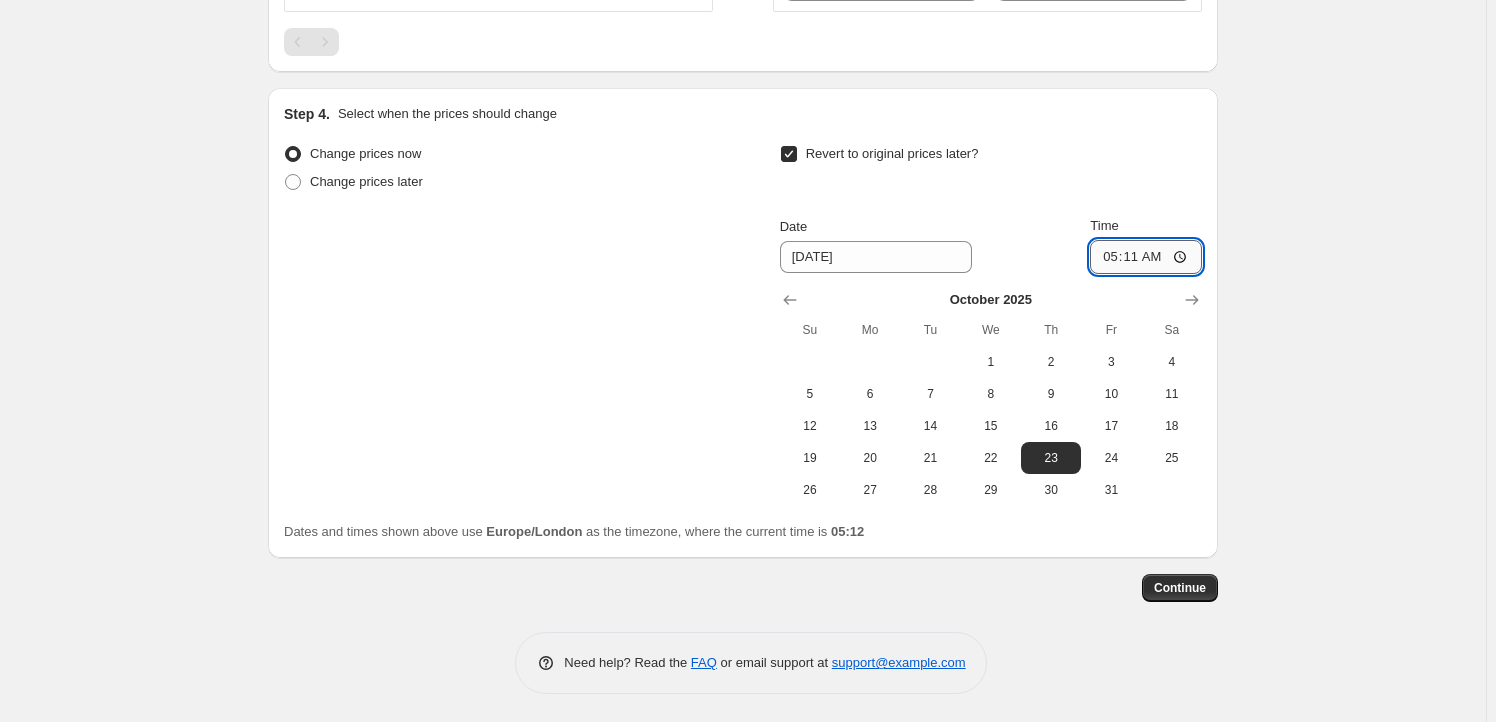 click on "05:11" at bounding box center [1146, 257] 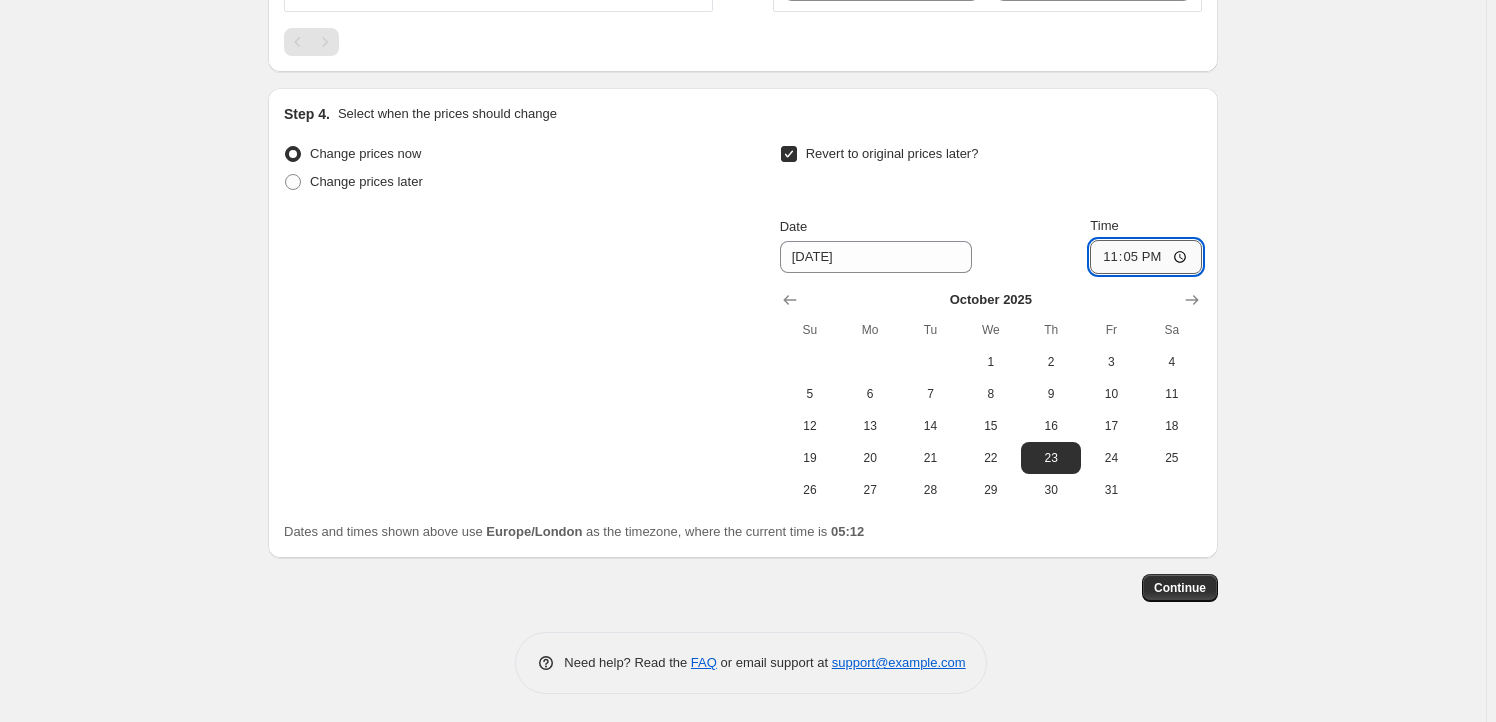 type on "23:59" 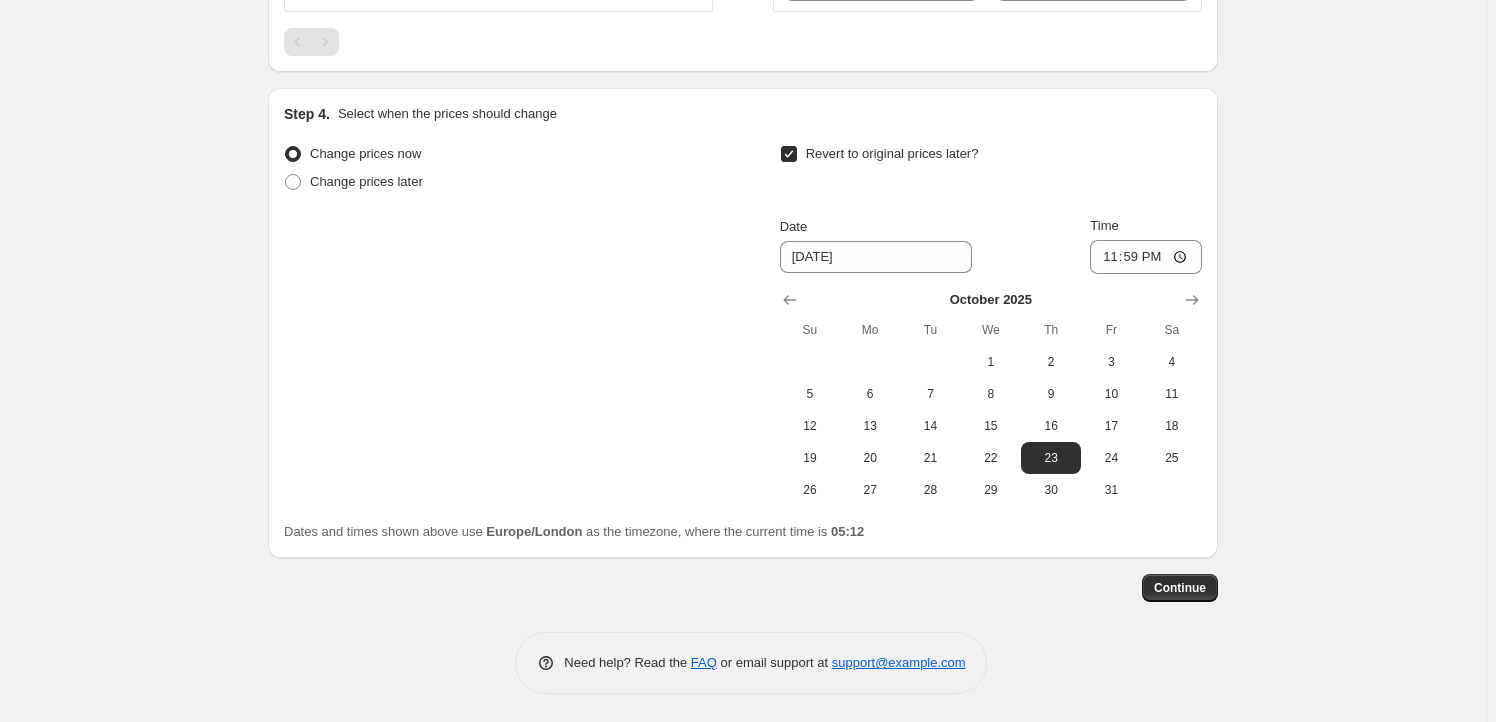 click on "Create new price change job. This page is ready Create new price change job Draft Step 1. Optionally give your price change job a title (eg "March 30% off sale on boots") APX93765 This title is just for internal use, customers won't see it Step 2. Select how the prices should change Use bulk price change rules Set product prices individually Use CSV upload Select tags to add while price change is active Submit price-change-job-active Milestone Select tags to remove while price change is active How does tagging work? Step 3. Select which products should change in price Select all products, use filters, or select products variants individually All products Filter by product, collection, tag, vendor, product type, variant title, or inventory Select product variants individually Select product variants 1   product variants selected PRICE CHANGE PREVIEW 1 product variant selected. 1 product price edited: Bocchi the Rock! Statue 1/7 Nijika Ijichi 23cm (Pay Now) £277.95 Changed to Success Edited £249.95 £277.95" at bounding box center [743, -131] 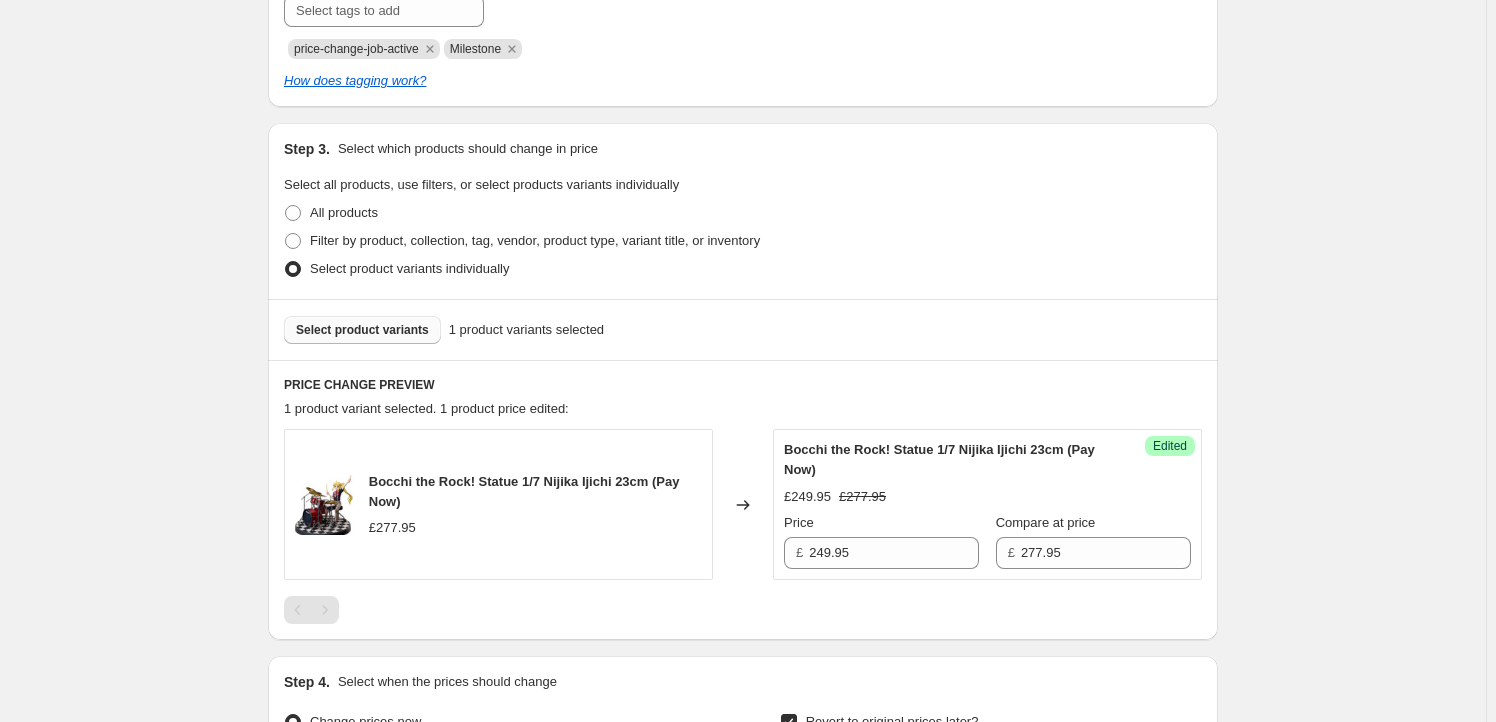 scroll, scrollTop: 985, scrollLeft: 0, axis: vertical 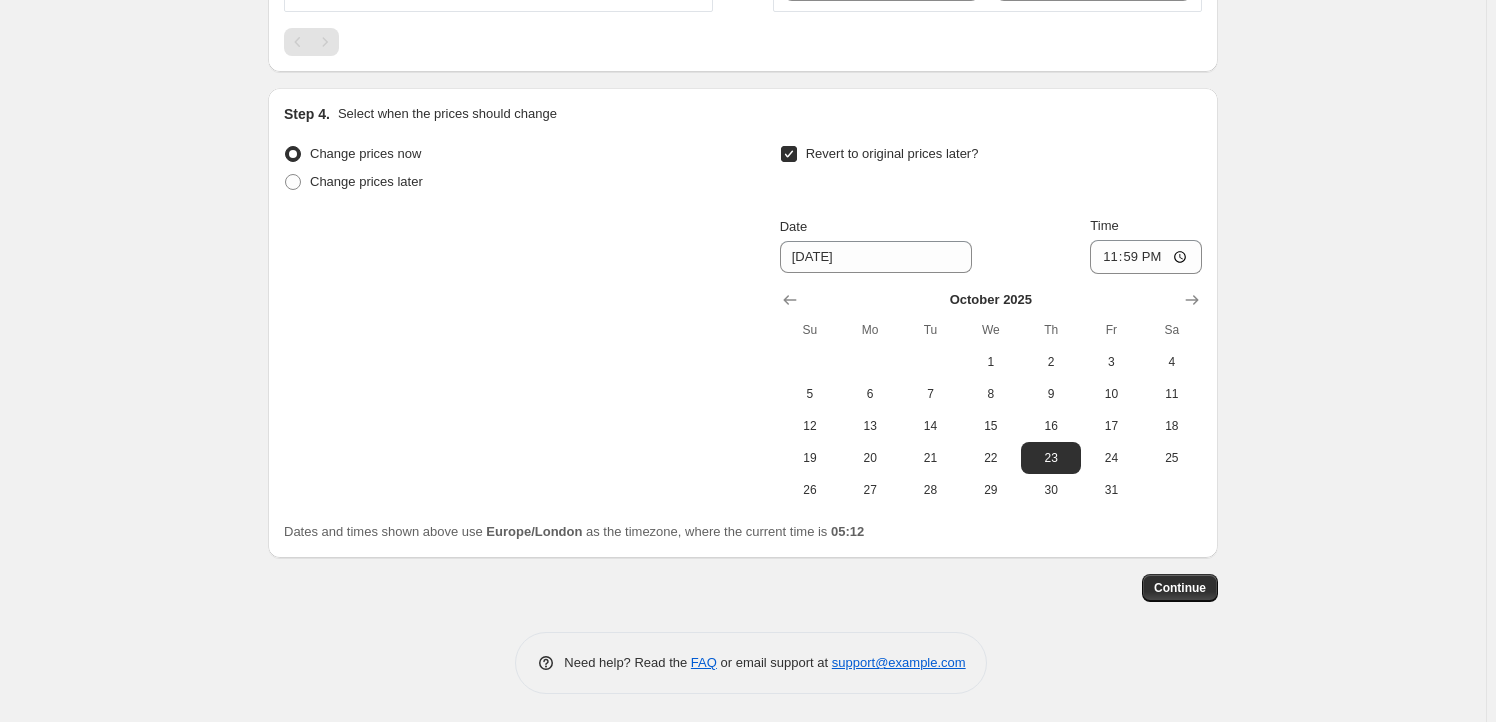 click on "Step 1. Optionally give your price change job a title (eg "March 30% off sale on boots") APX93765 This title is just for internal use, customers won't see it Step 2. Select how the prices should change Use bulk price change rules Set product prices individually Use CSV upload Select tags to add while price change is active Submit price-change-job-active Milestone Select tags to remove while price change is active How does tagging work? Step 3. Select which products should change in price Select all products, use filters, or select products variants individually All products Filter by product, collection, tag, vendor, product type, variant title, or inventory Select product variants individually Select product variants 1   product variants selected PRICE CHANGE PREVIEW 1 product variant selected. 1 product price edited: Bocchi the Rock! Statue 1/7 Nijika Ijichi 23cm (Pay Now) £277.95 Changed to Success Edited Bocchi the Rock! Statue 1/7 Nijika Ijichi 23cm (Pay Now) £249.95 £277.95 Price £ 249.95 £ 277.95" at bounding box center [735, -162] 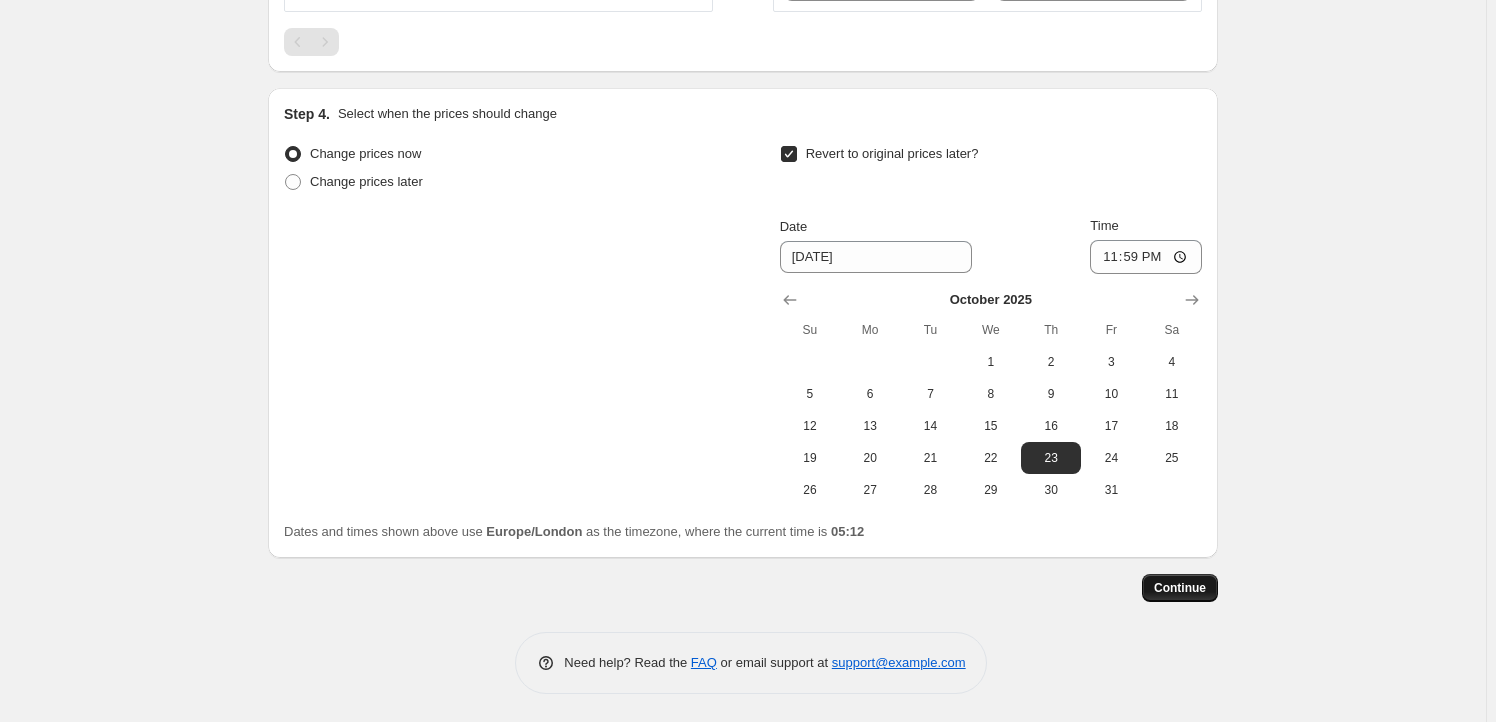 click on "Continue" at bounding box center (1180, 588) 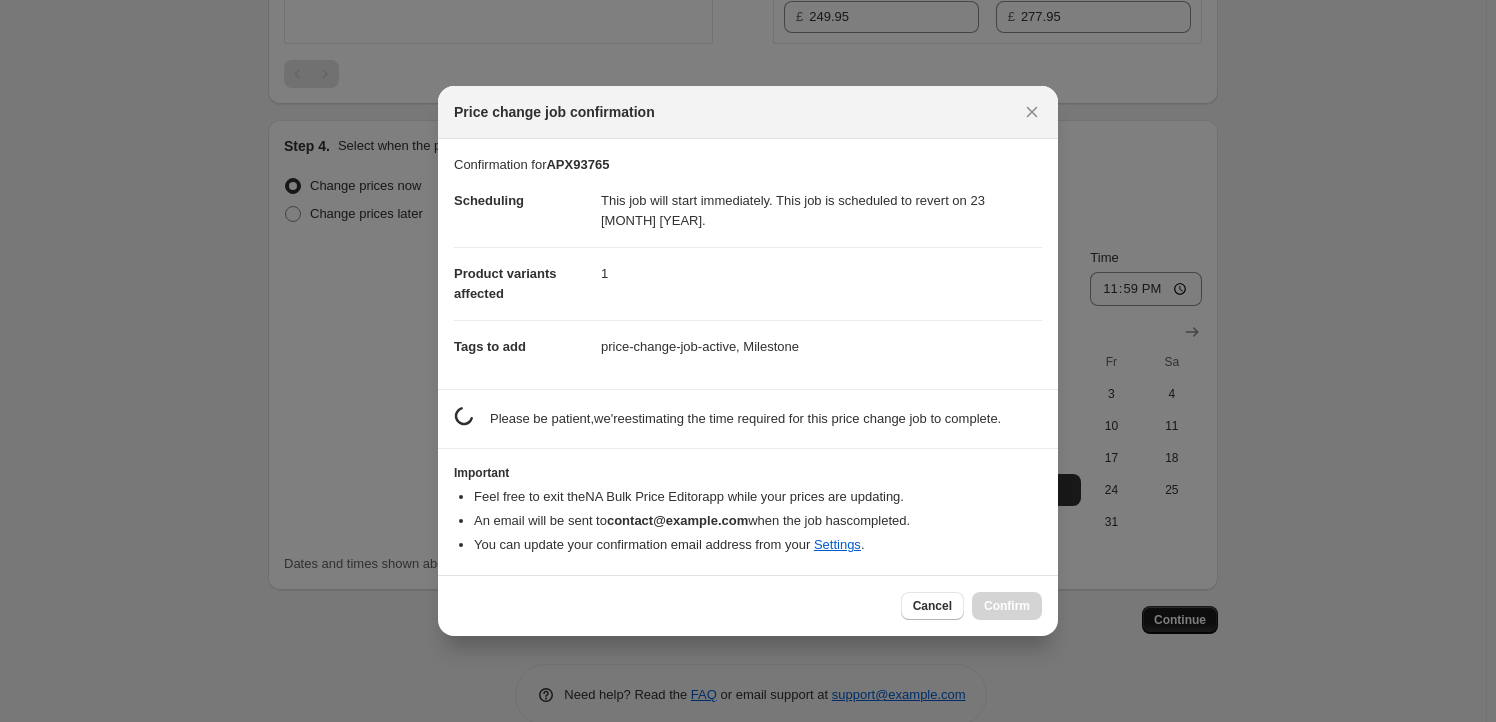 scroll, scrollTop: 985, scrollLeft: 0, axis: vertical 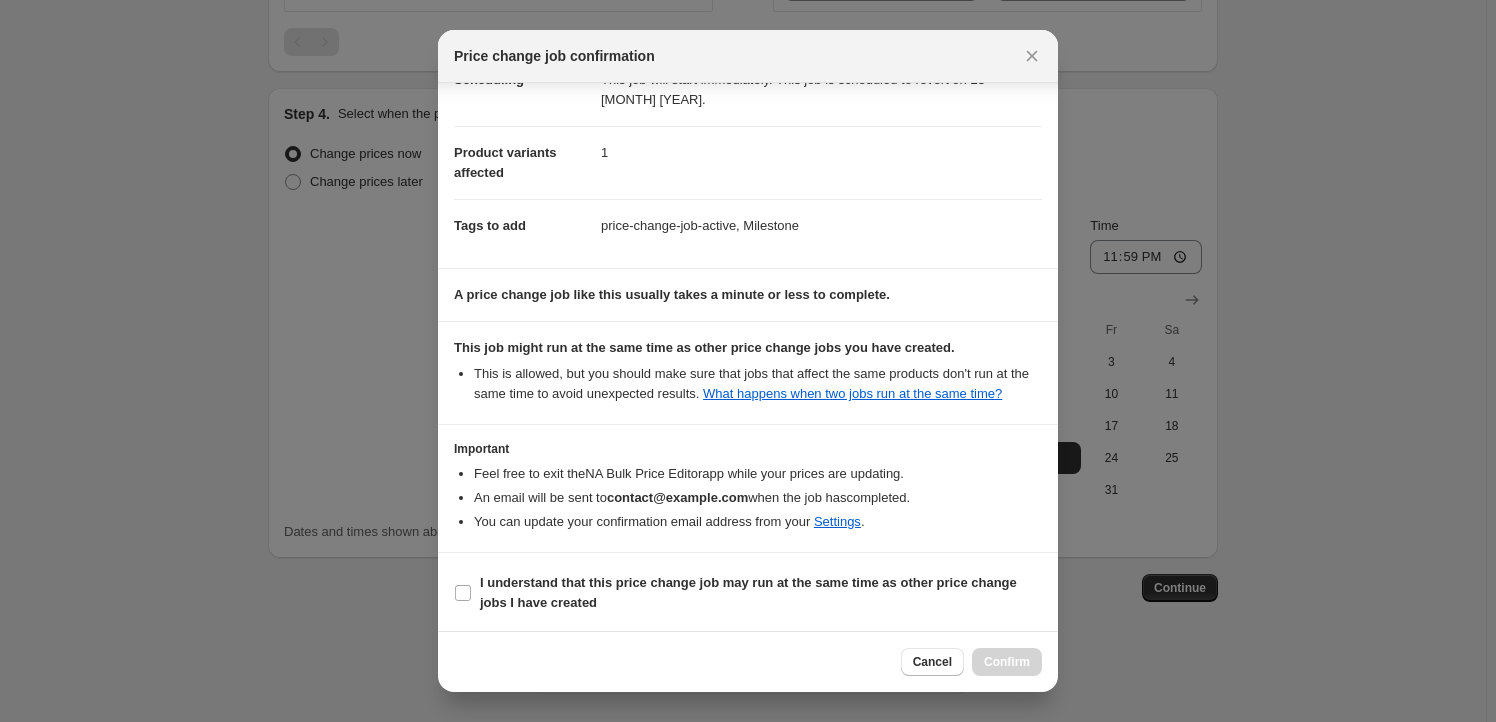 click on "I understand that this price change job may run at the same time as other price change jobs I have created" at bounding box center (748, 593) 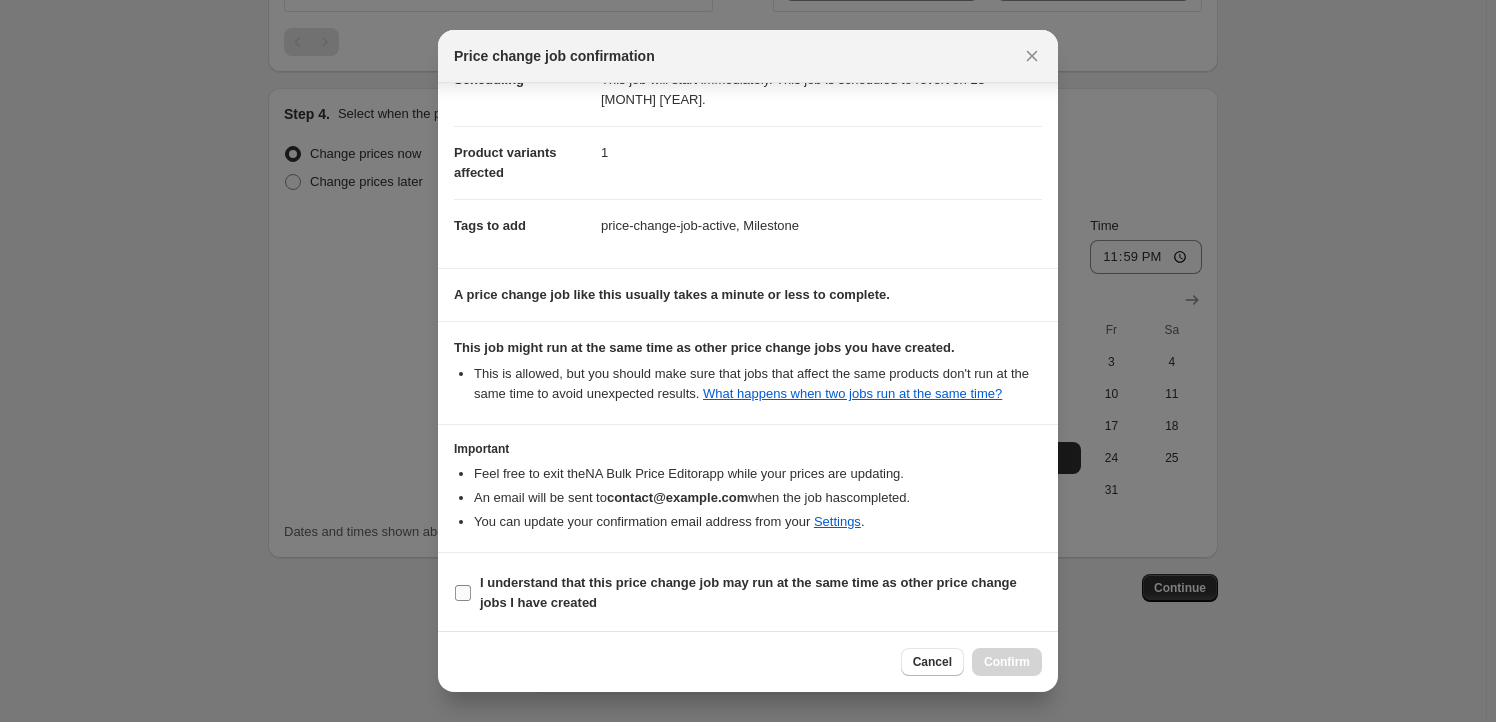 click on "I understand that this price change job may run at the same time as other price change jobs I have created" at bounding box center (748, 592) 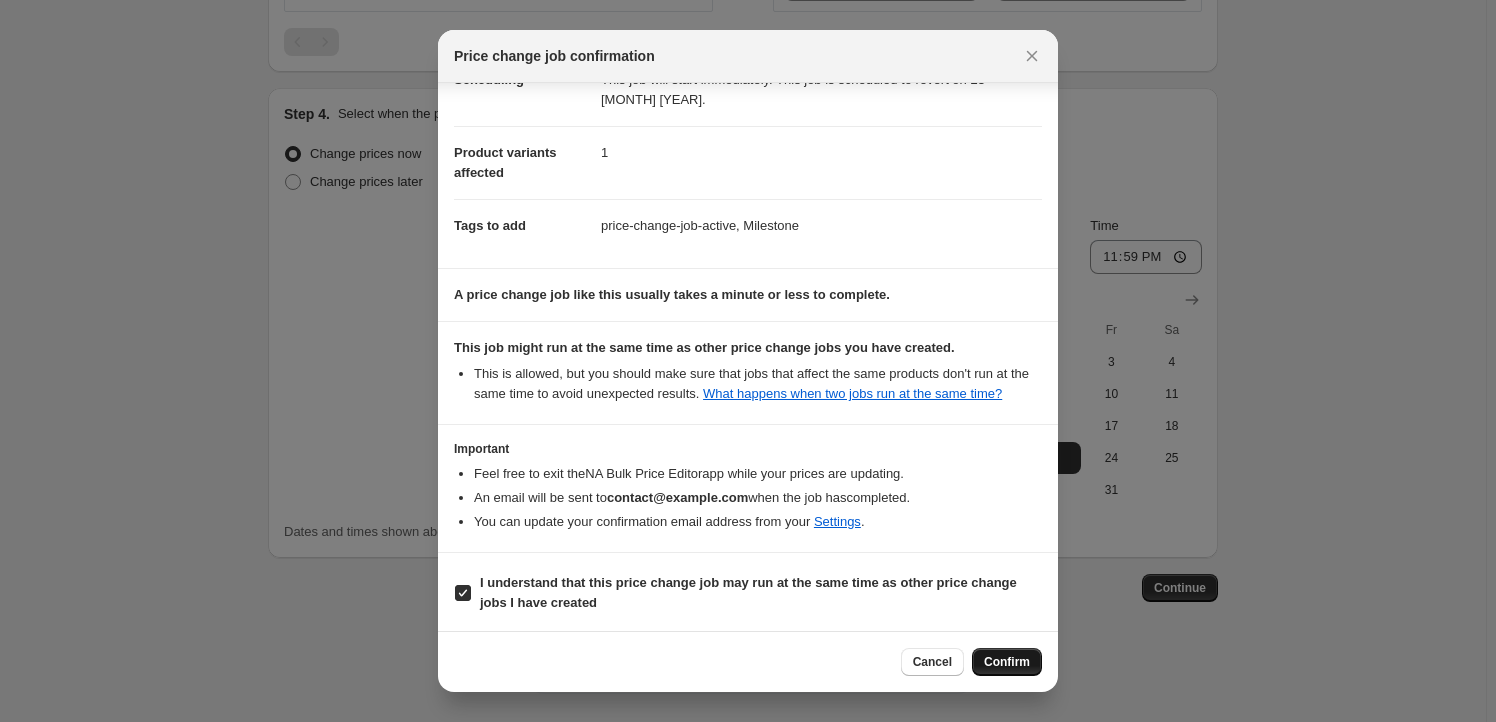 click on "Confirm" at bounding box center [1007, 662] 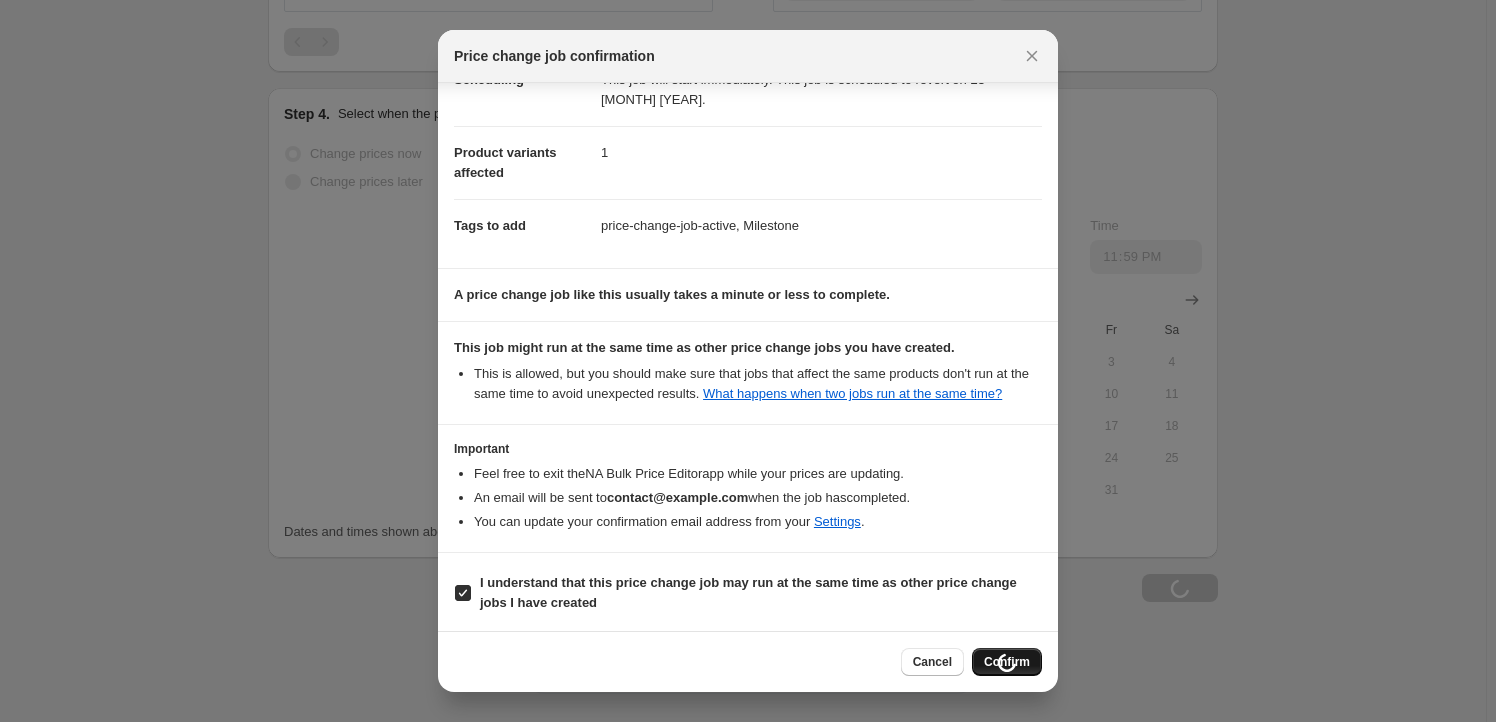 scroll, scrollTop: 1053, scrollLeft: 0, axis: vertical 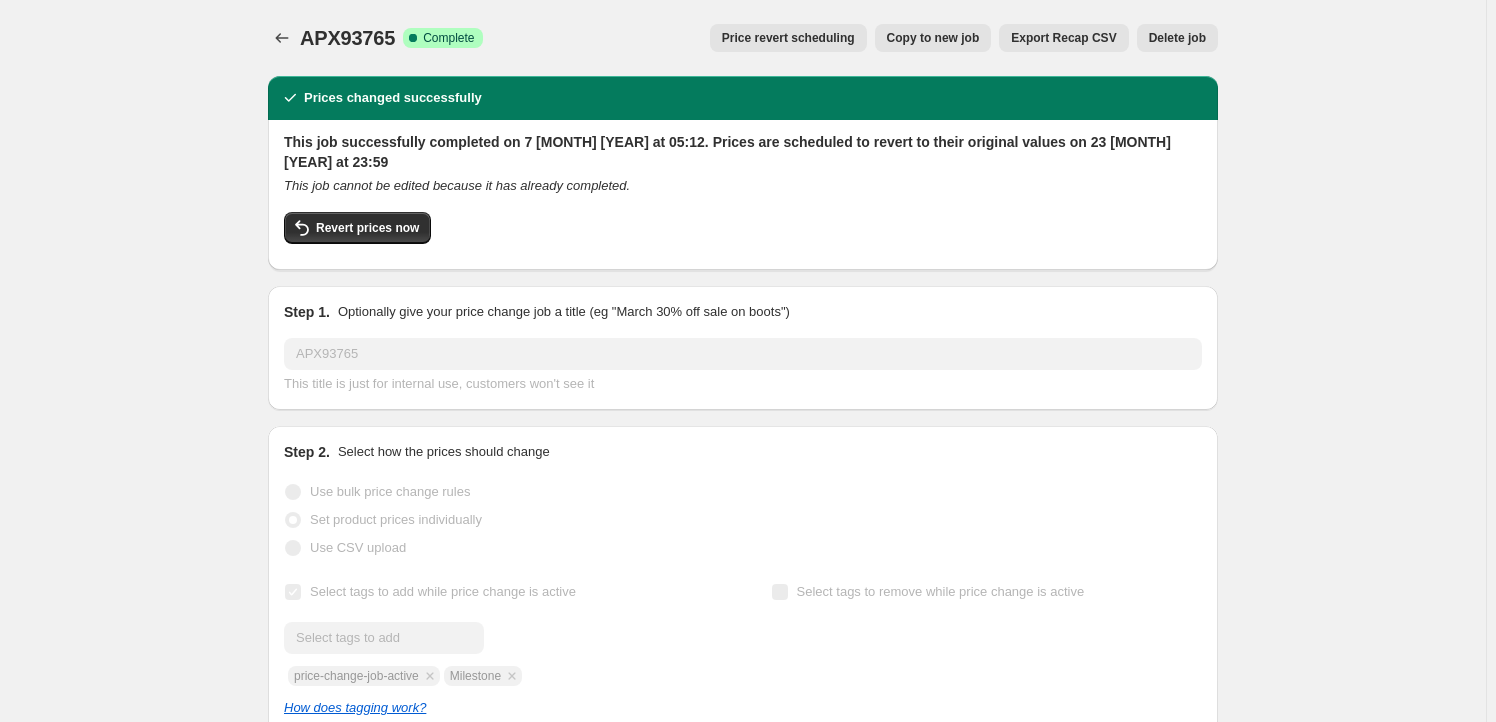 click on "APX93765. This page is ready APX93765 Success Complete Complete Price revert scheduling Copy to new job Export Recap CSV Delete job More actions Price revert scheduling Copy to new job Export Recap CSV Delete job" at bounding box center (743, 38) 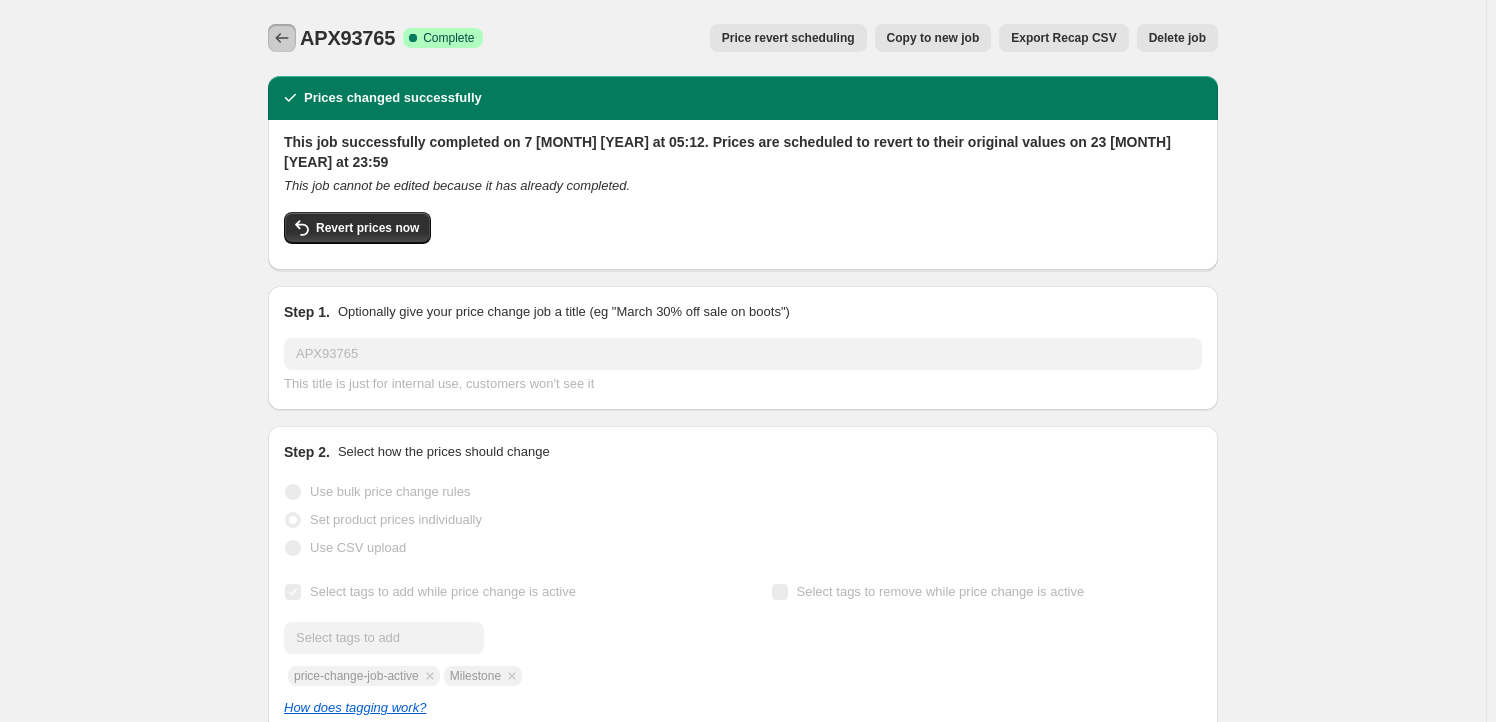 click 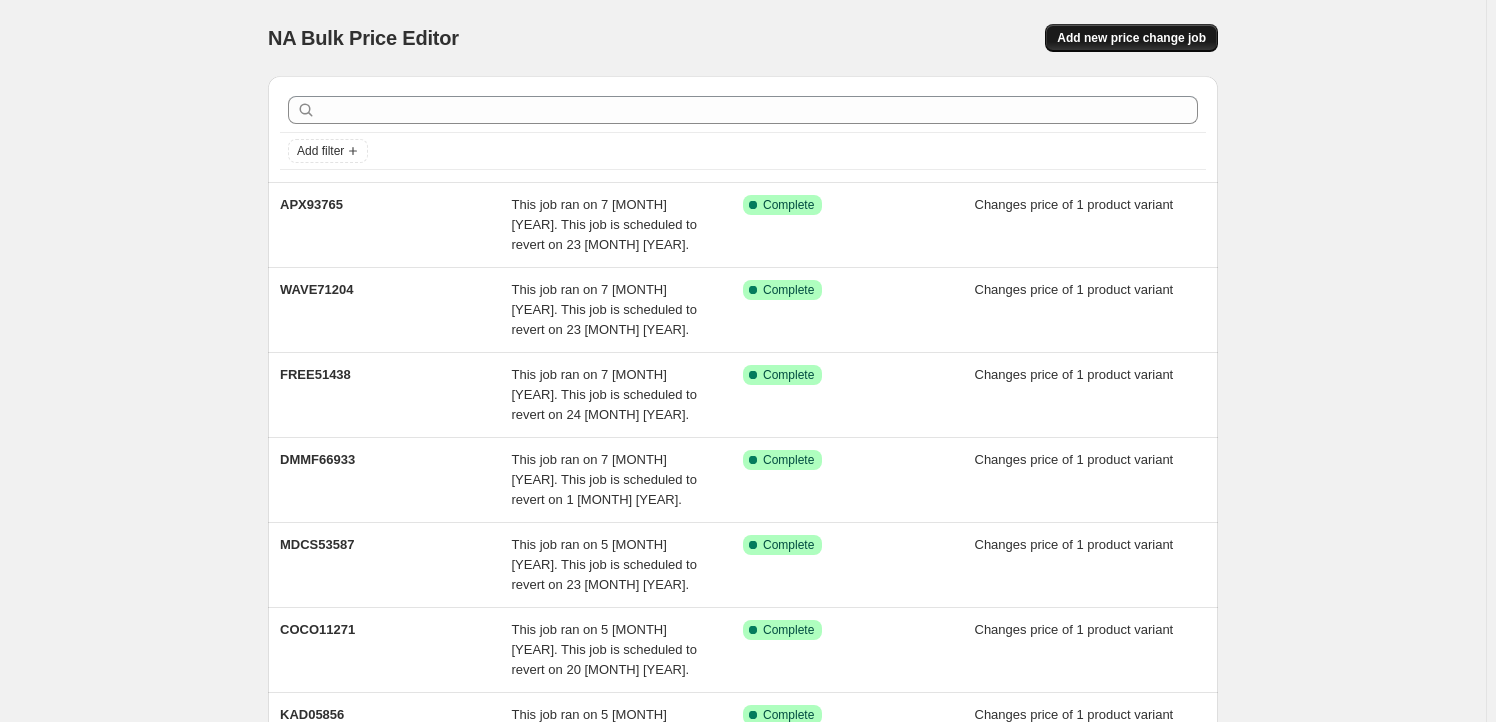 click on "Add new price change job" at bounding box center (1131, 38) 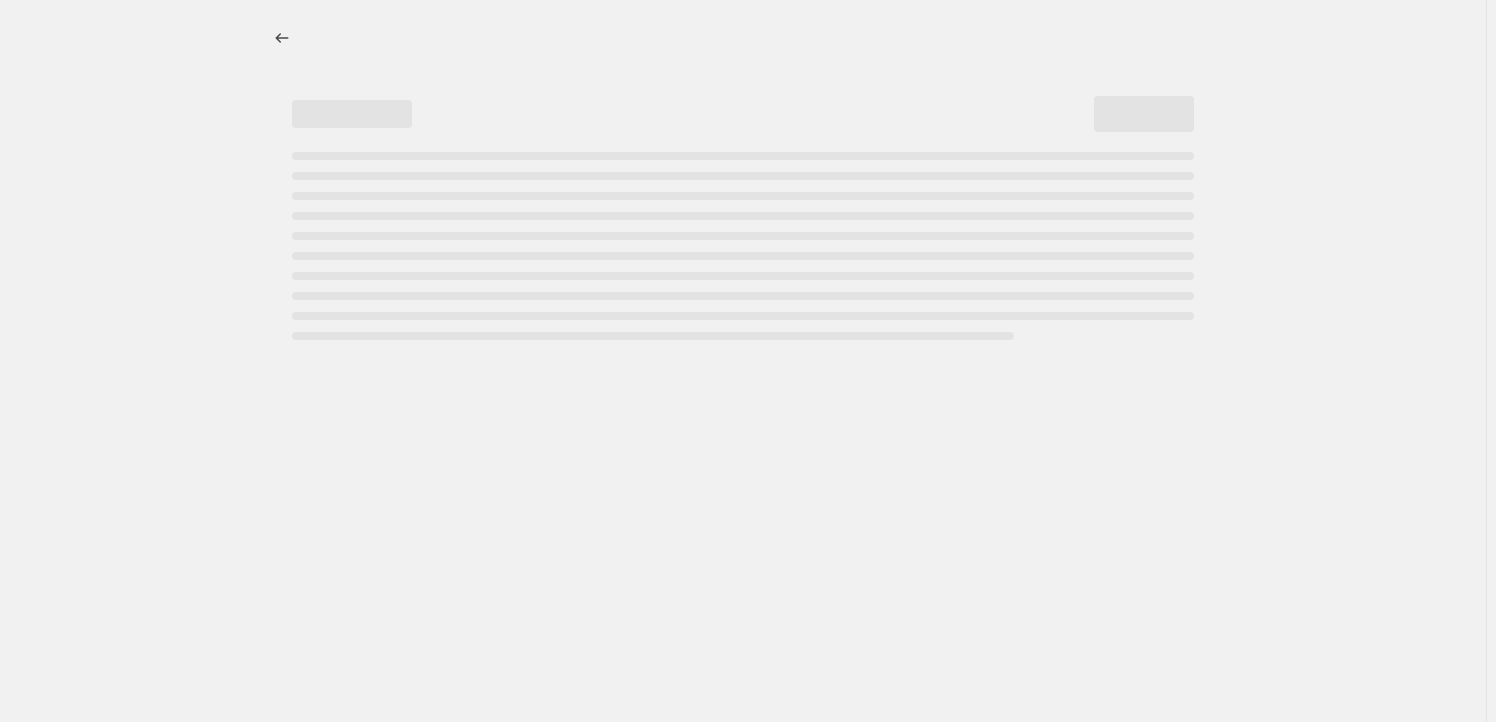 select on "percentage" 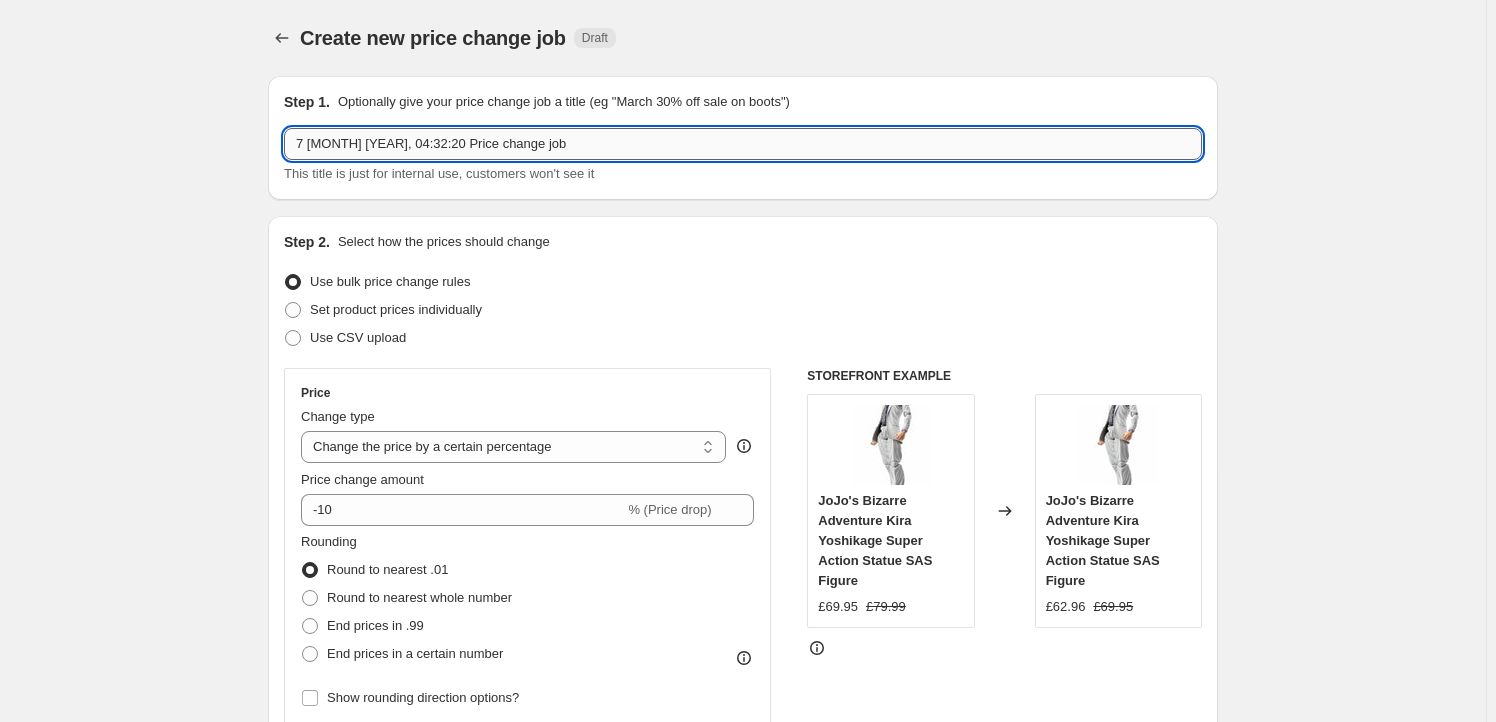 click on "7 [MONTH] [YEAR], 04:32:20 Price change job" at bounding box center [743, 144] 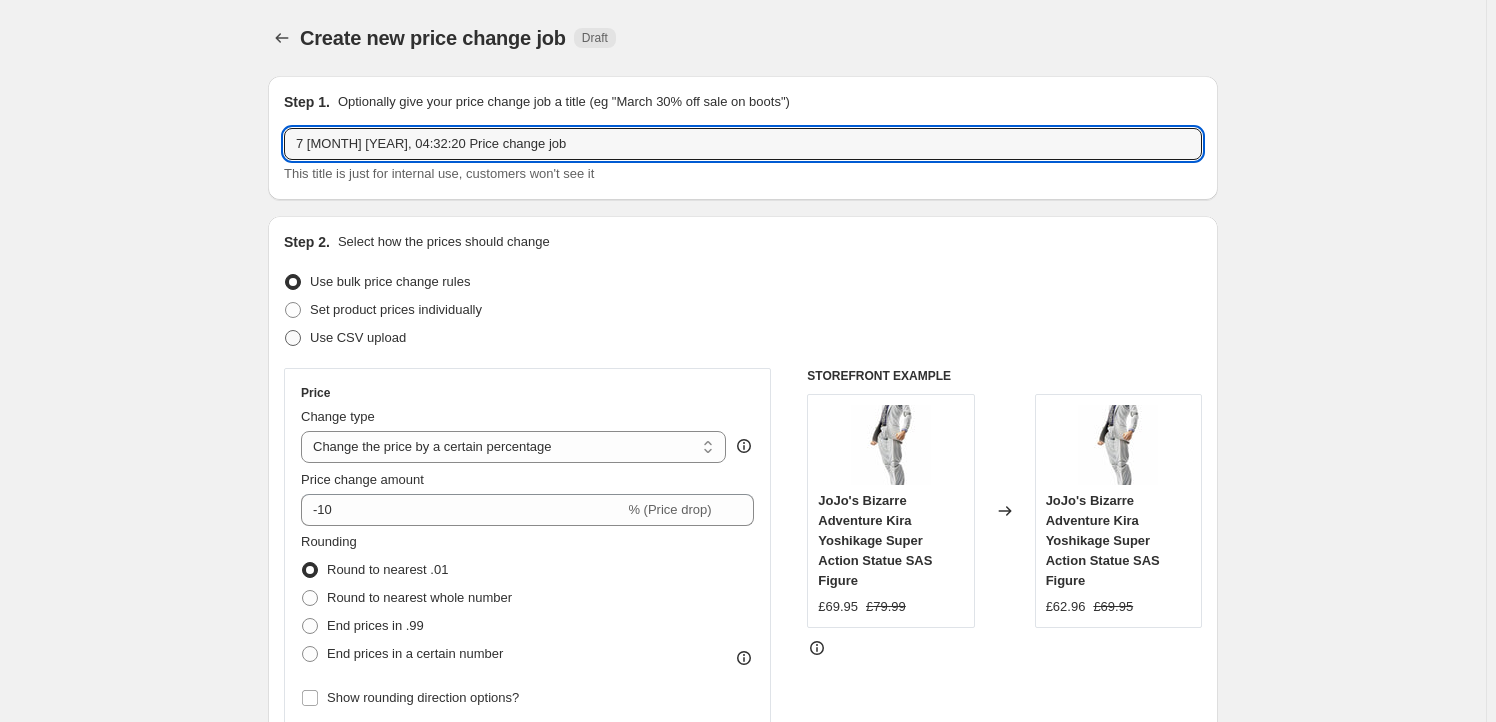 paste on "BIND60285" 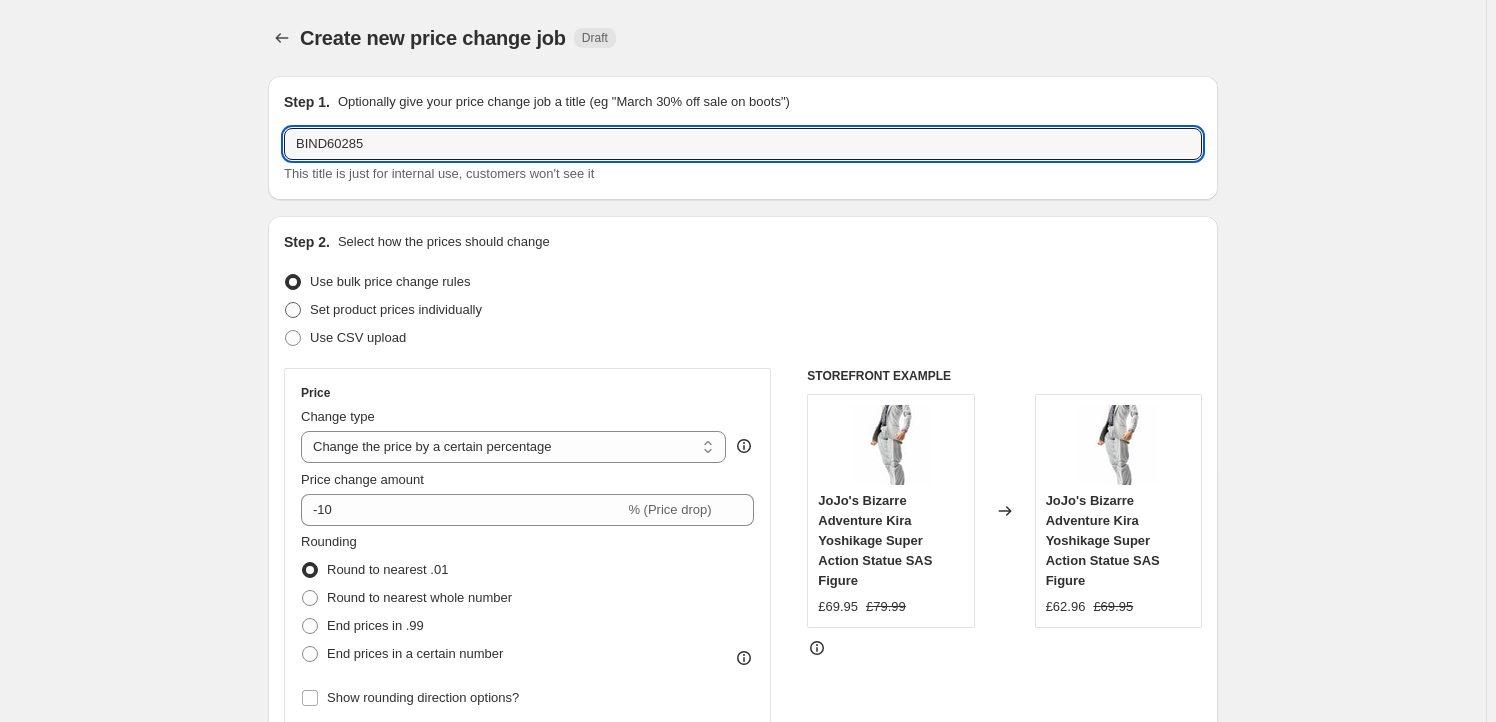 type on "BIND60285" 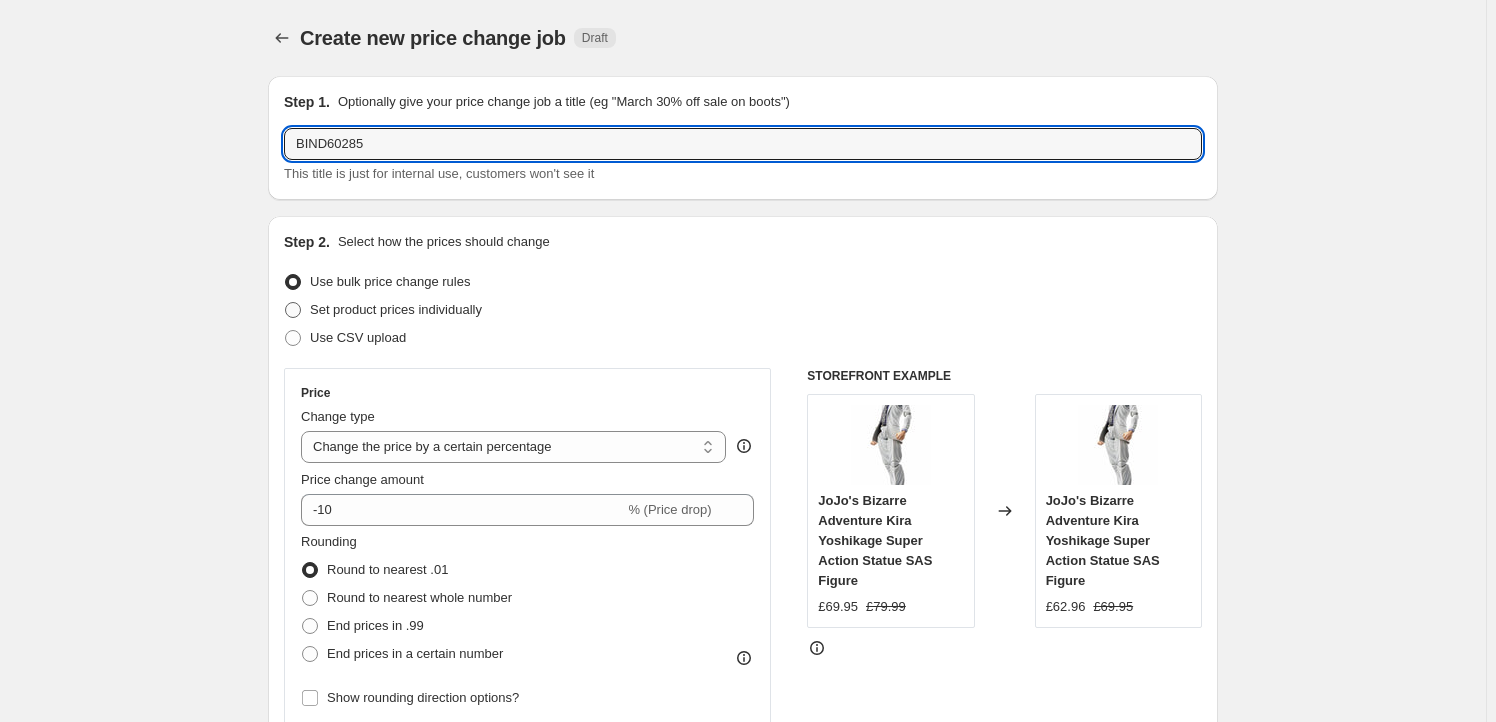 radio on "true" 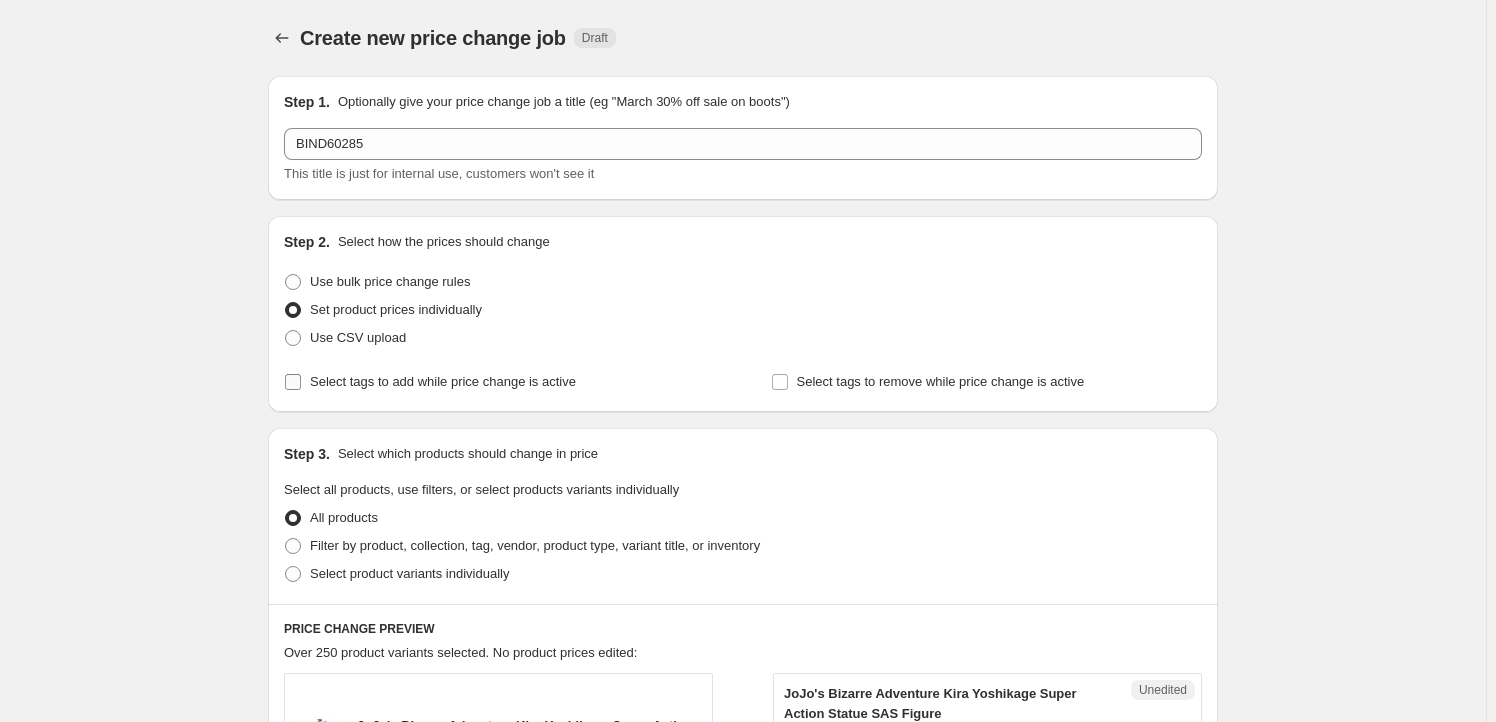 click on "Select tags to add while price change is active" at bounding box center (443, 381) 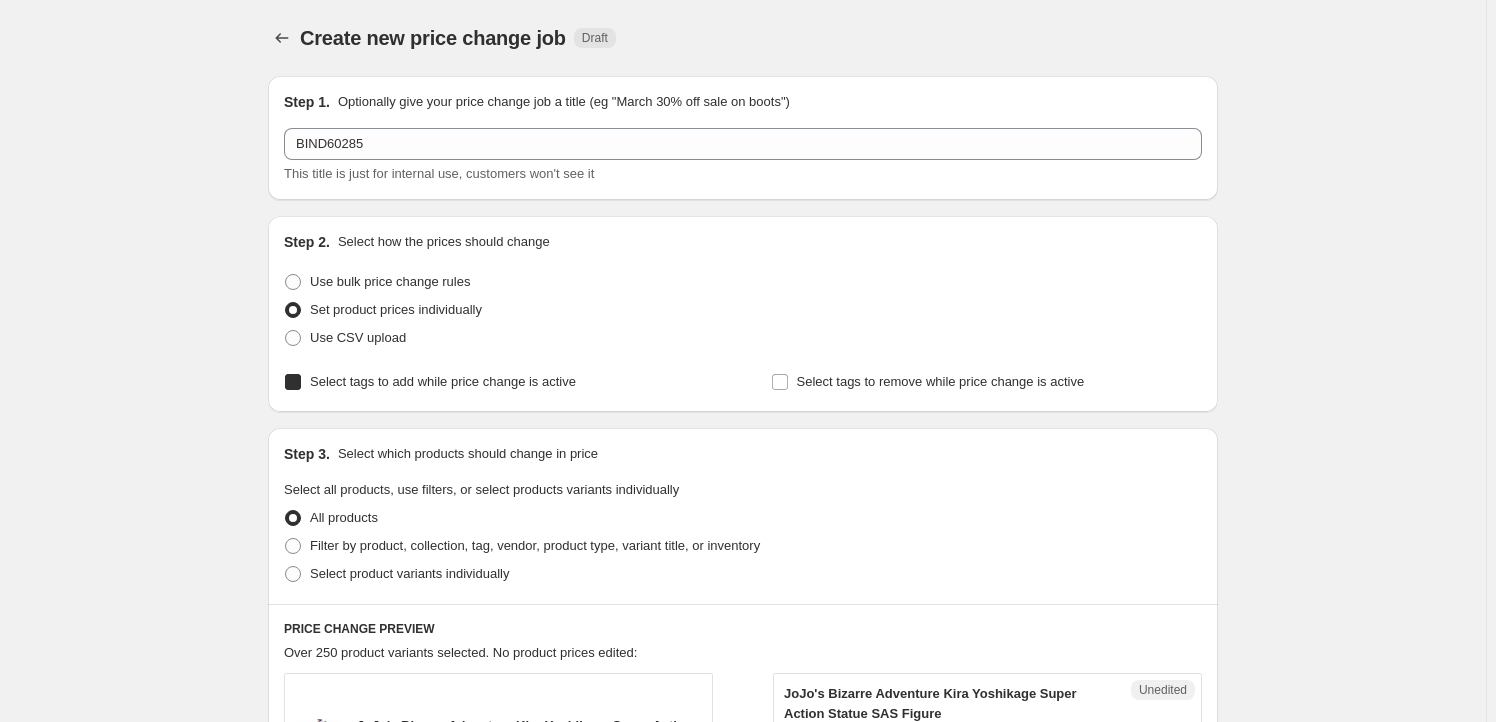 checkbox on "true" 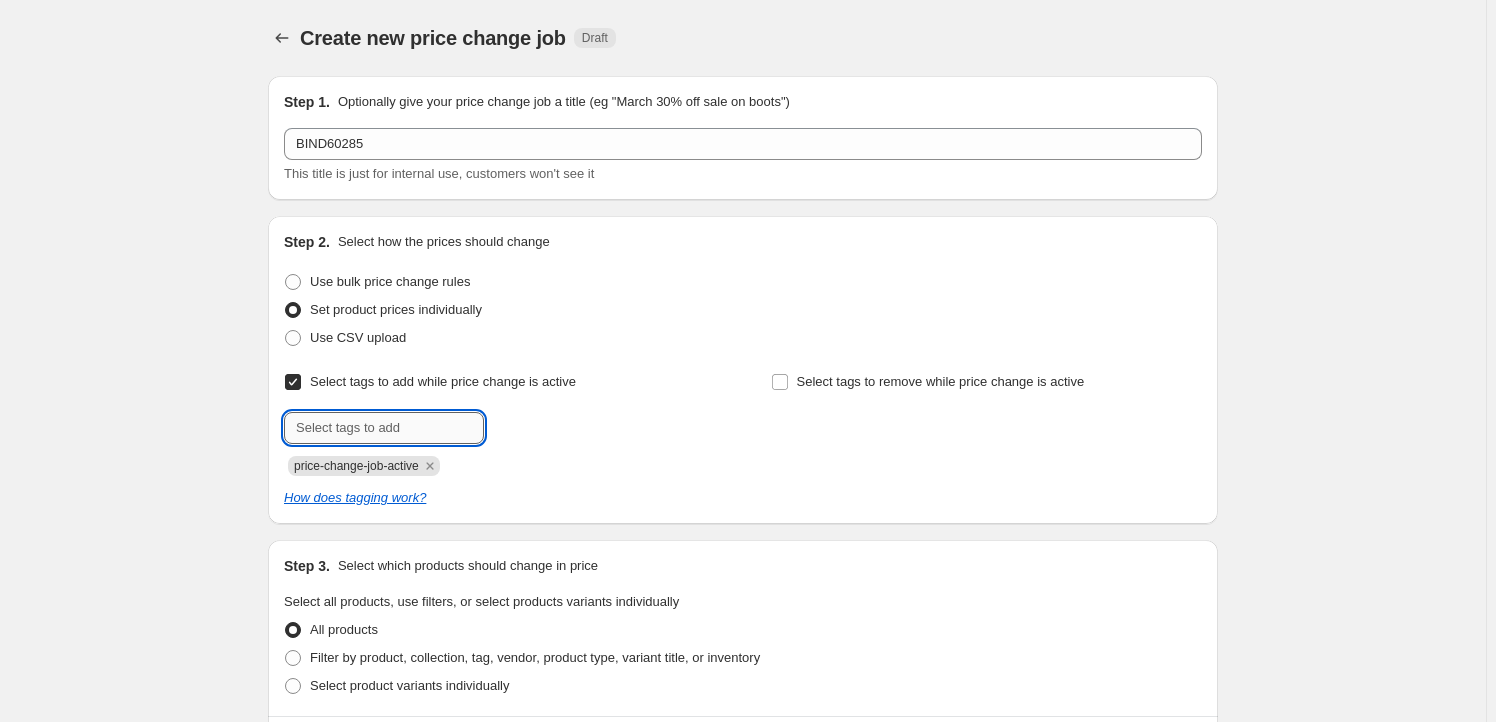 click at bounding box center (384, 428) 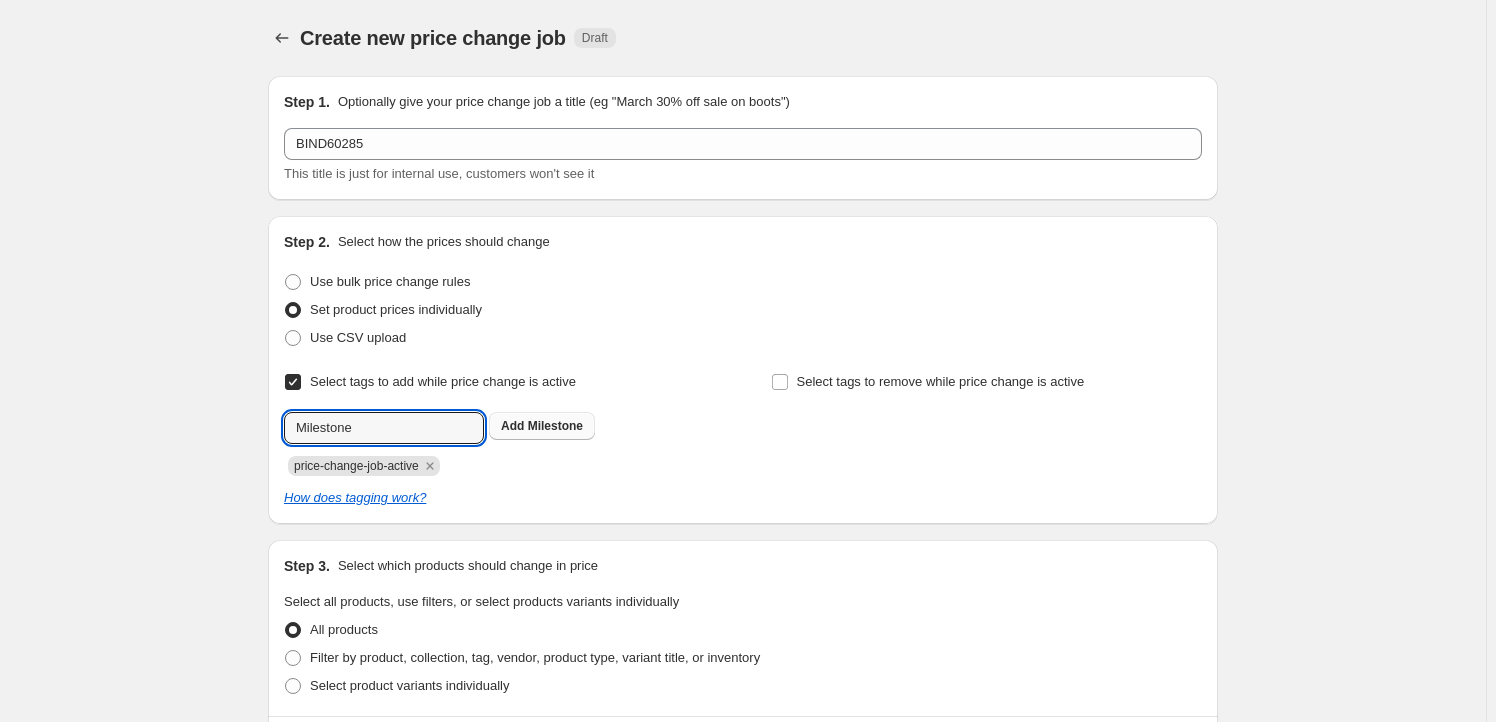 type on "Milestone" 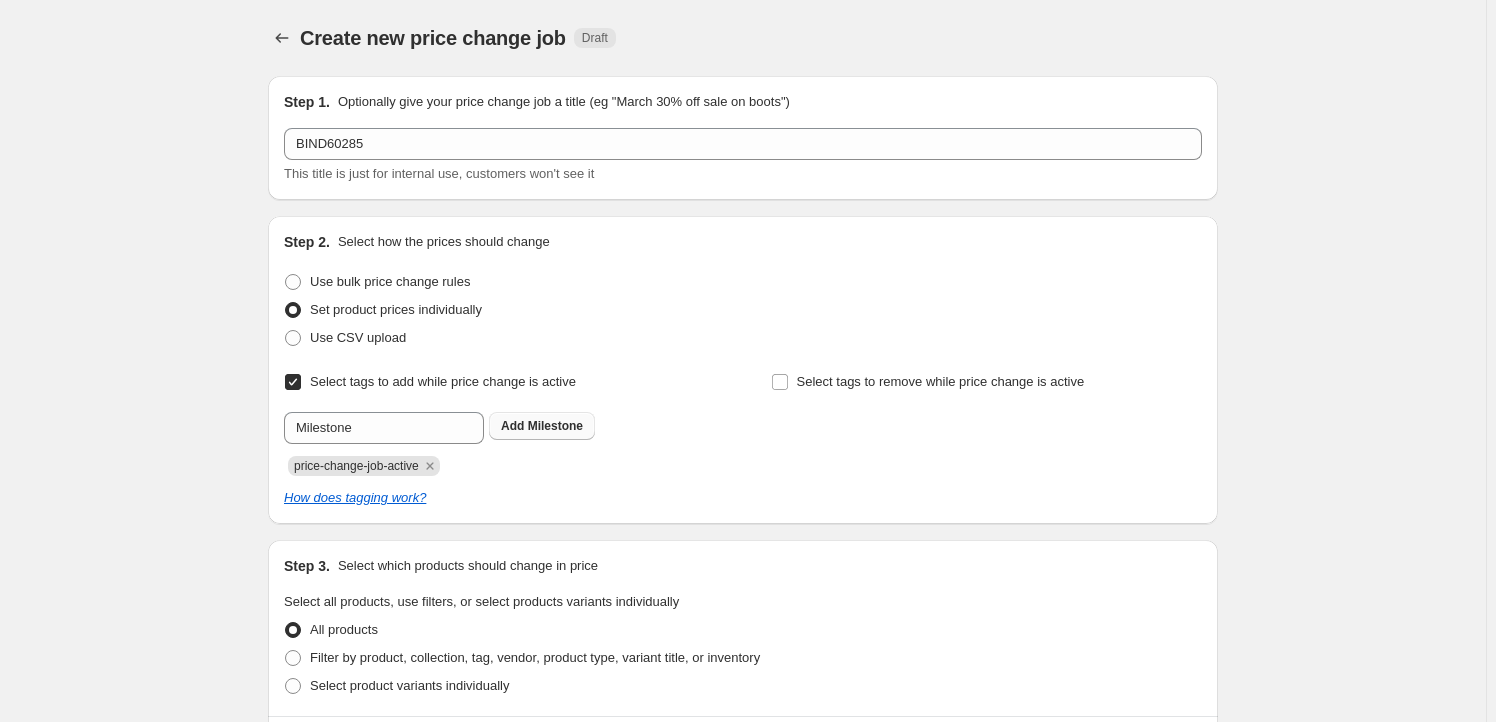 click on "Add   Milestone" at bounding box center (542, 426) 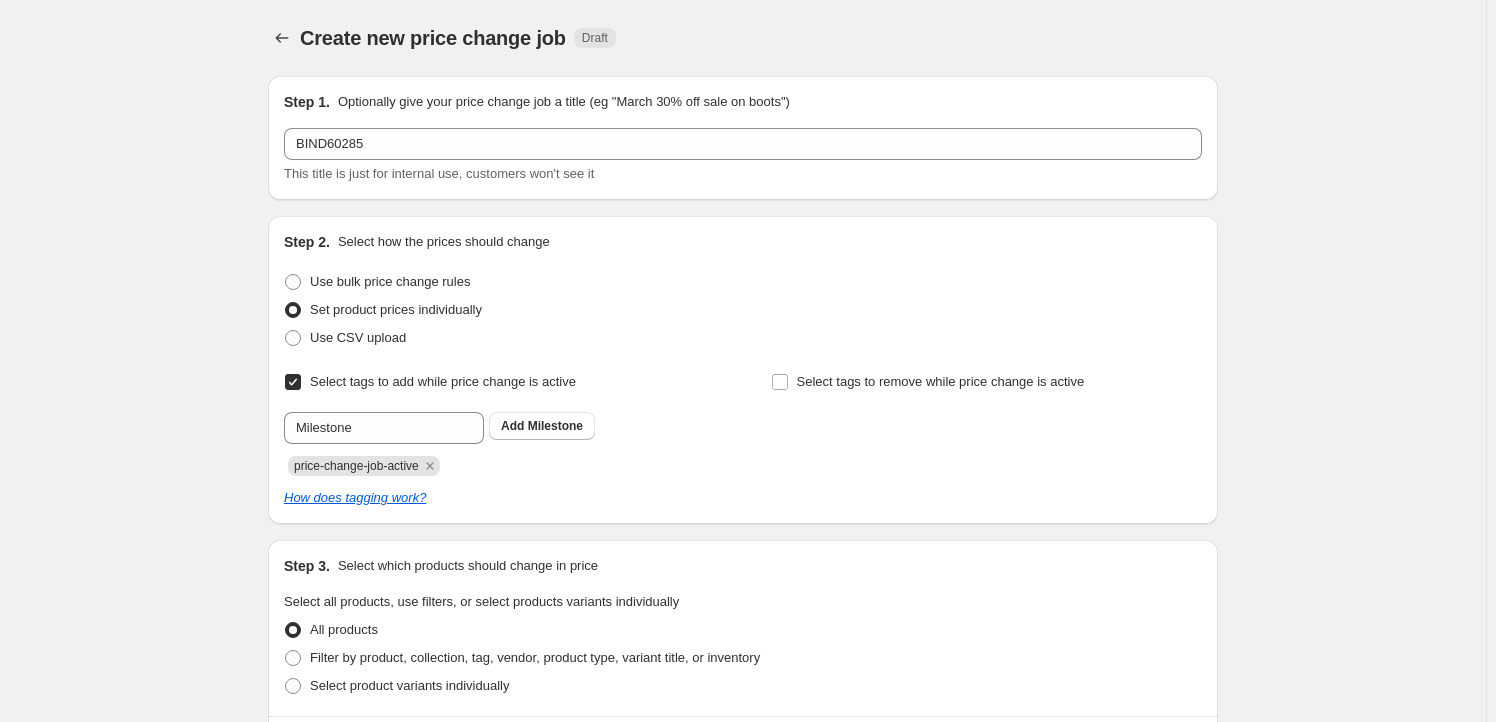 type 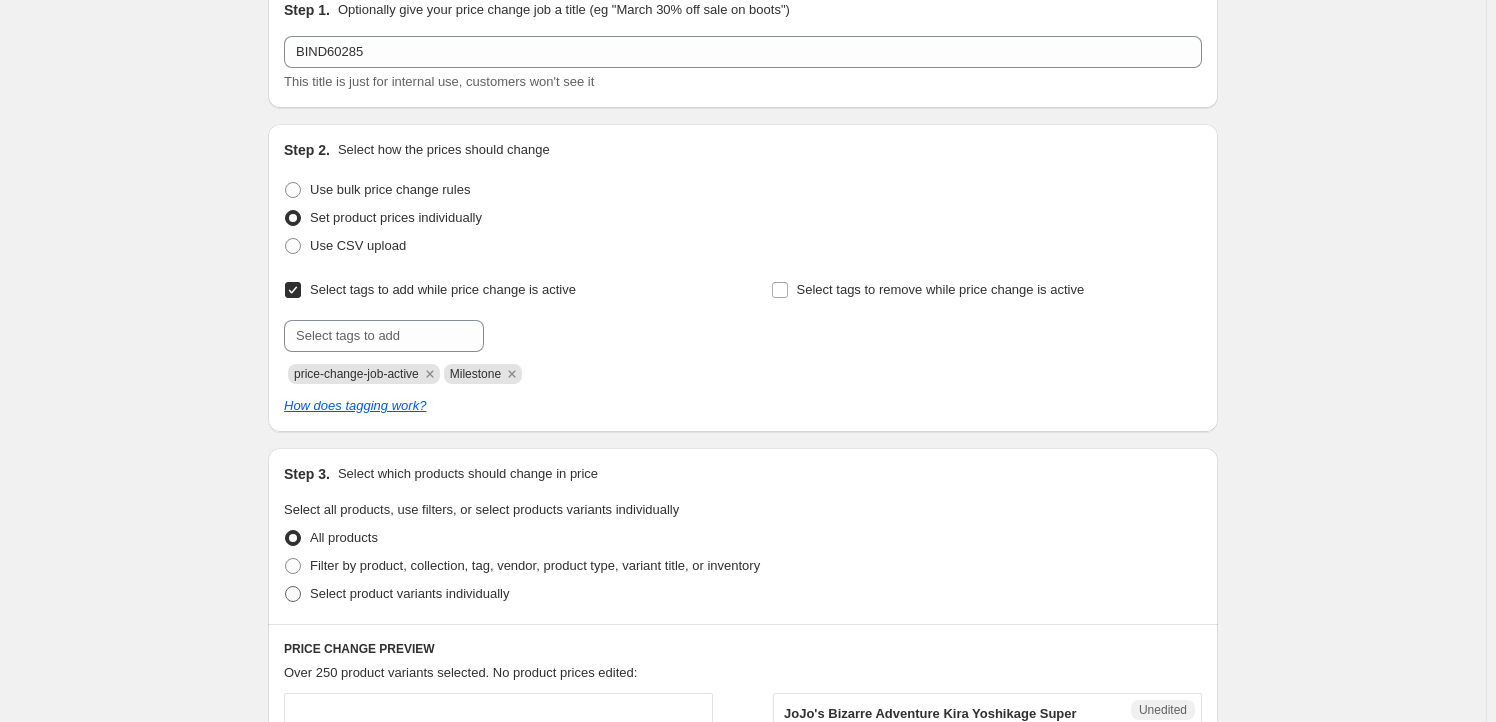 scroll, scrollTop: 181, scrollLeft: 0, axis: vertical 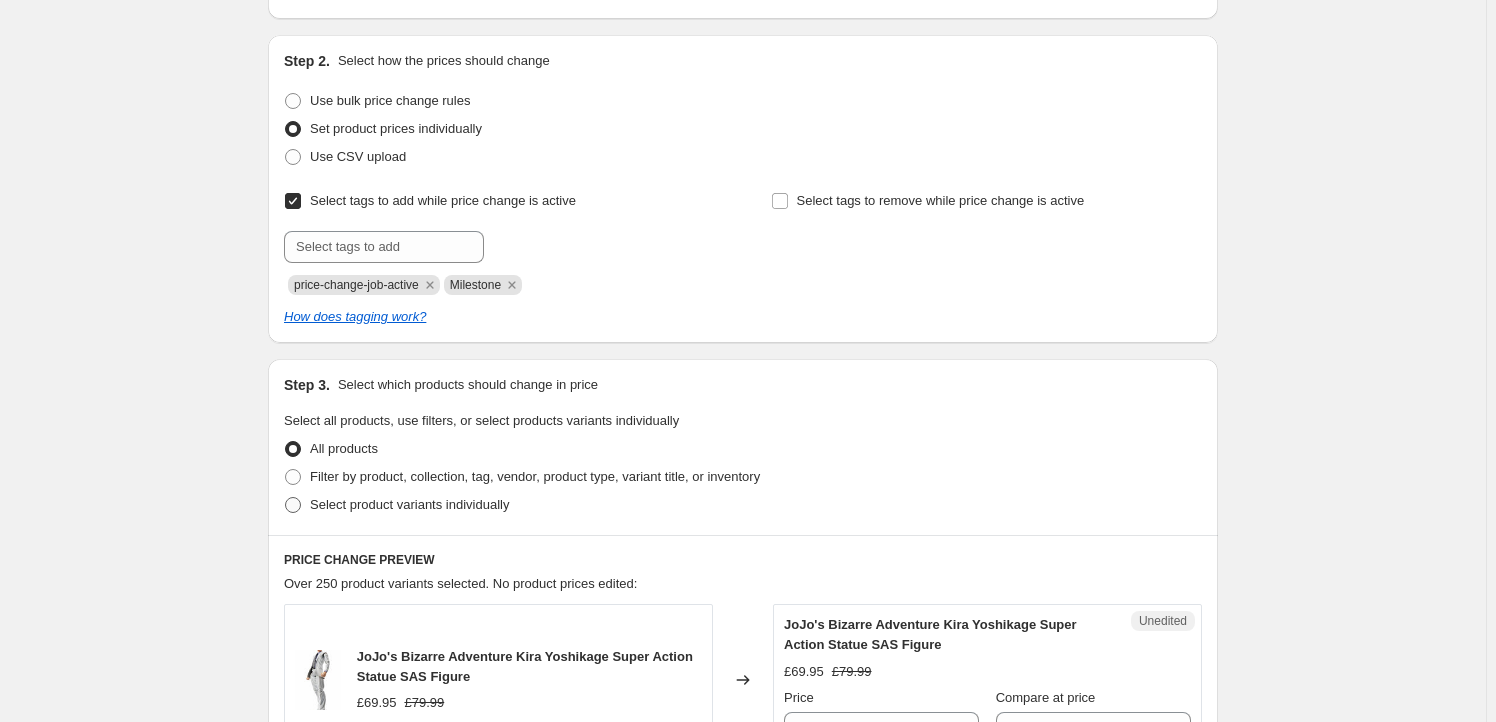 click on "Select product variants individually" at bounding box center (409, 504) 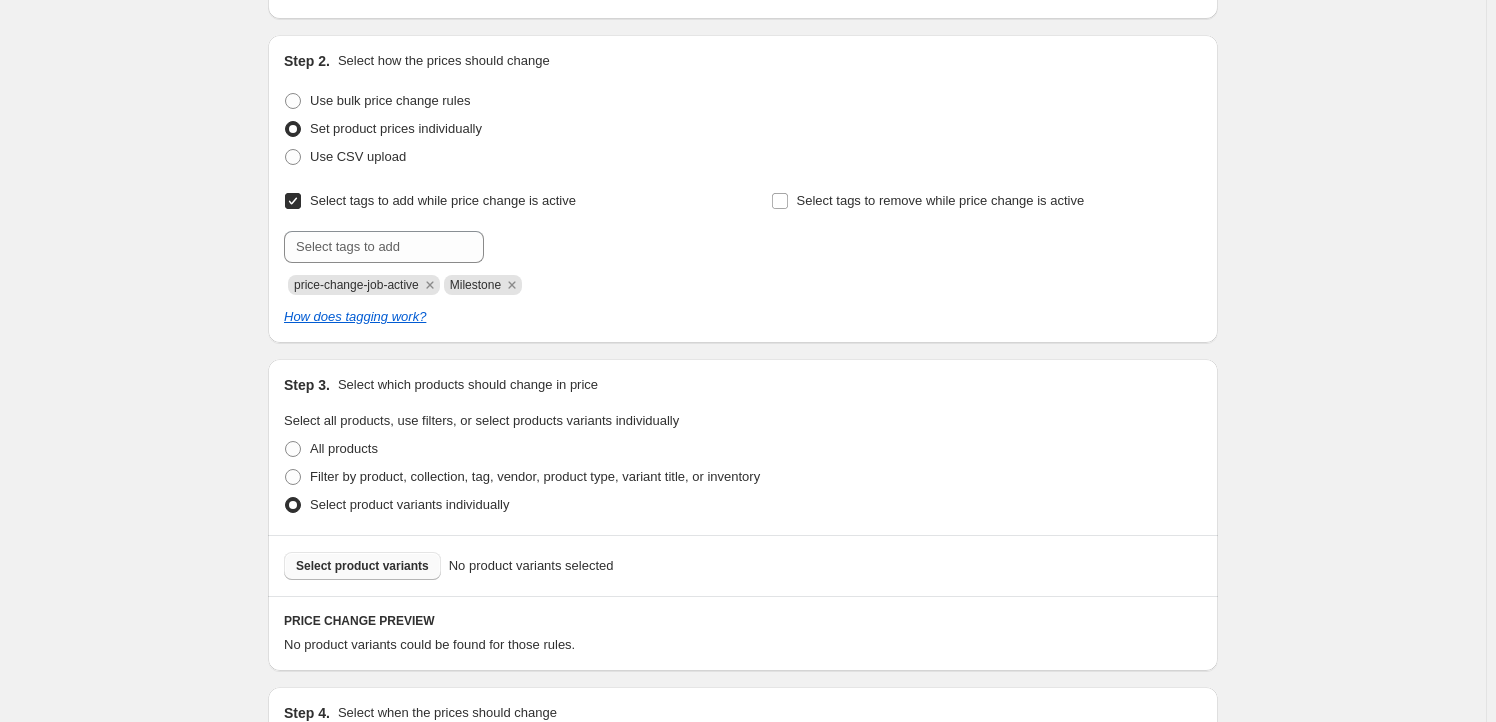 click on "Select product variants" at bounding box center [362, 566] 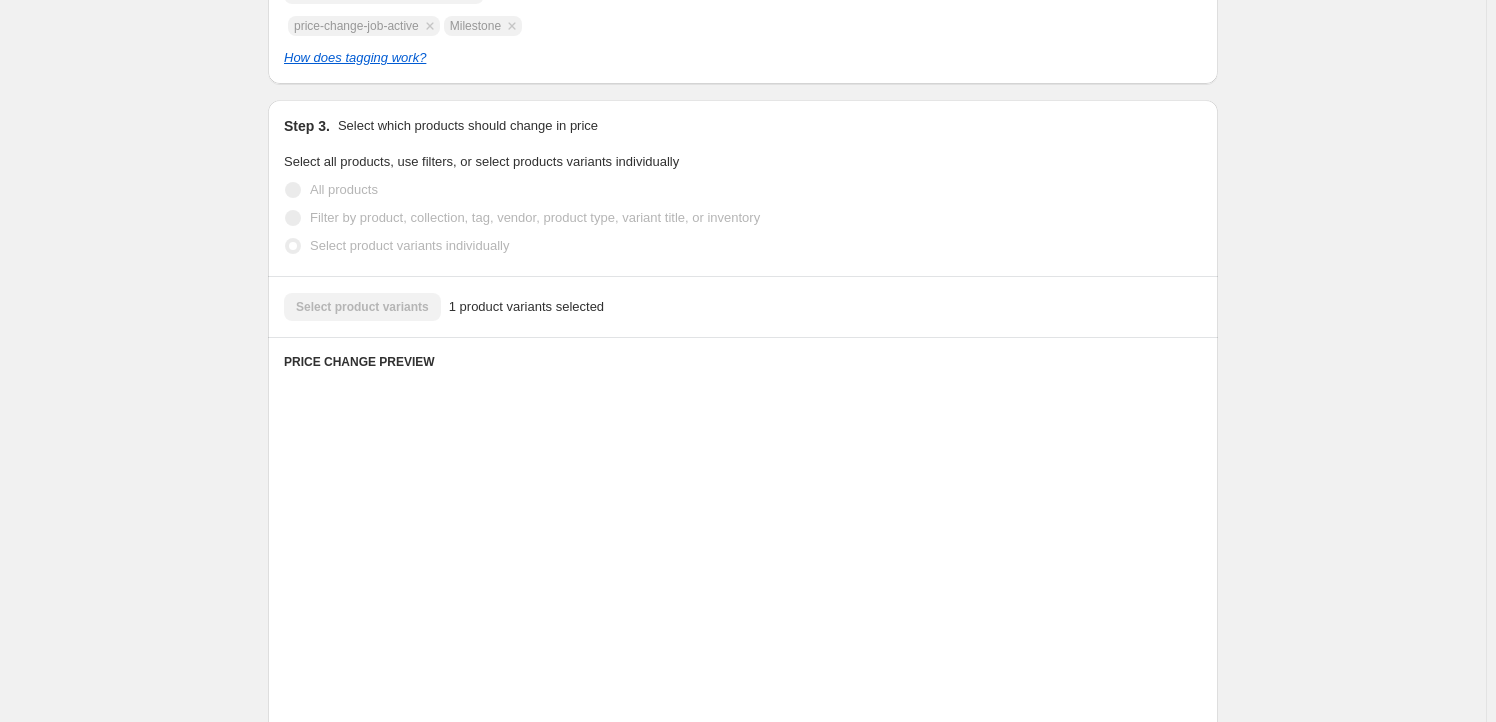 scroll, scrollTop: 605, scrollLeft: 0, axis: vertical 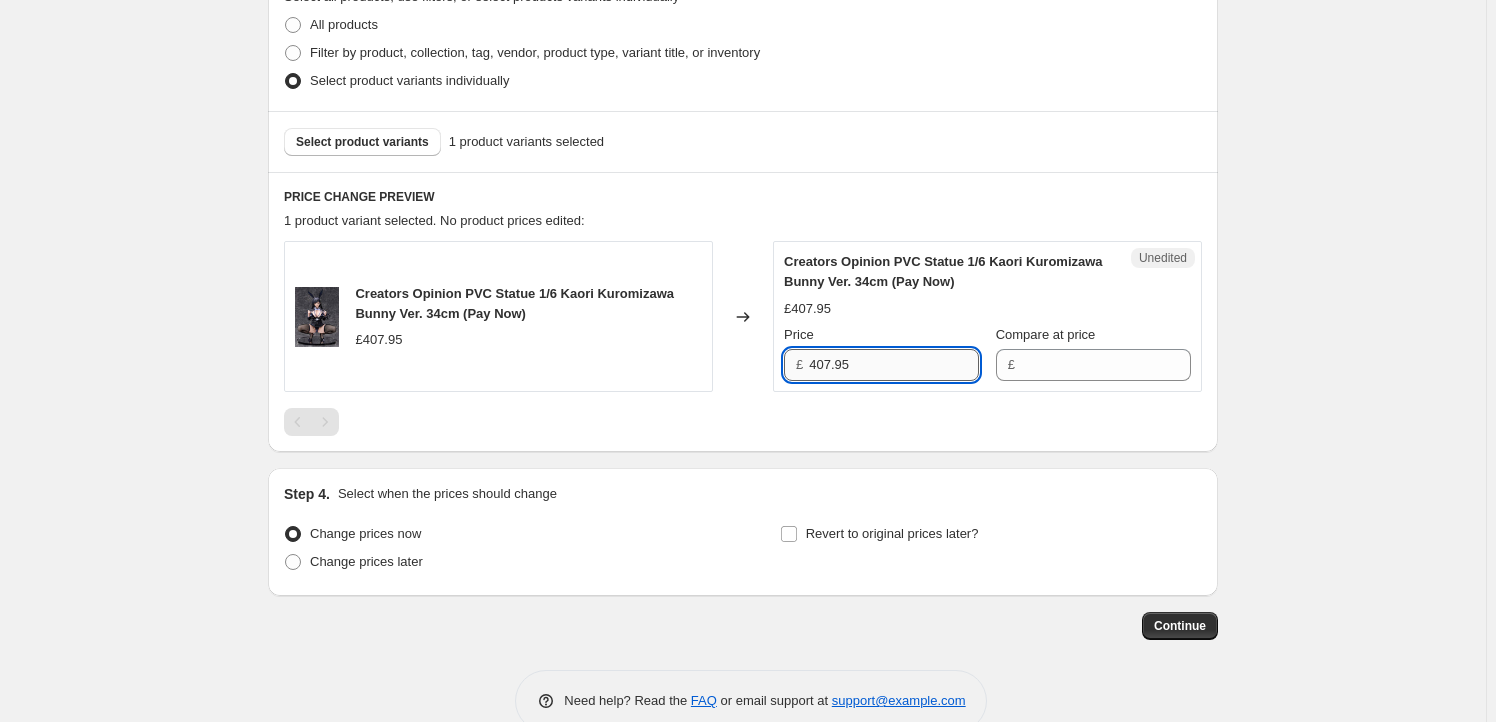 click on "407.95" at bounding box center (894, 365) 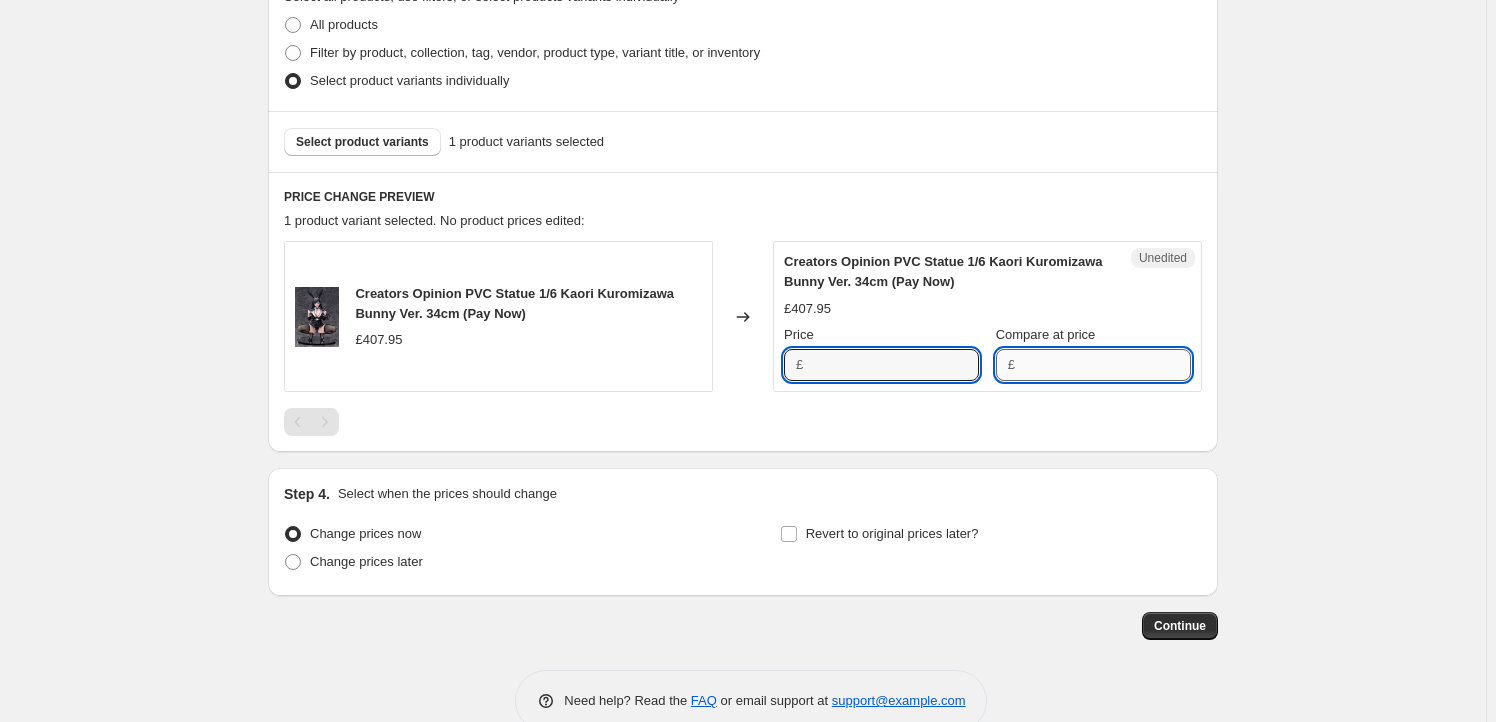 type on "407.95" 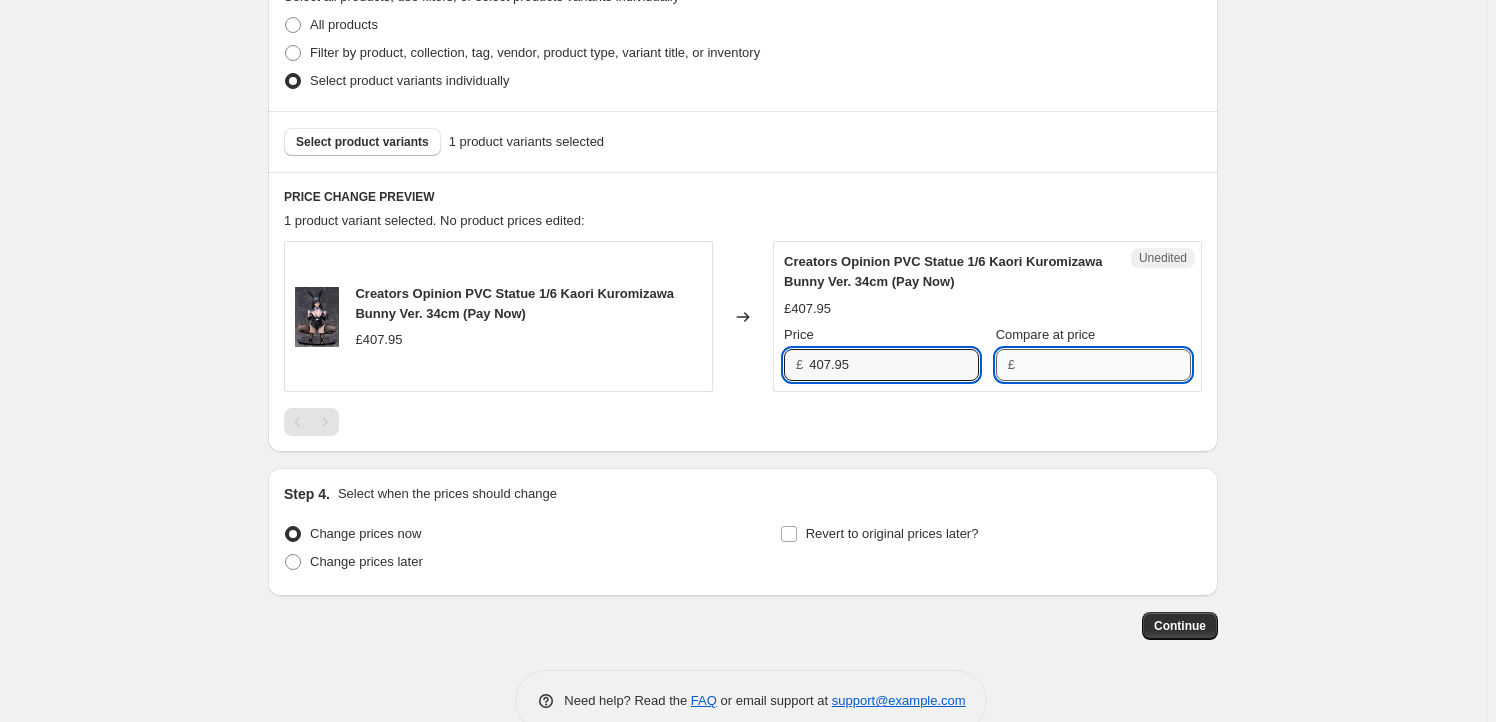click on "Compare at price" at bounding box center (1106, 365) 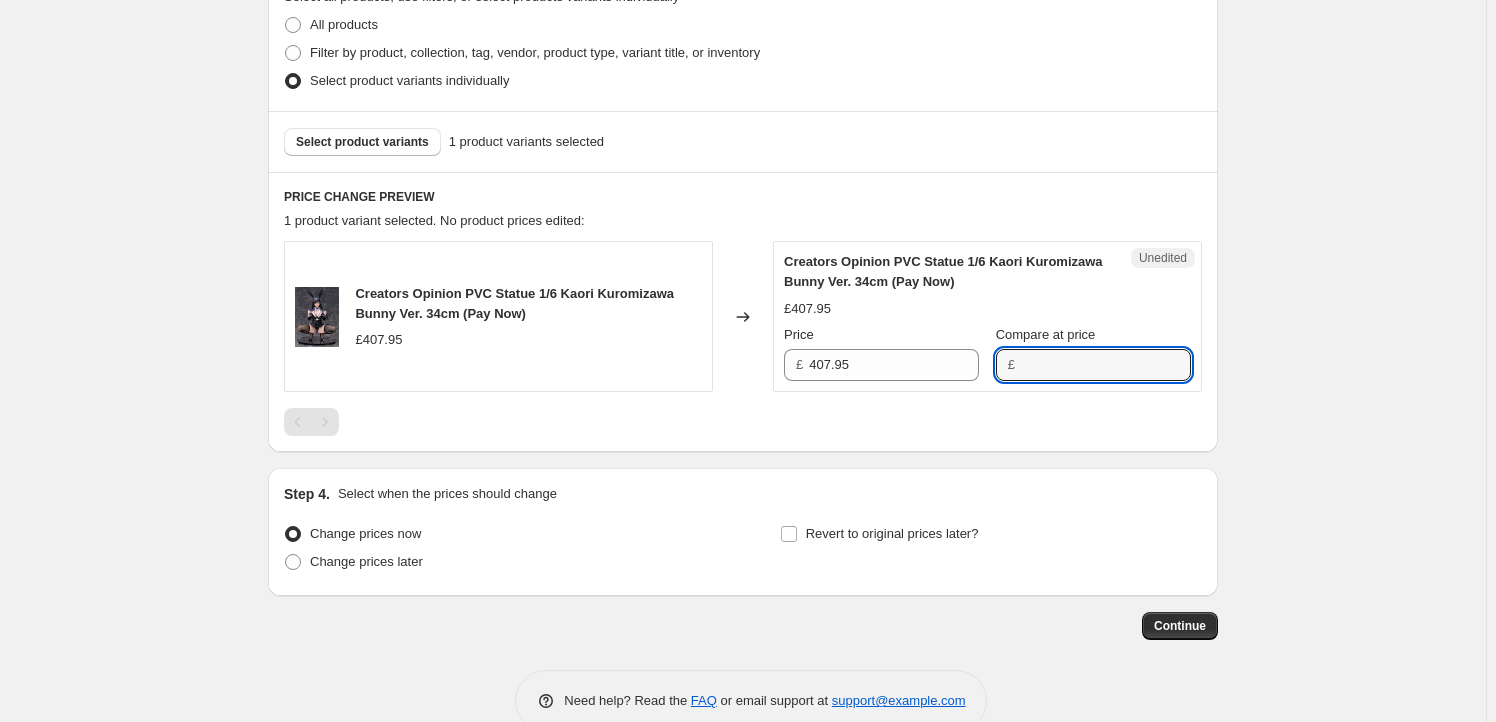 paste on "407.95" 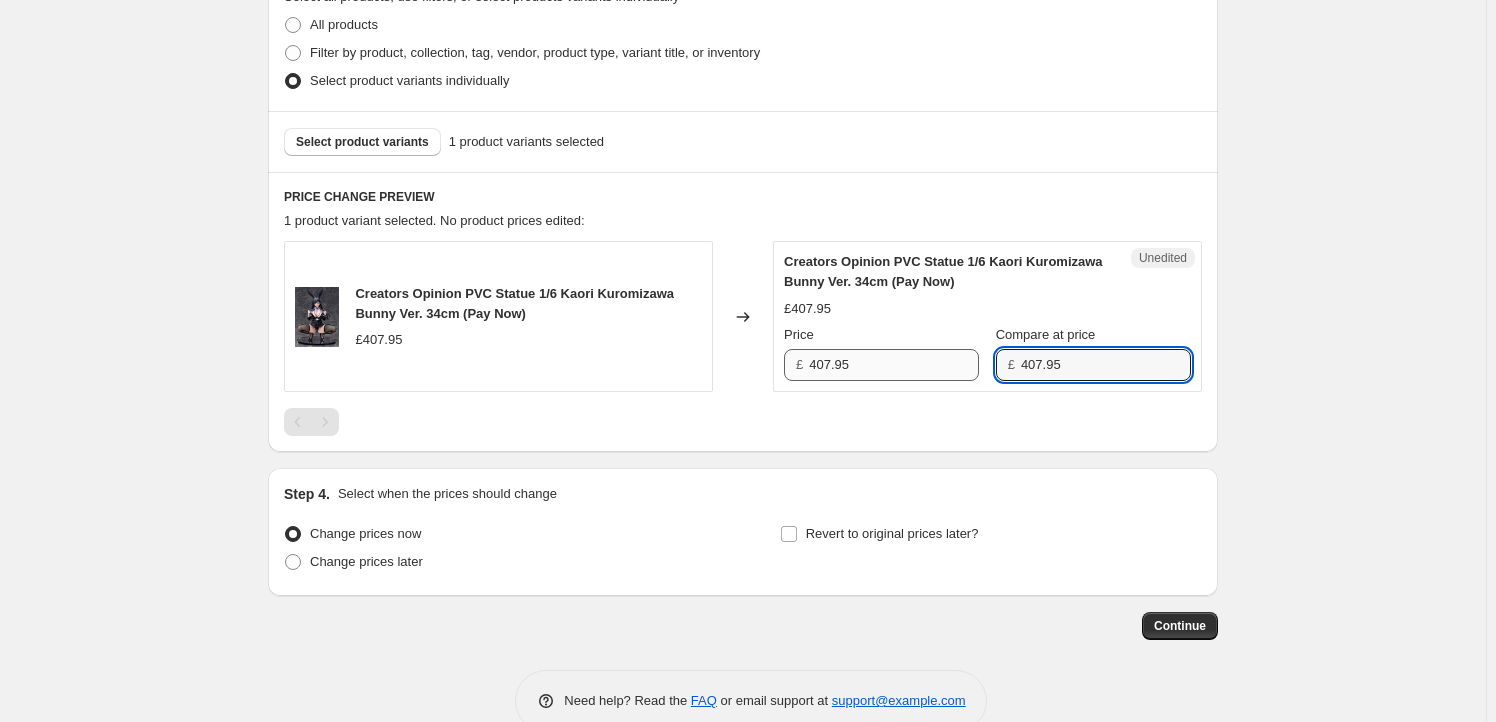 type on "407.95" 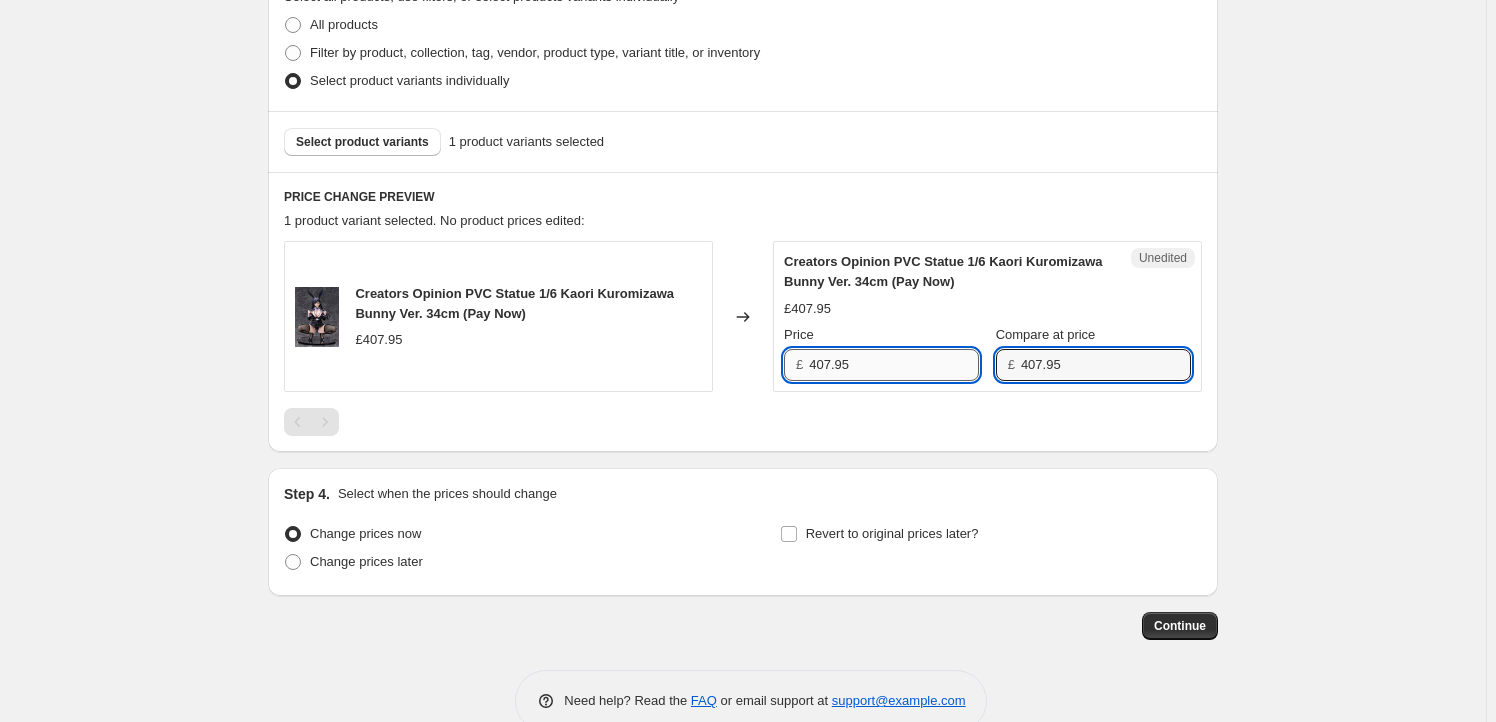 click on "407.95" at bounding box center (894, 365) 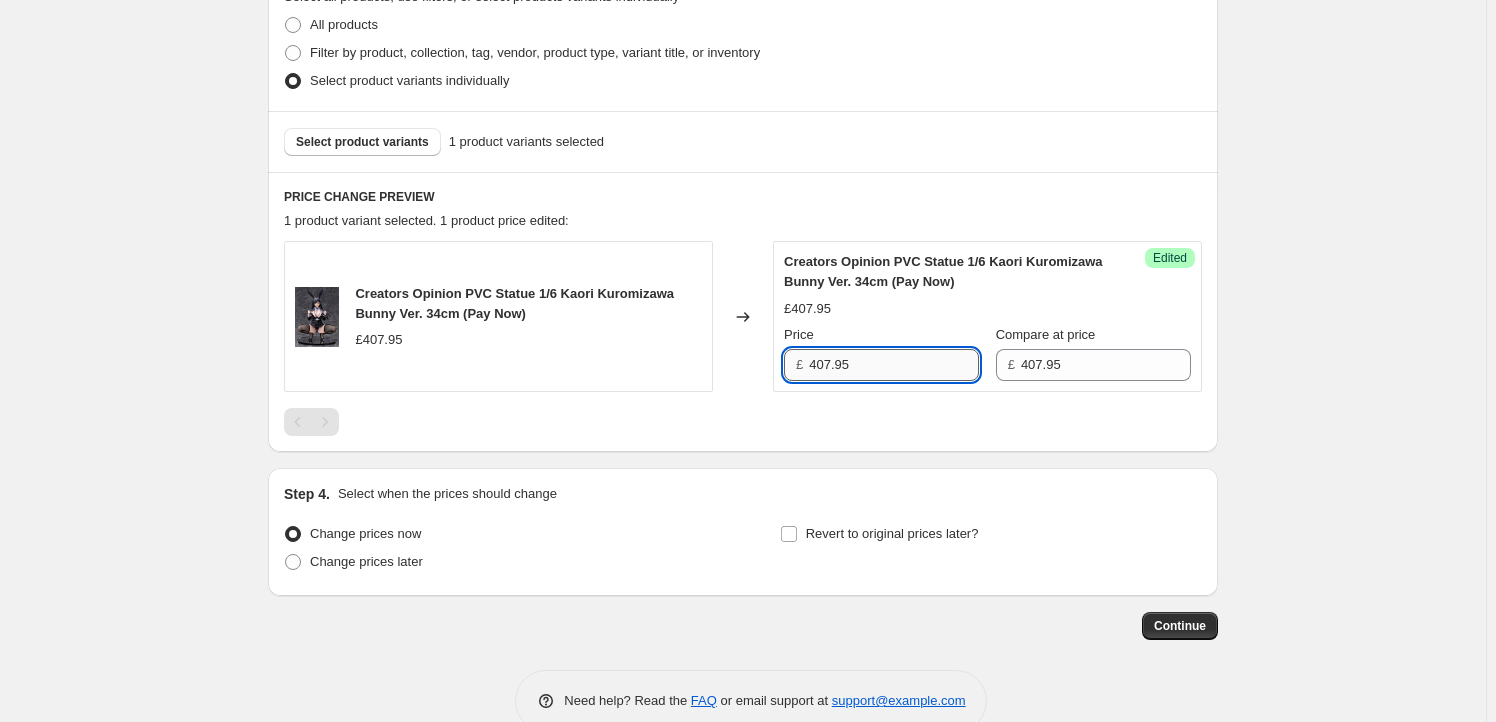 drag, startPoint x: 833, startPoint y: 364, endPoint x: 822, endPoint y: 363, distance: 11.045361 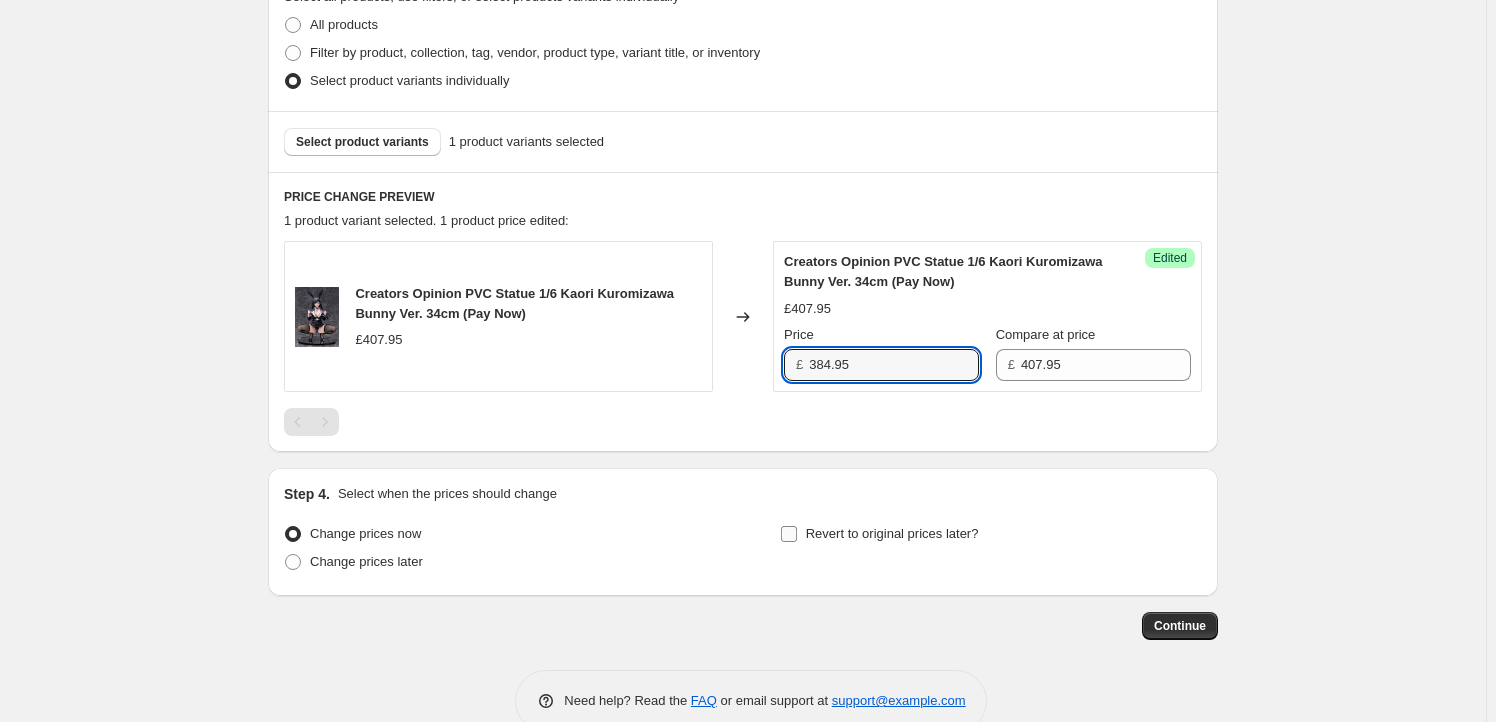 type on "384.95" 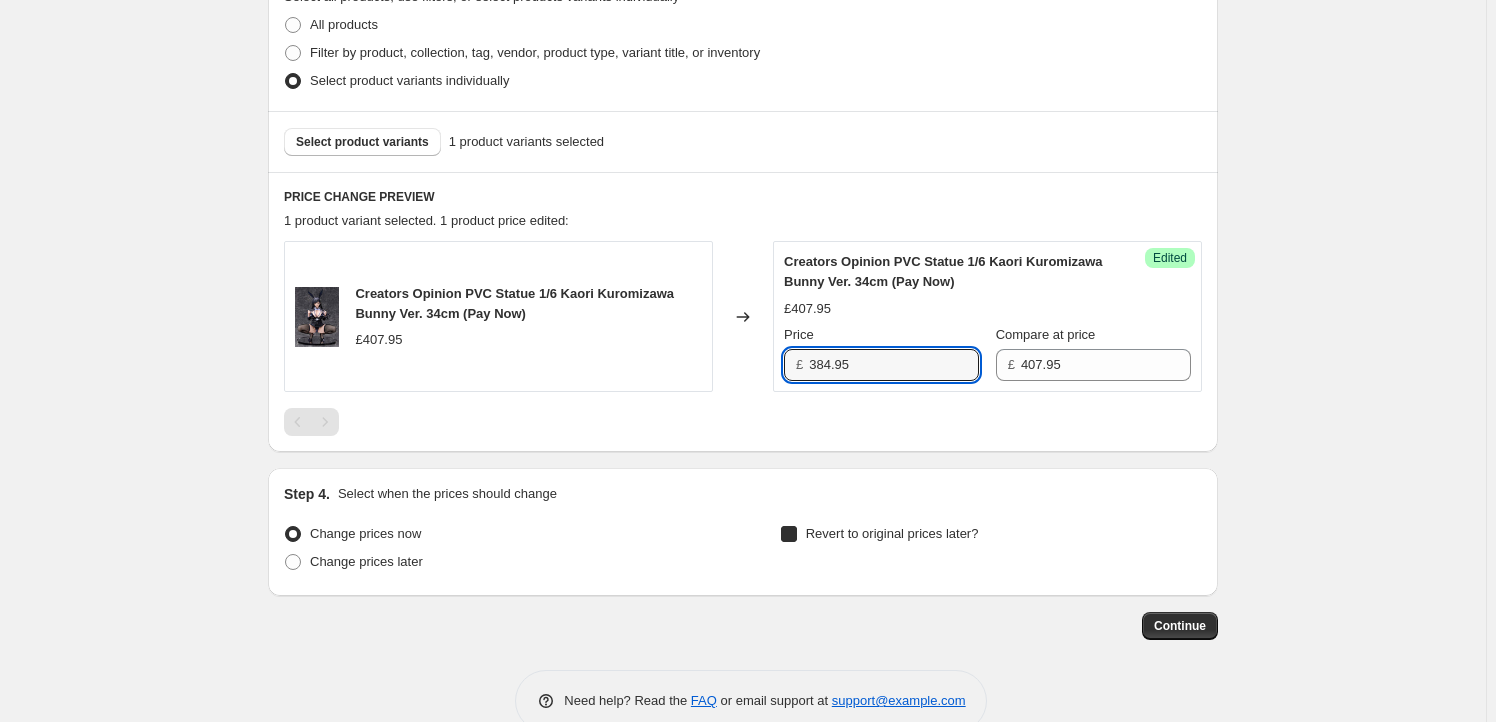 checkbox on "true" 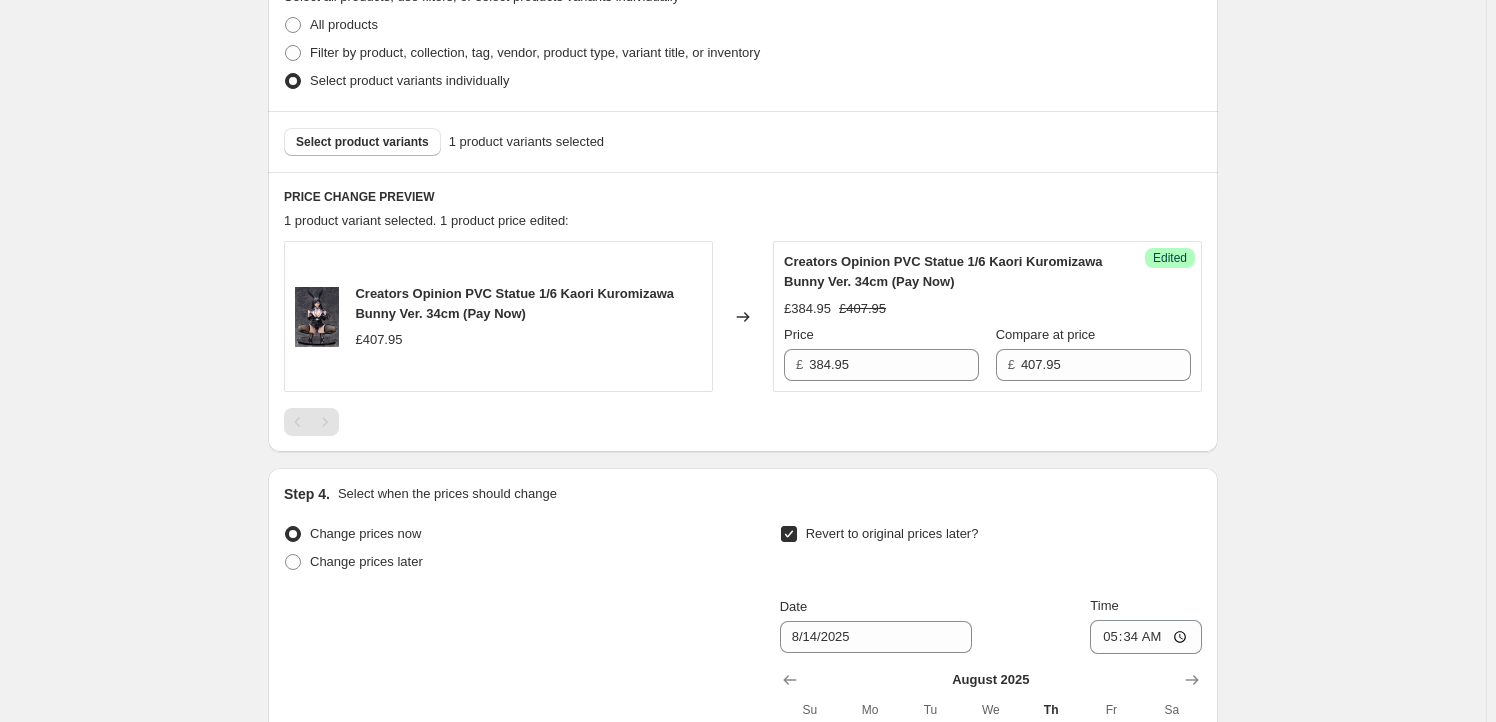 scroll, scrollTop: 909, scrollLeft: 0, axis: vertical 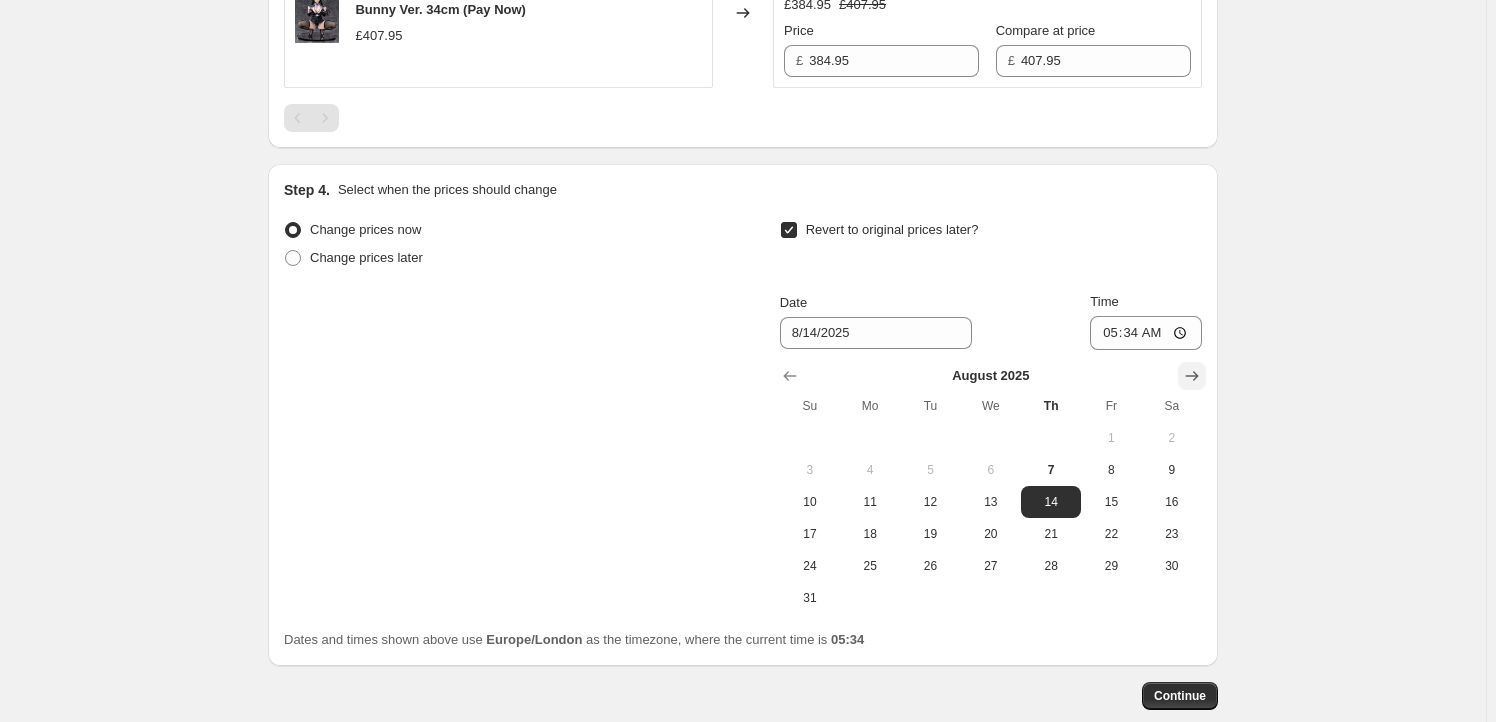 click 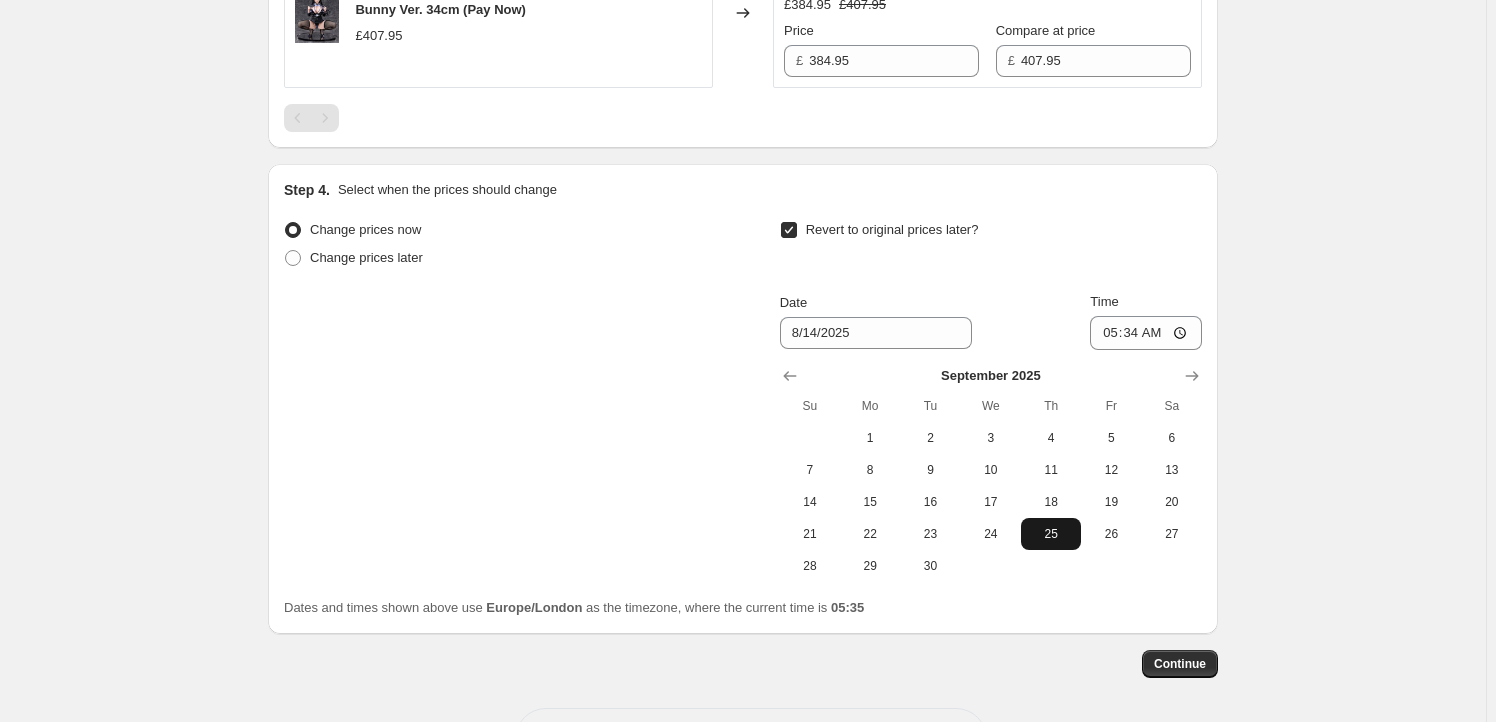 click on "25" at bounding box center [1051, 534] 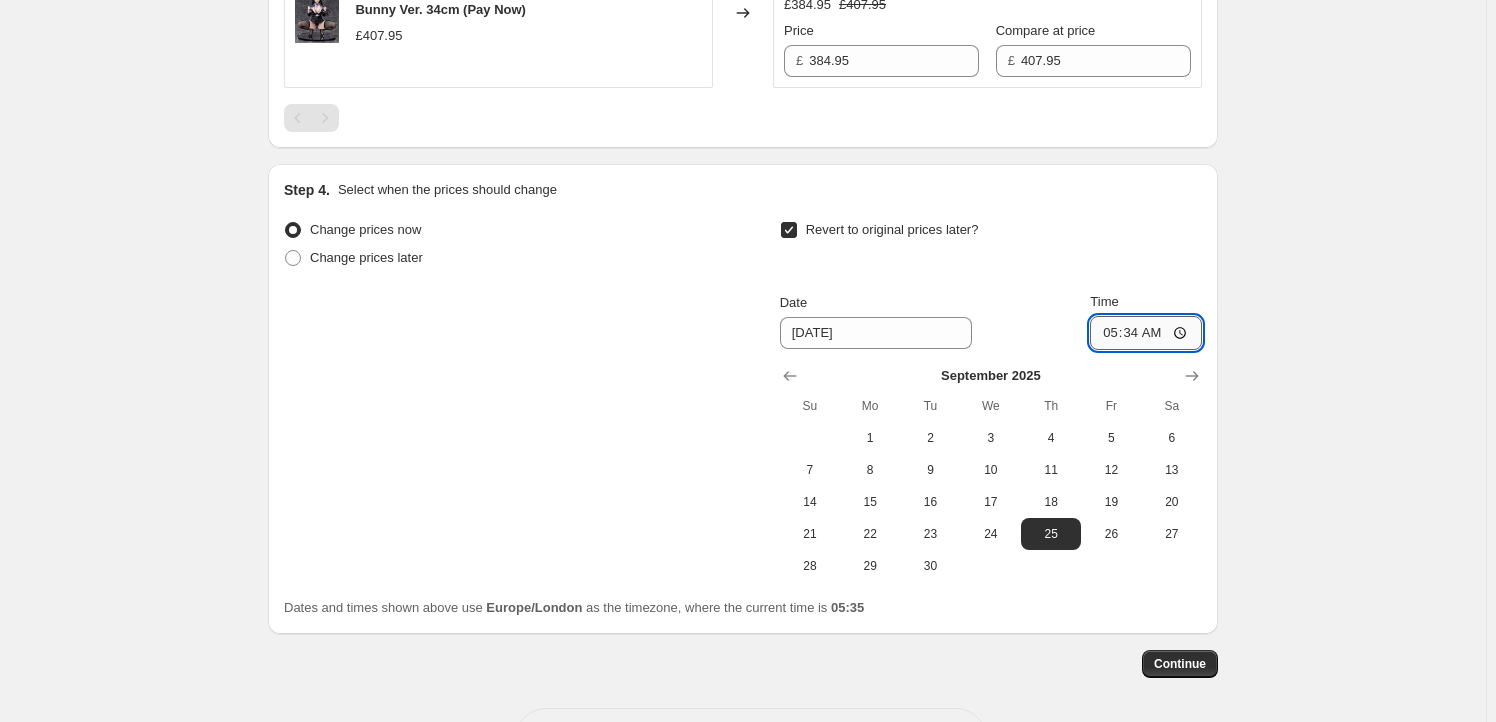 click on "05:34" at bounding box center (1146, 333) 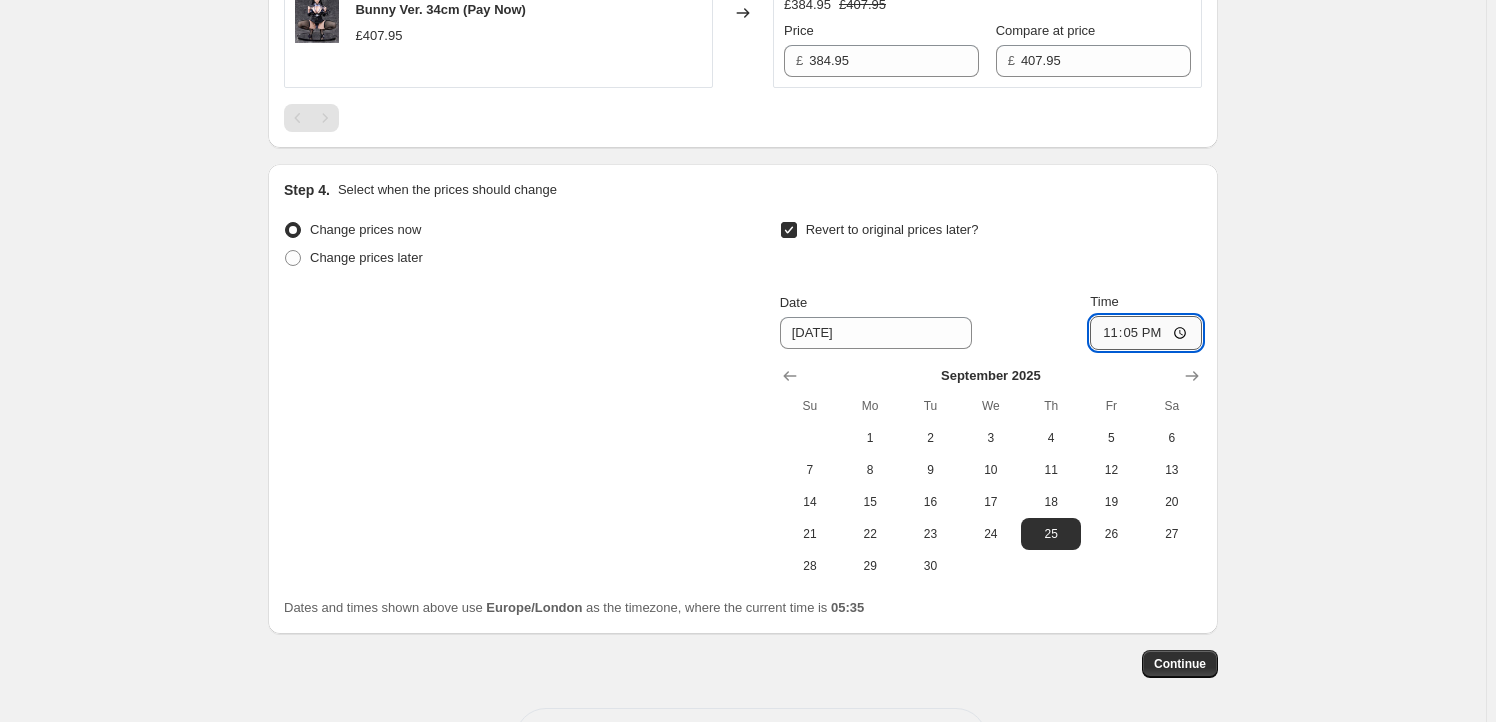 type on "23:59" 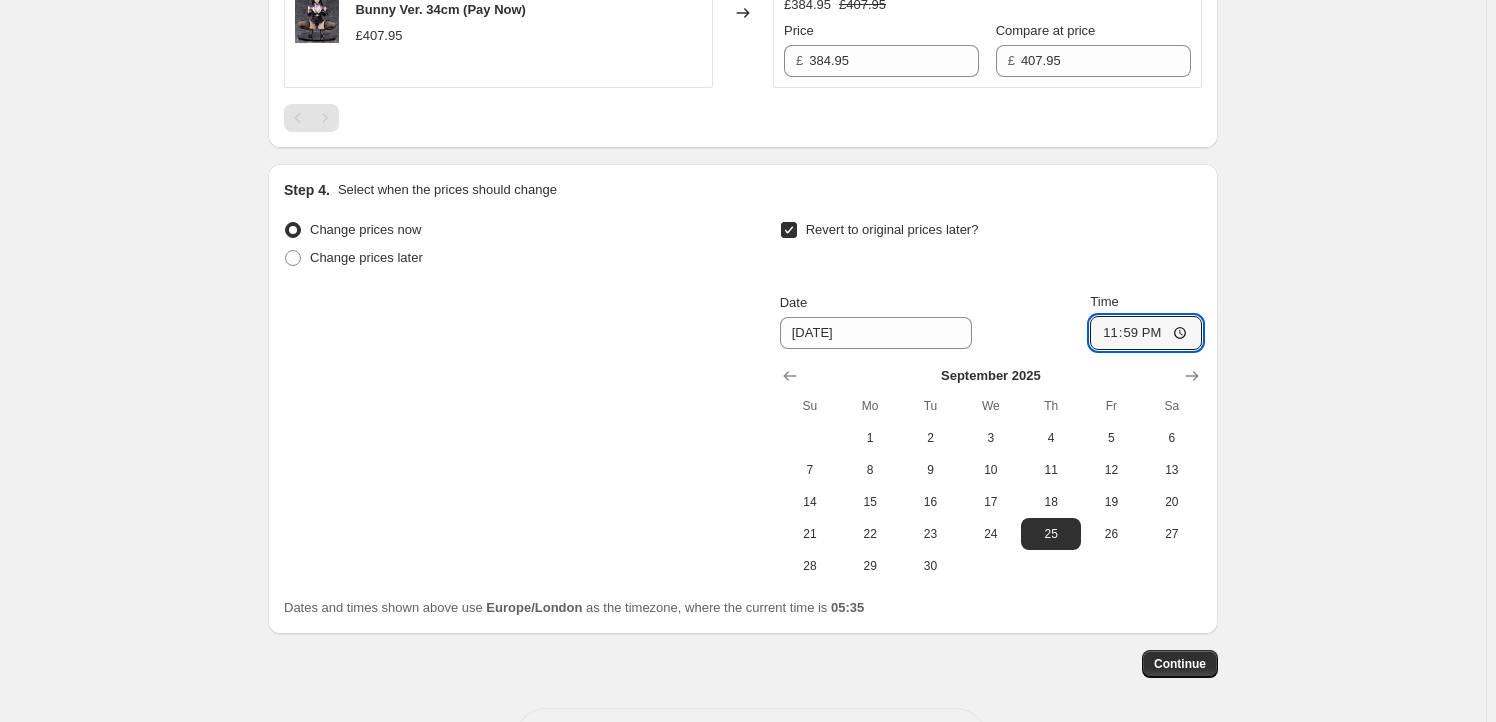 click on "Create new price change job. This page is ready Create new price change job Draft Step 1. Optionally give your price change job a title (eg "March 30% off sale on boots") BIND60285 This title is just for internal use, customers won't see it Step 2. Select how the prices should change Use bulk price change rules Set product prices individually Use CSV upload Select tags to add while price change is active Submit price-change-job-active Milestone Select tags to remove while price change is active How does tagging work? Step 3. Select which products should change in price Select all products, use filters, or select products variants individually All products Filter by product, collection, tag, vendor, product type, variant title, or inventory Select product variants individually Select product variants 1   product variants selected PRICE CHANGE PREVIEW 1 product variant selected. 1 product price edited: Creators Opinion PVC Statue 1/6 Kaori Kuromizawa Bunny Ver. 34cm (Pay Now) £407.95 Changed to Success Edited" at bounding box center [743, -55] 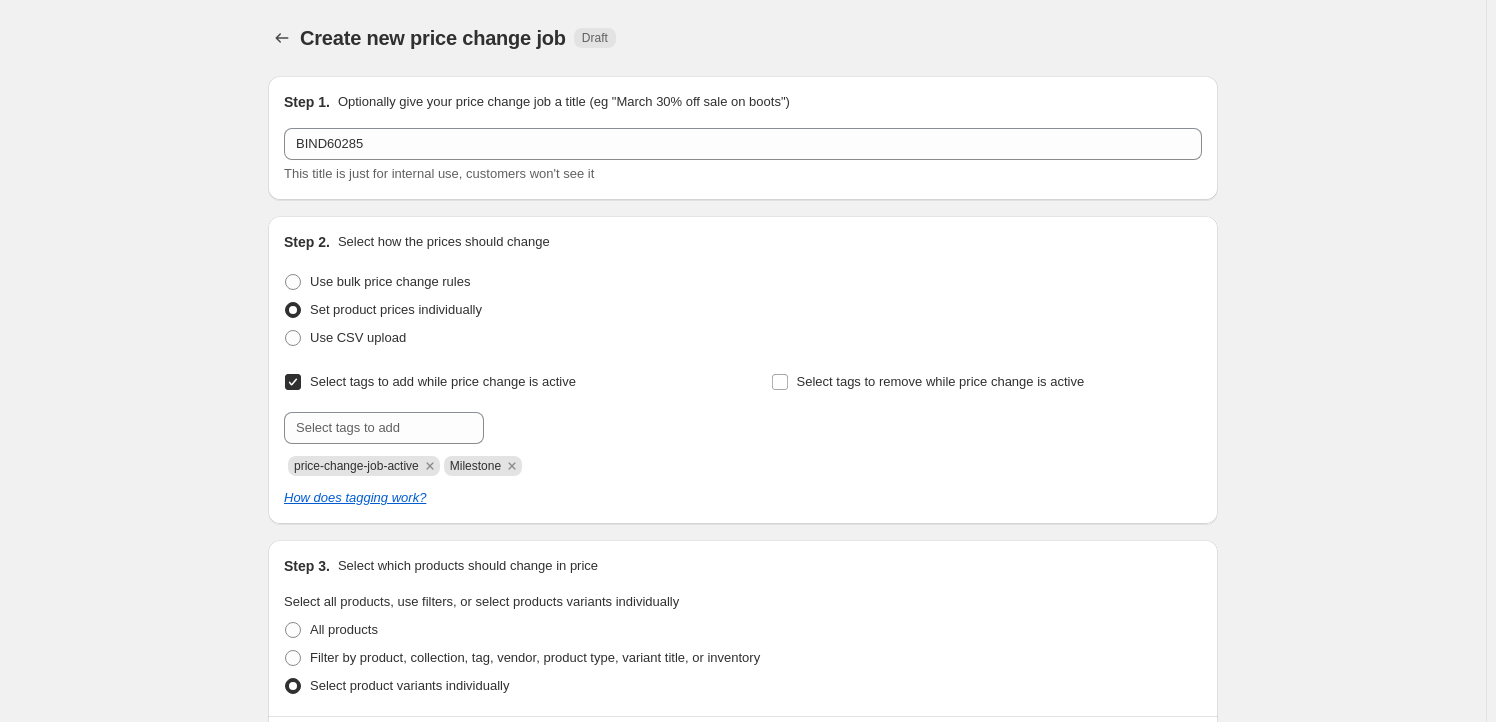 scroll, scrollTop: 985, scrollLeft: 0, axis: vertical 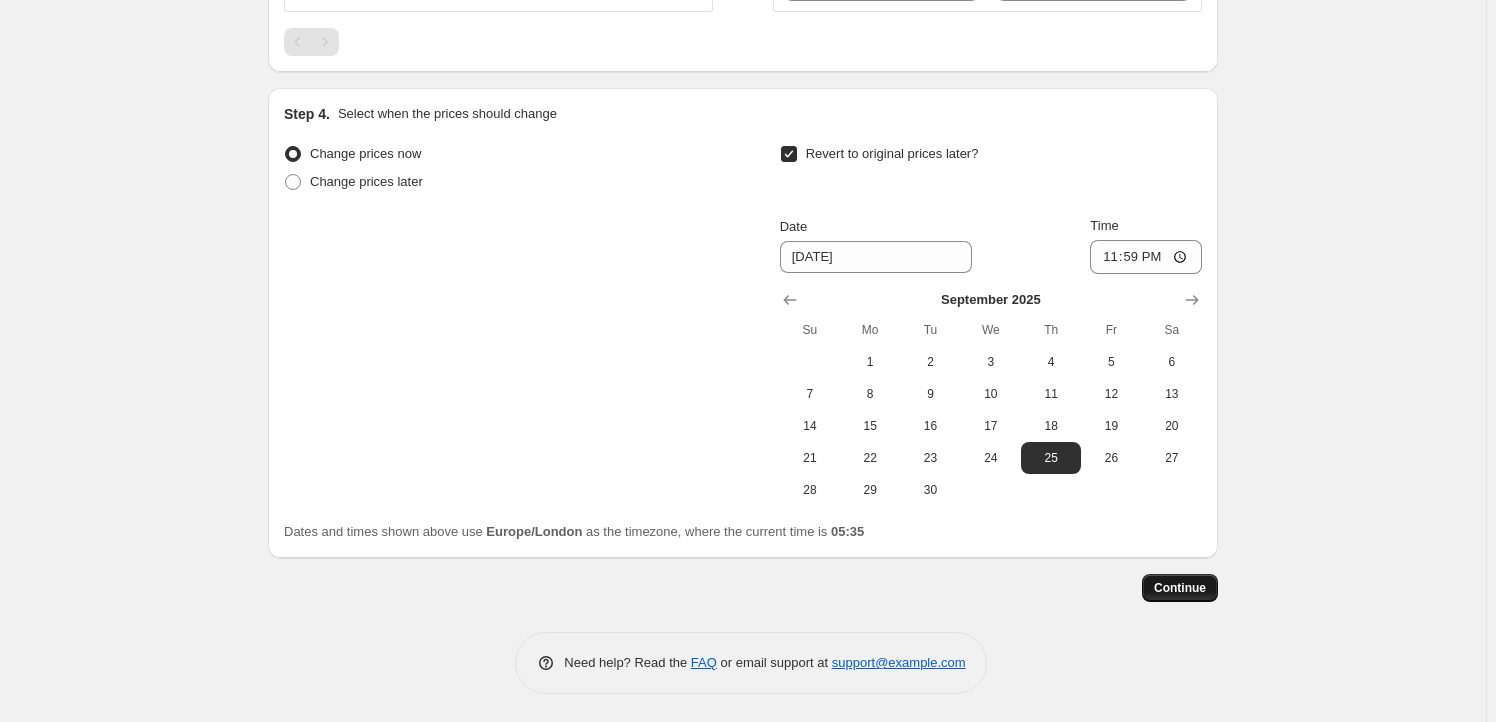 click on "Continue" at bounding box center (1180, 588) 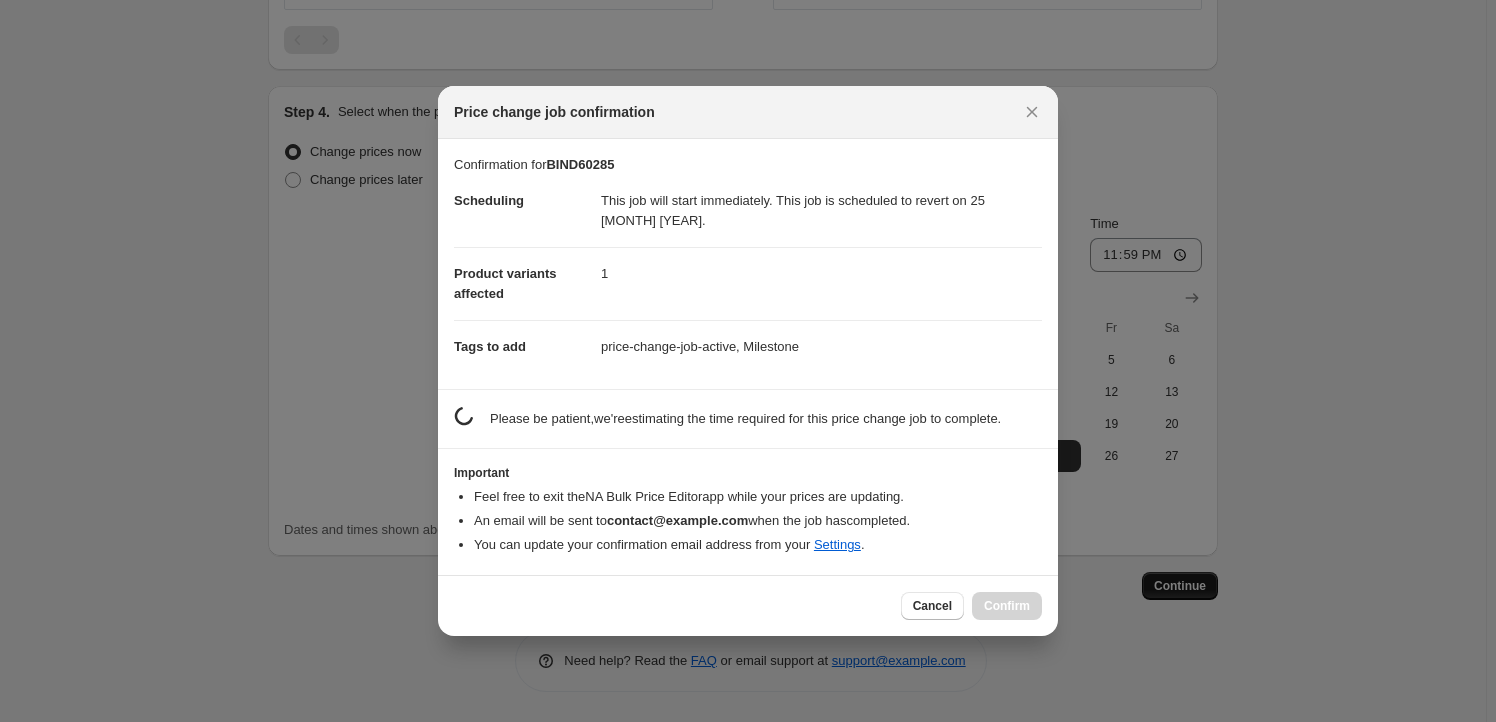 scroll, scrollTop: 985, scrollLeft: 0, axis: vertical 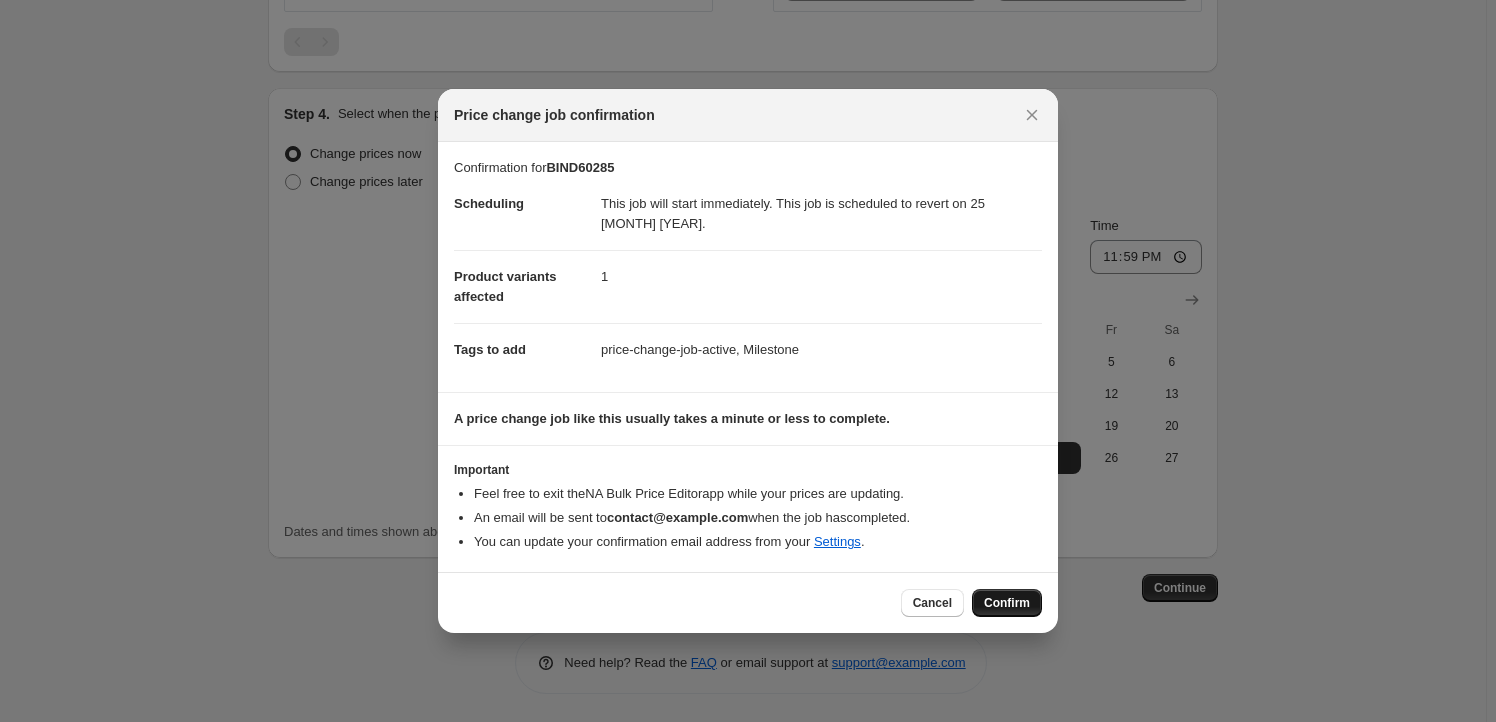 click on "Confirm" at bounding box center (1007, 603) 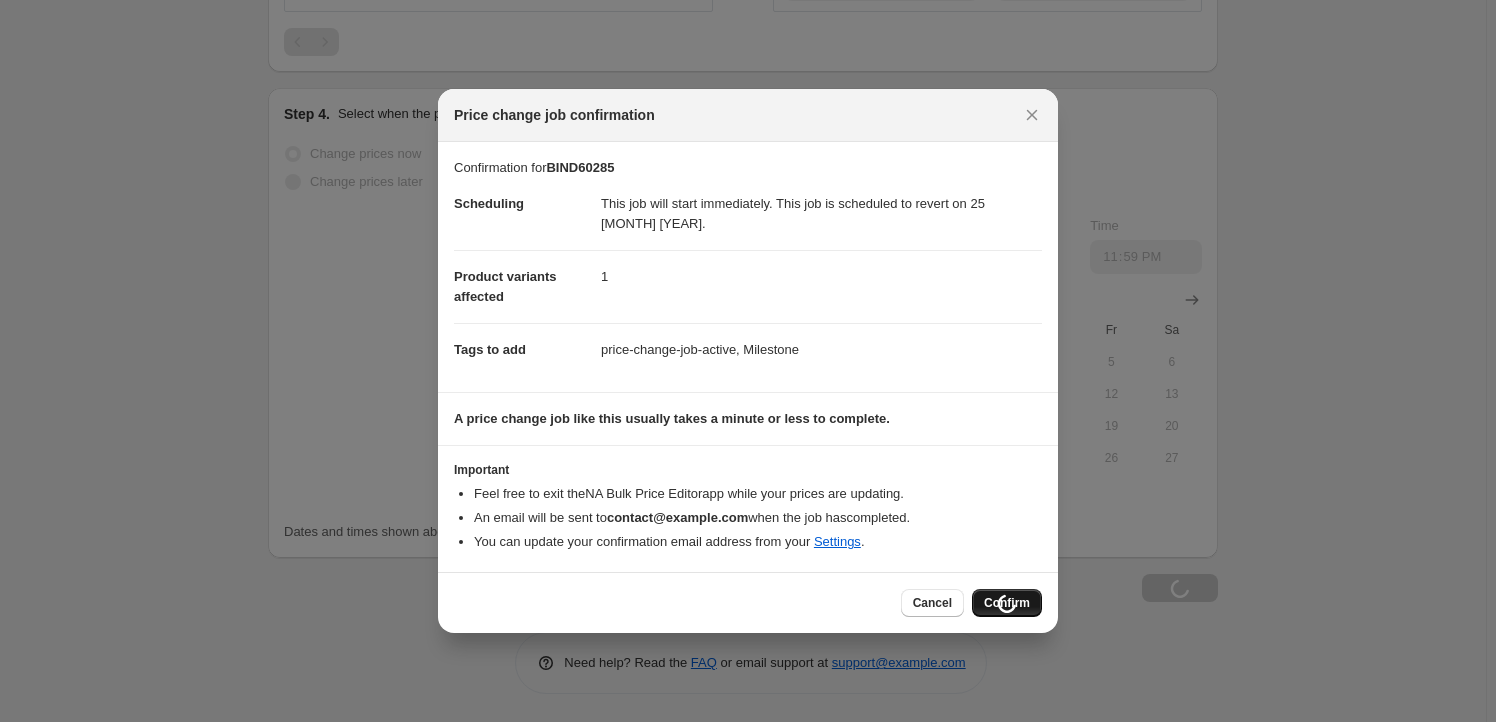 scroll, scrollTop: 1053, scrollLeft: 0, axis: vertical 